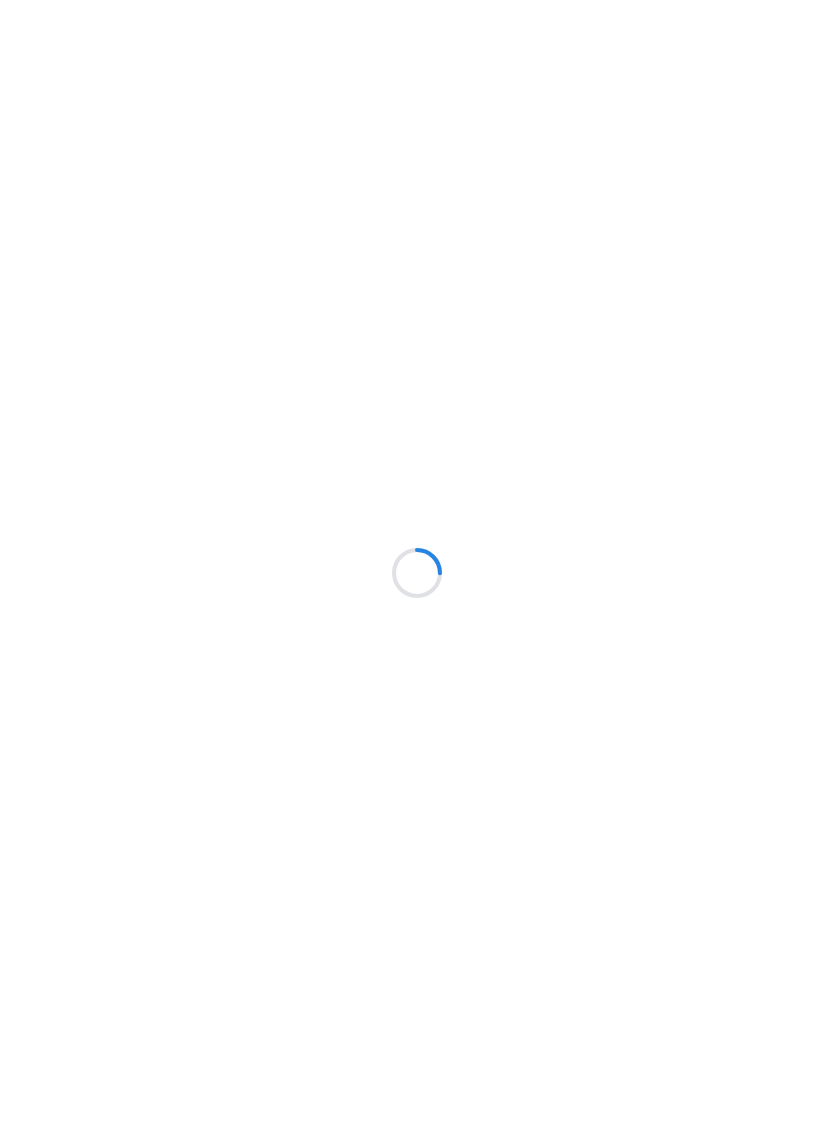 scroll, scrollTop: 0, scrollLeft: 0, axis: both 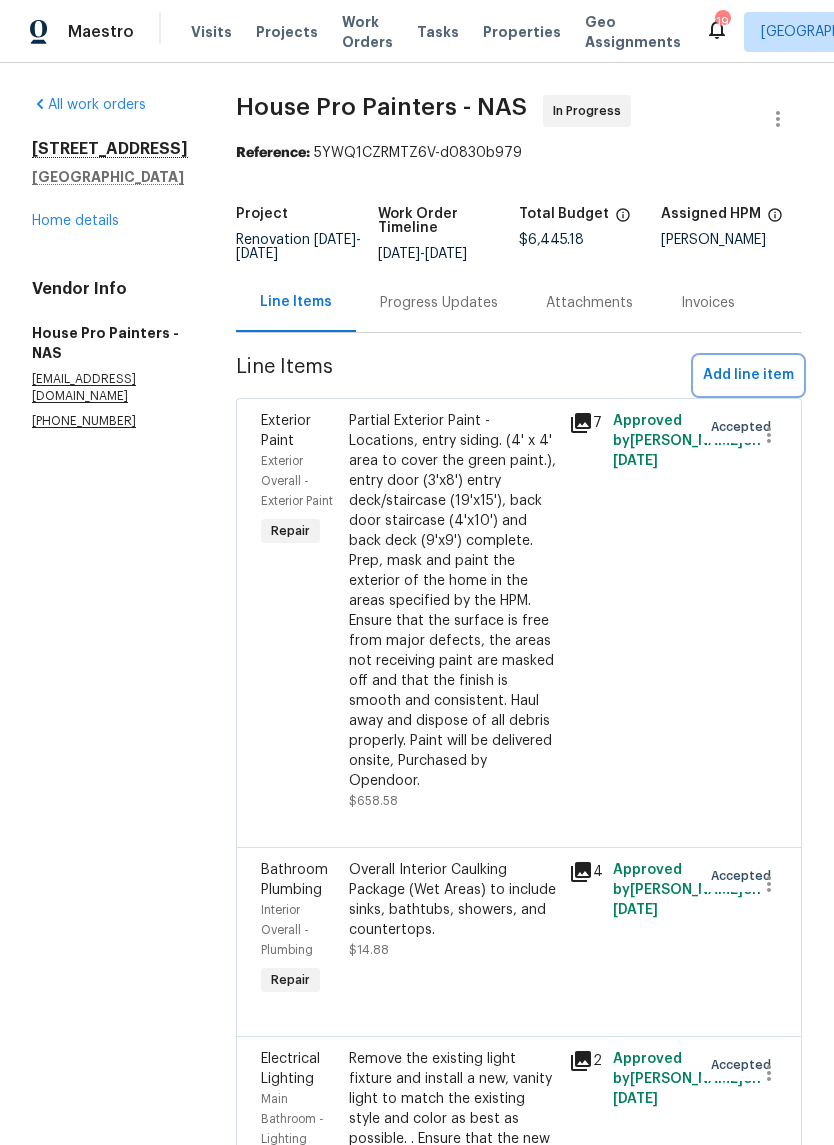 click on "Add line item" at bounding box center [748, 375] 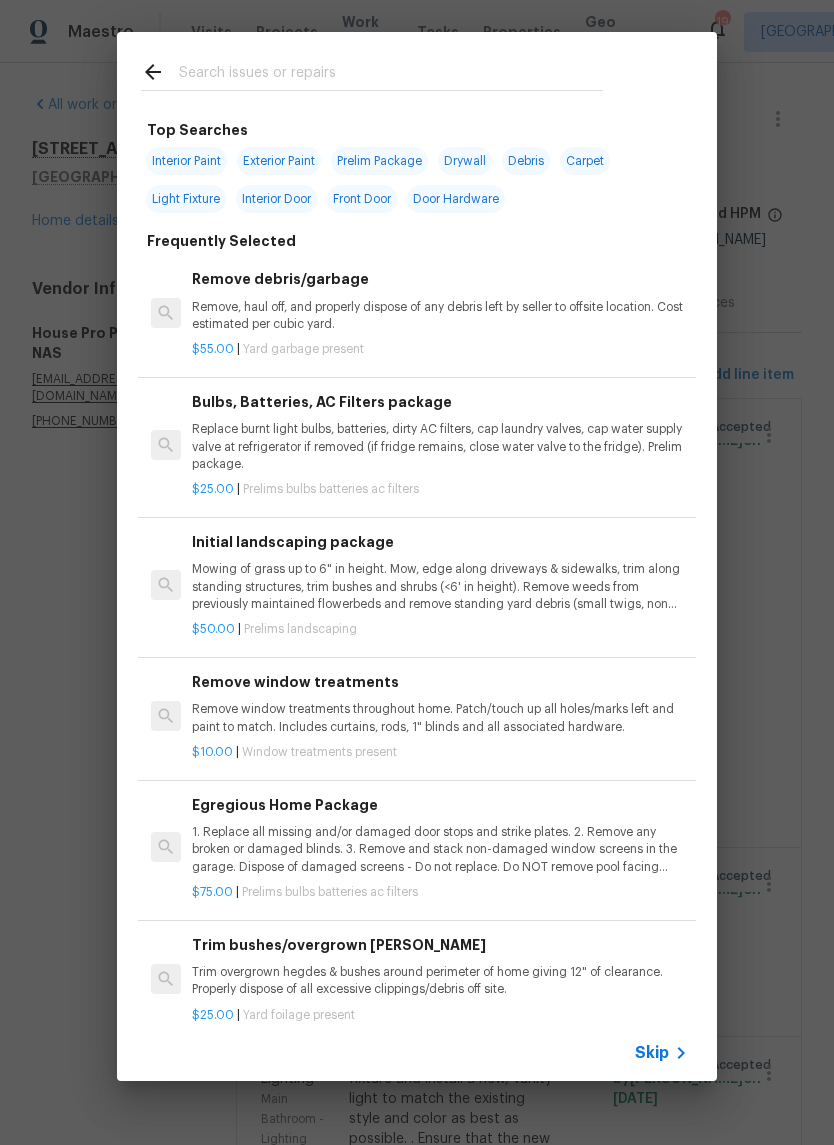 click at bounding box center (391, 75) 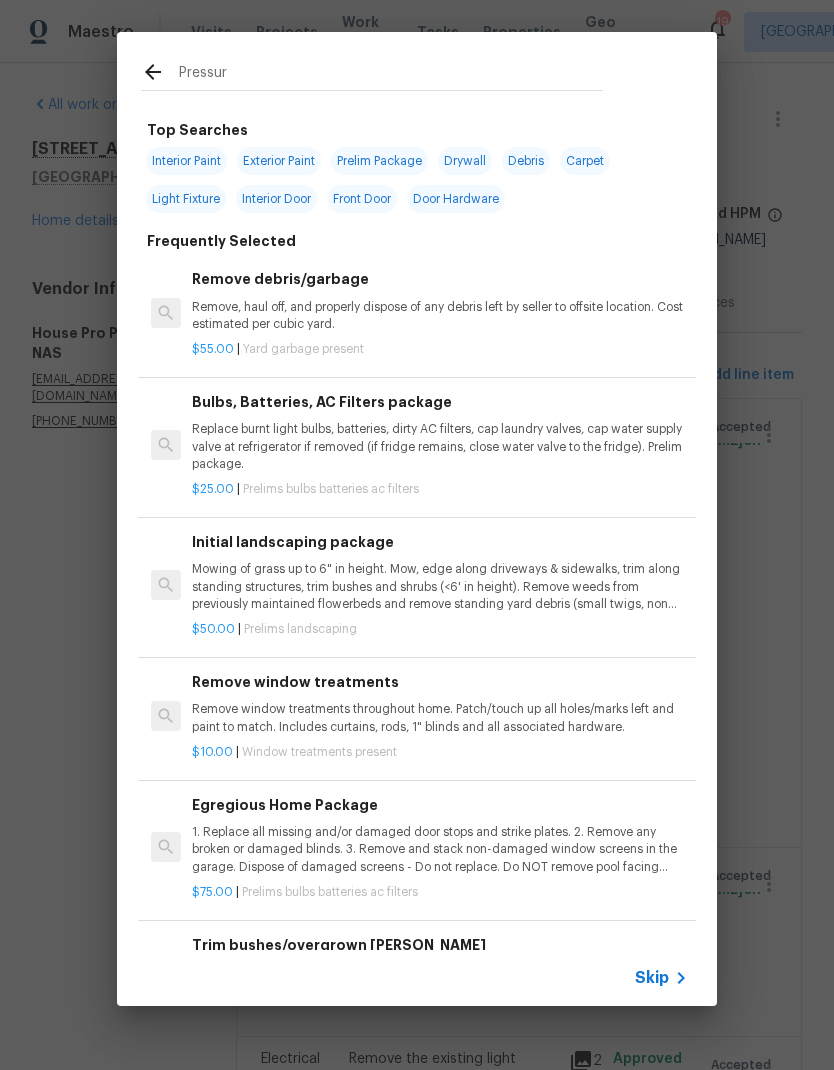 type on "Pressure" 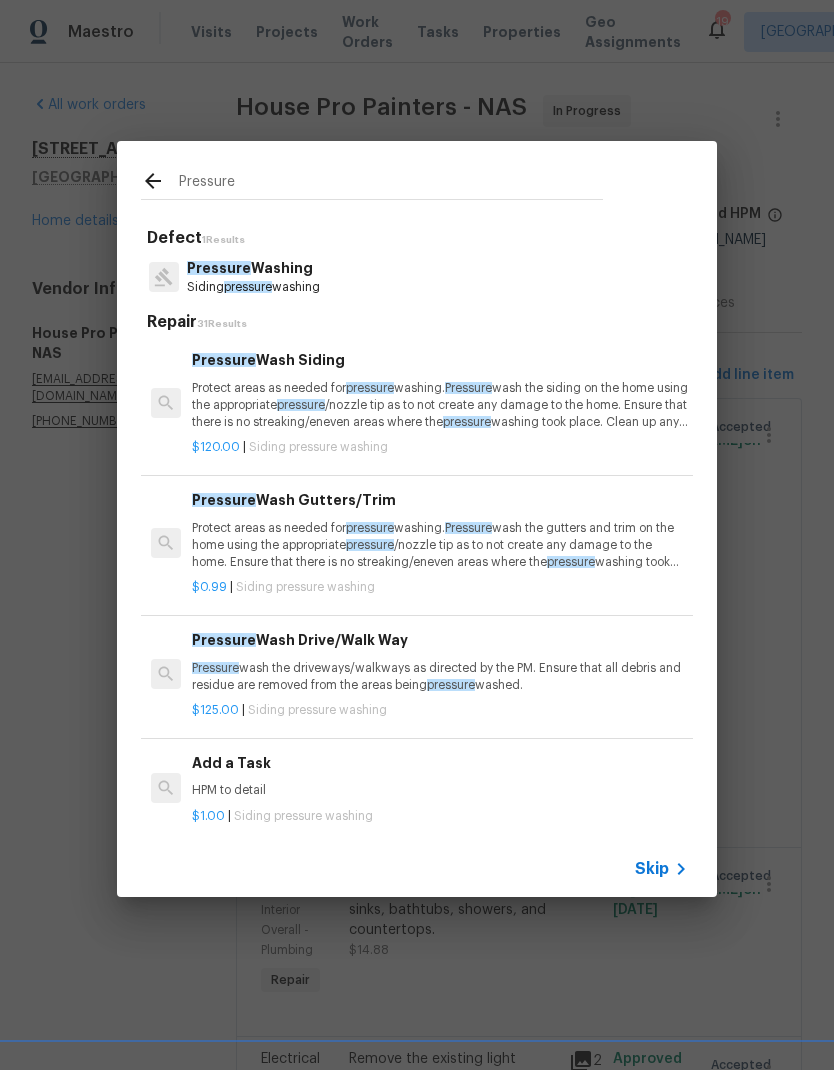 click on "Protect areas as needed for  pressure  washing.  Pressure  wash the siding on the home using the appropriate  pressure /nozzle tip as to not create any damage to the home. Ensure that there is no streaking/eneven areas where the  pressure  washing took place. Clean up any debris created from  pressure  washing." at bounding box center (440, 405) 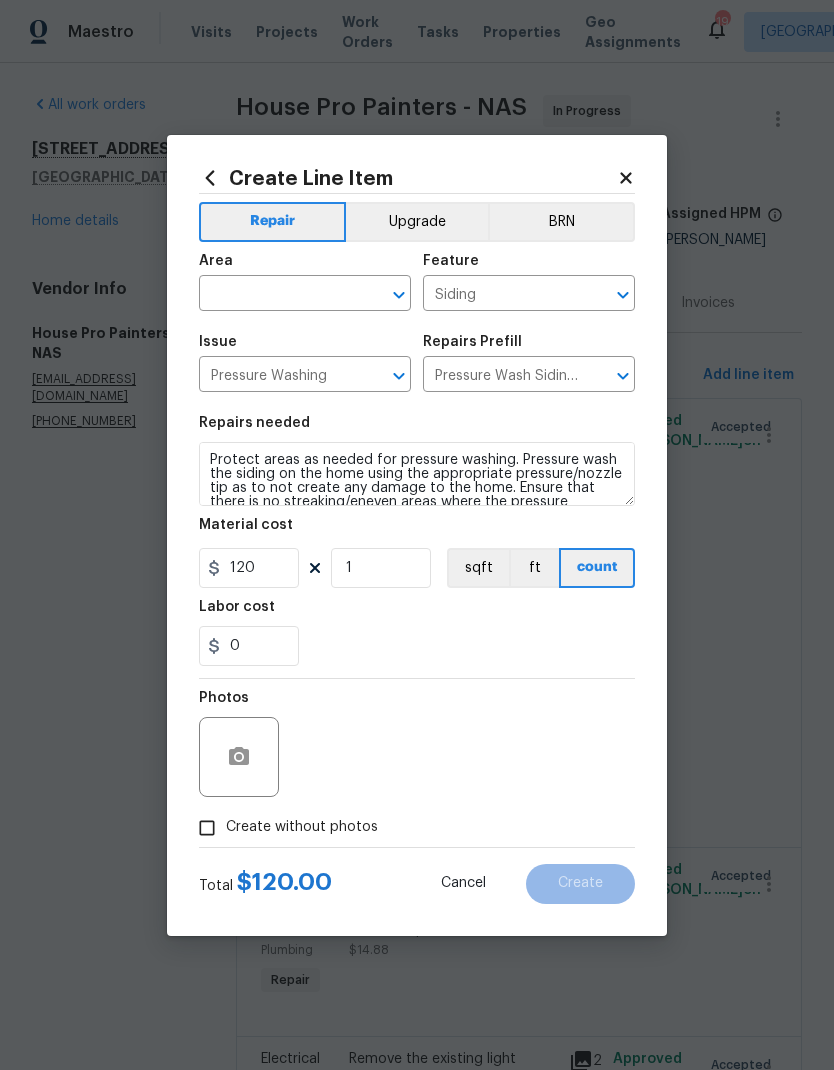 click at bounding box center [277, 295] 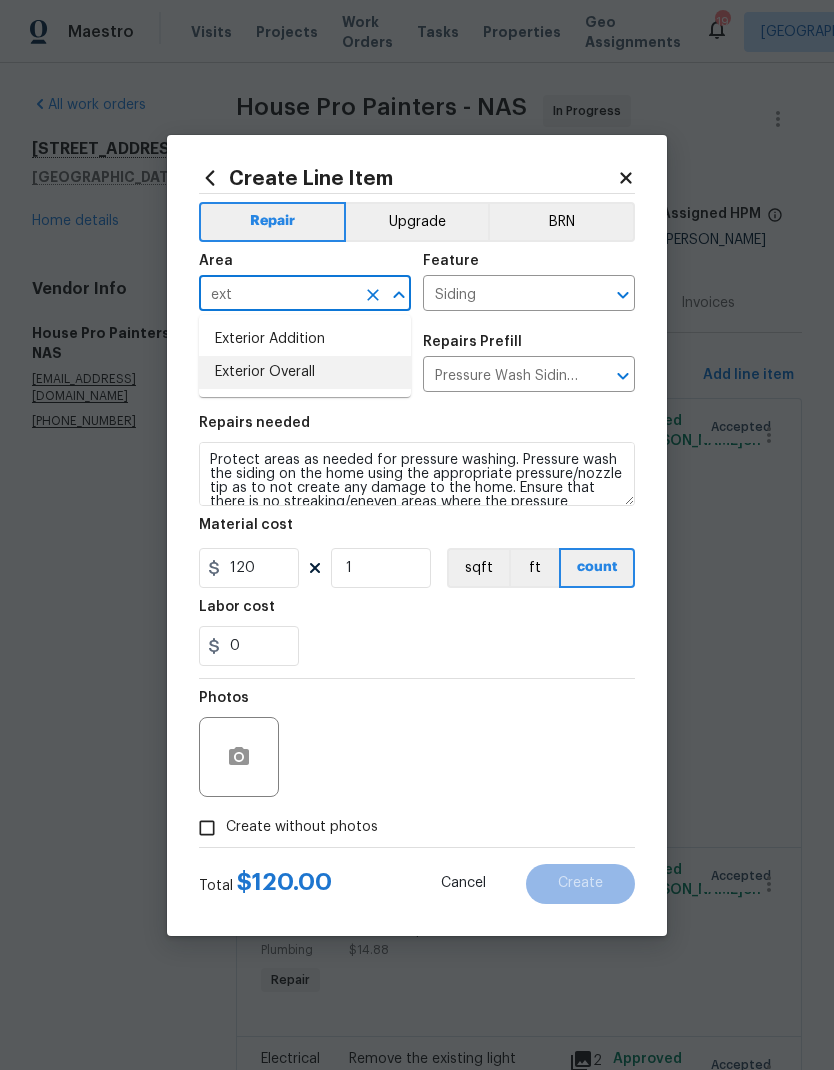 click on "Exterior Overall" at bounding box center [305, 372] 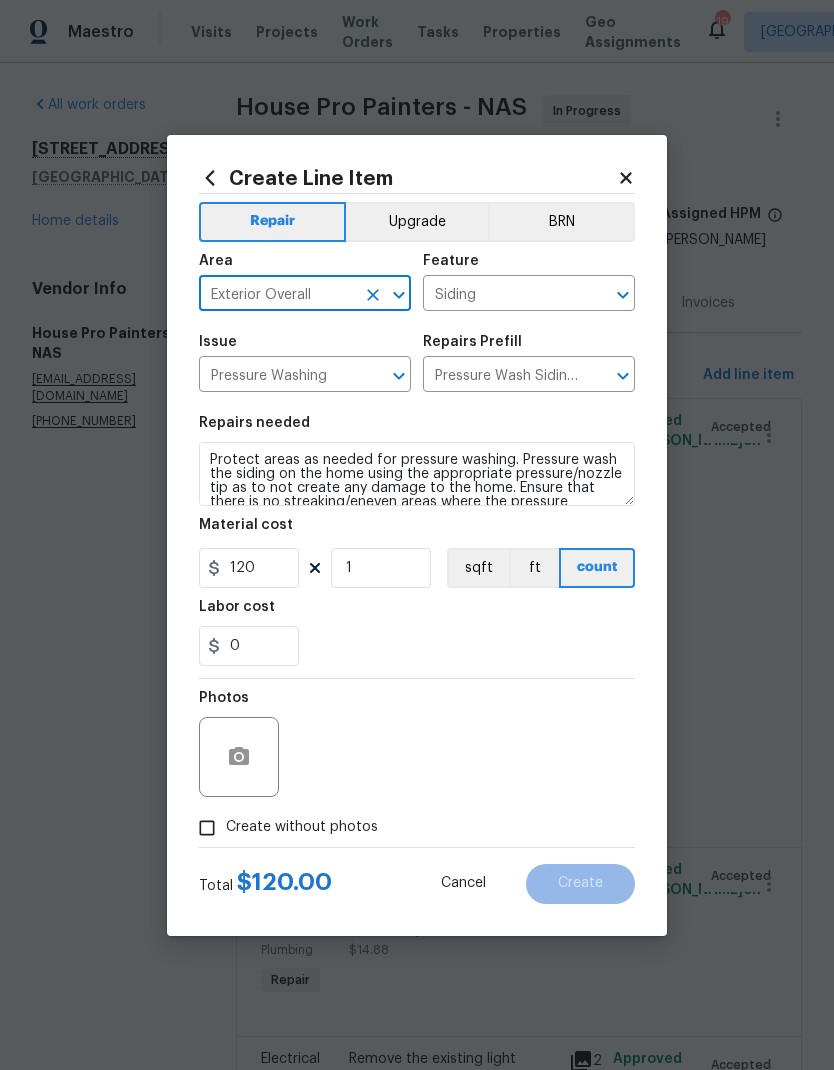 click on "Labor cost" at bounding box center (417, 613) 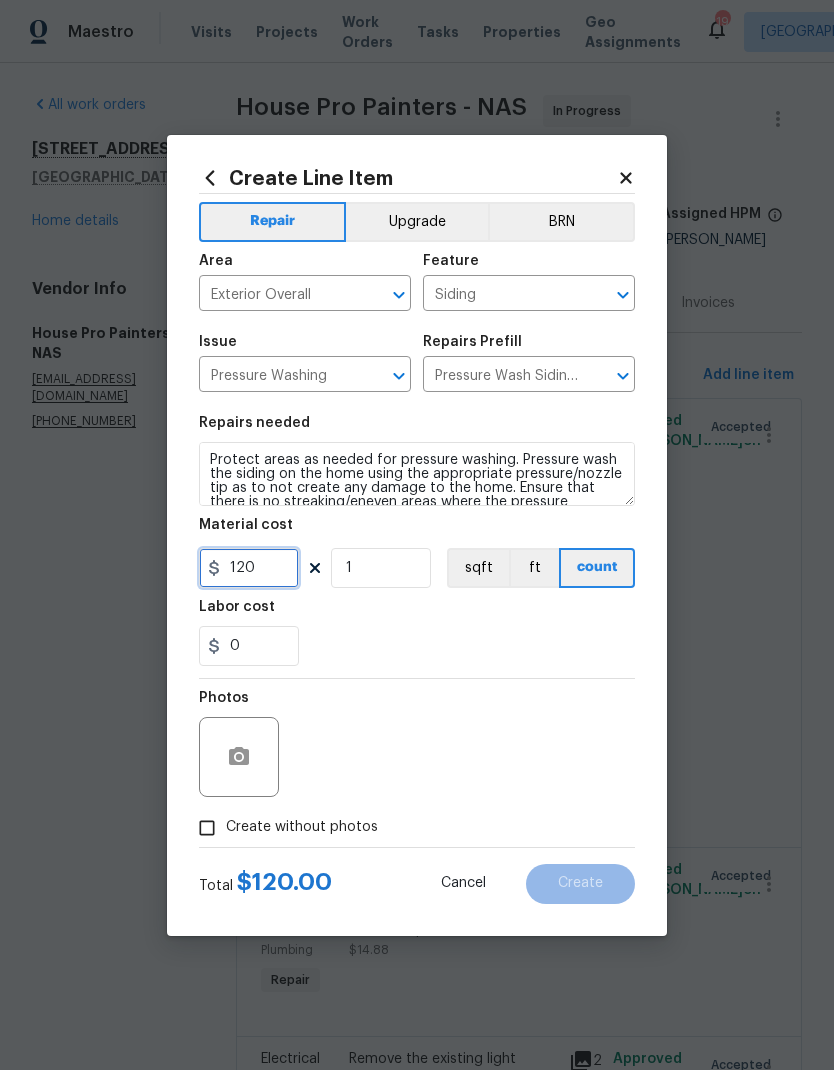 click on "120" at bounding box center [249, 568] 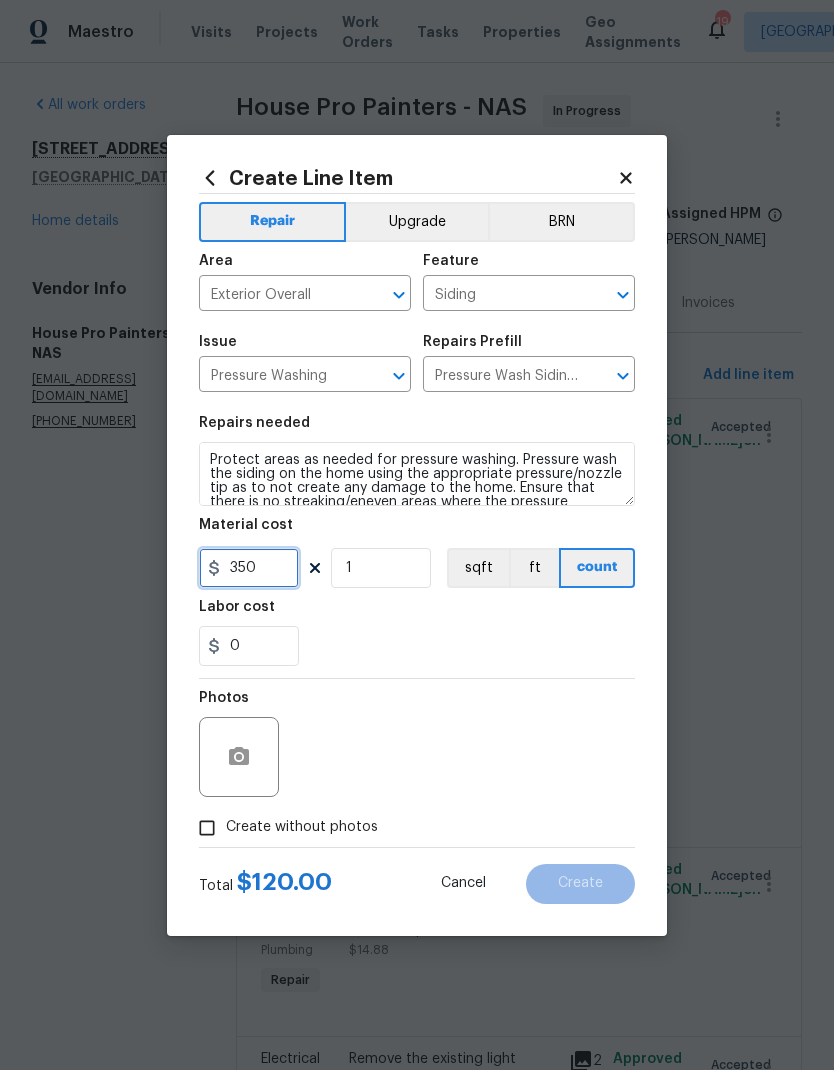 type on "350" 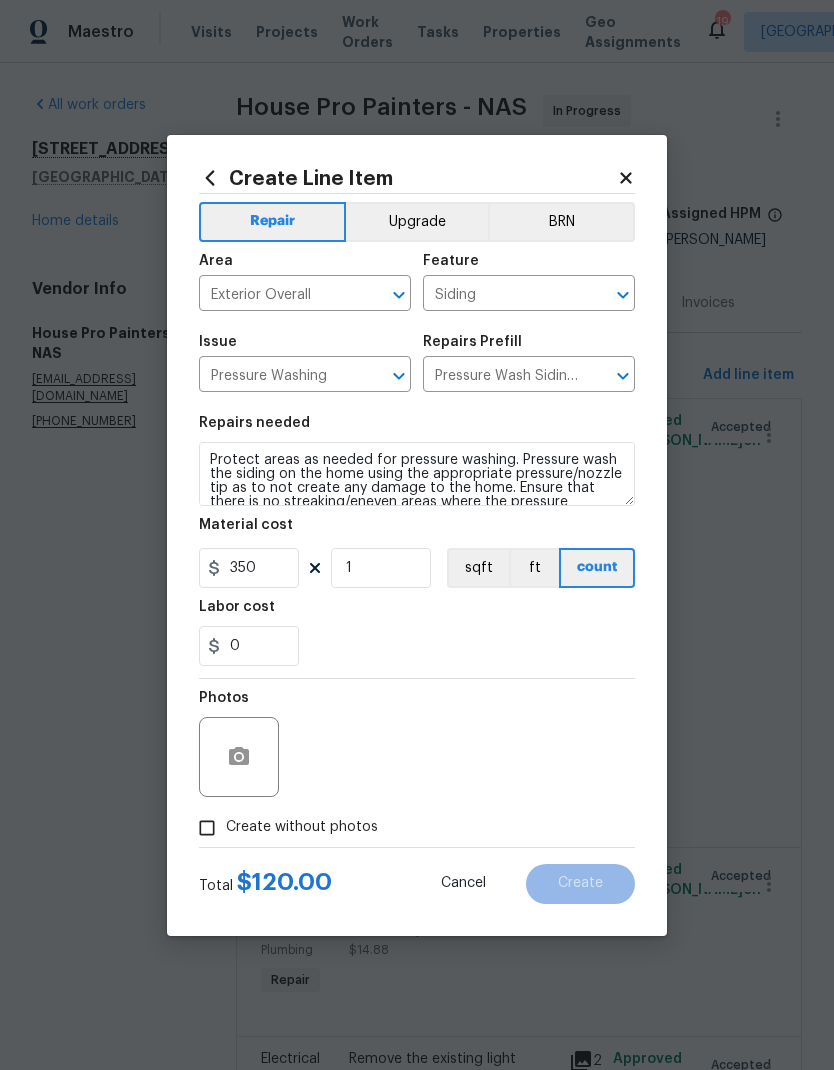 click on "Labor cost" at bounding box center [417, 613] 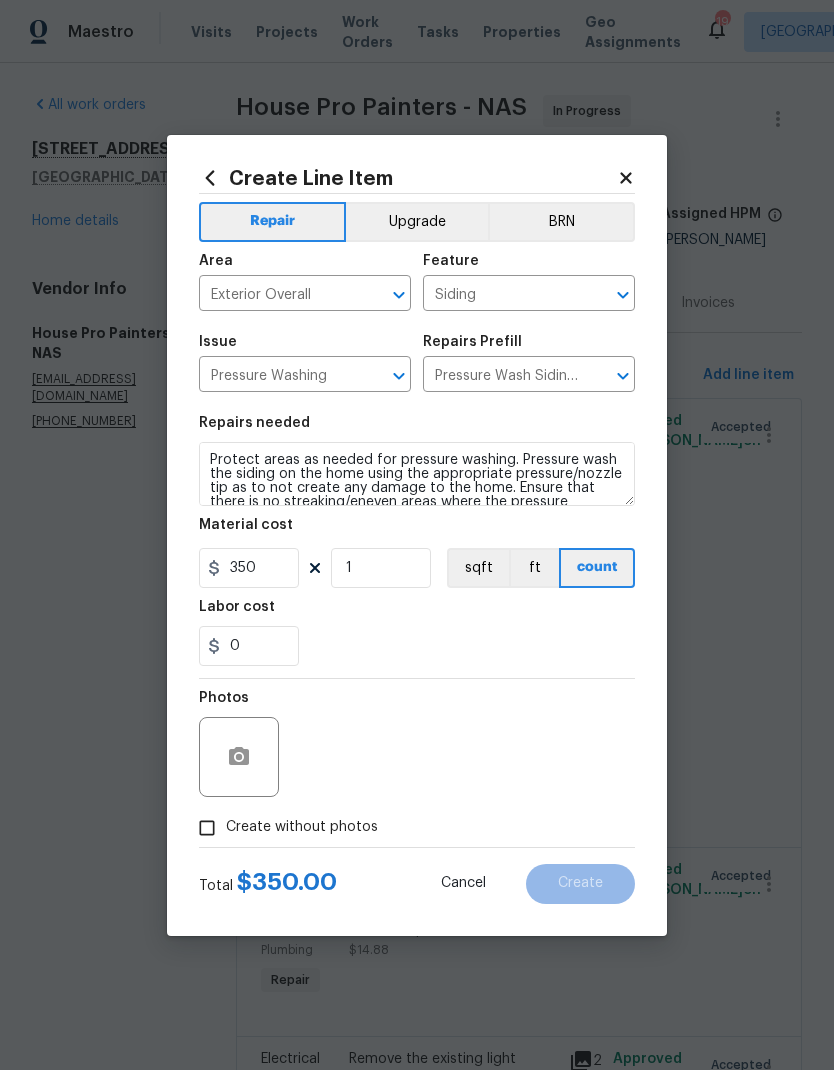 click on "Create without photos" at bounding box center (207, 828) 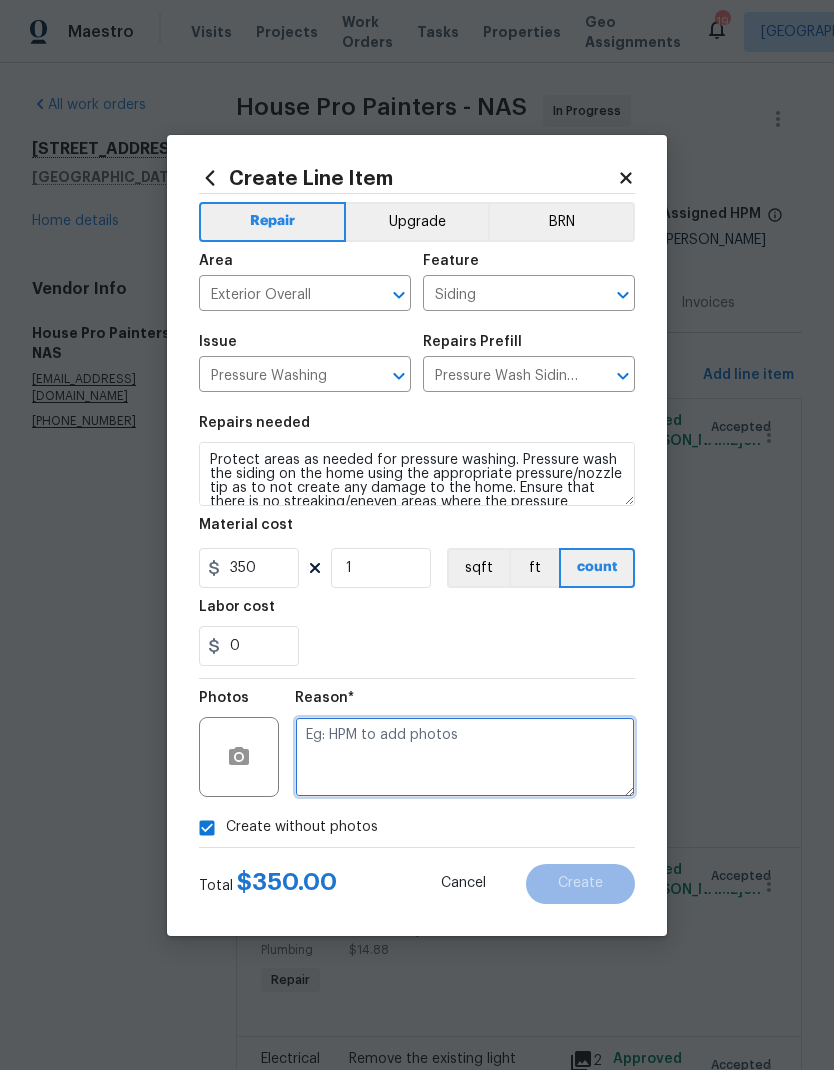 click at bounding box center (465, 757) 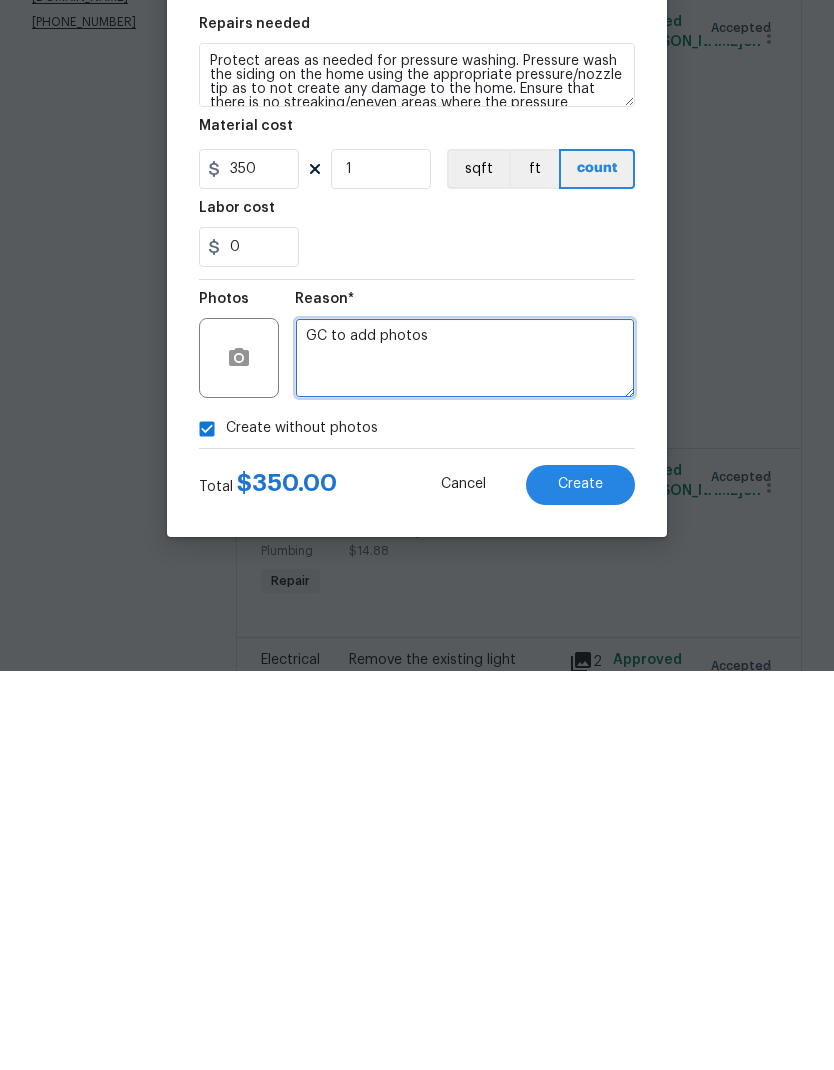 type on "GC to add photos" 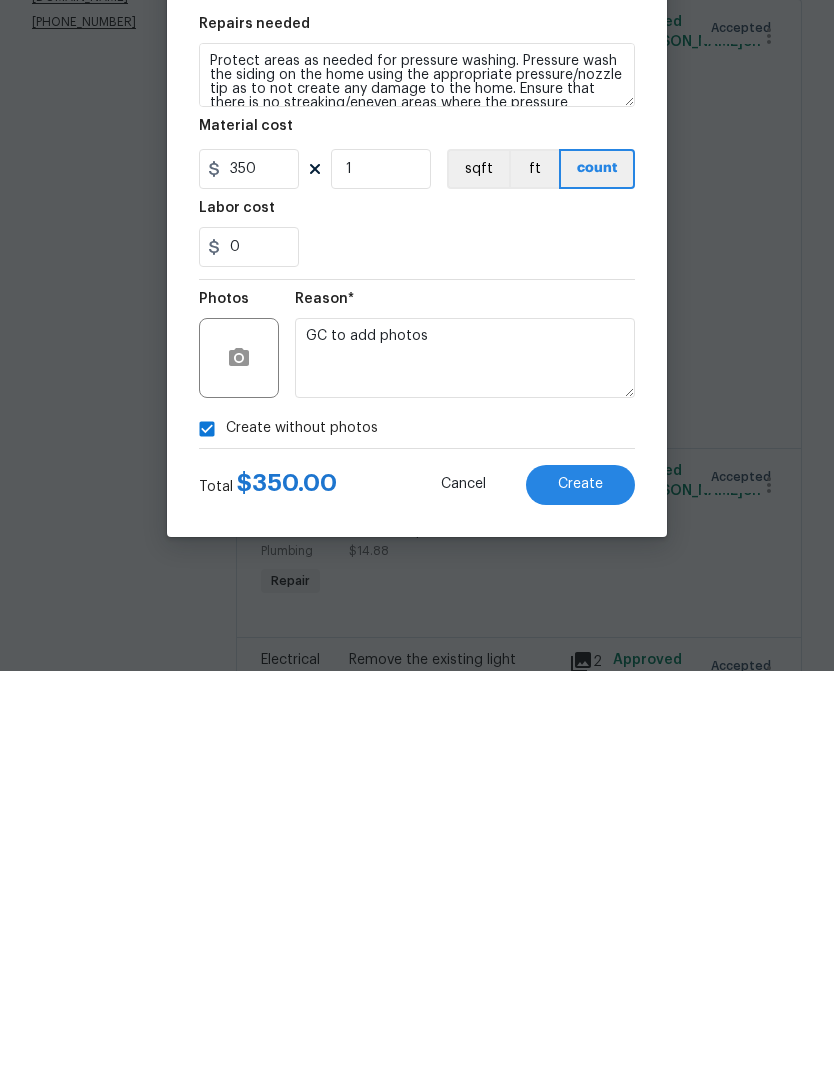 click on "Create" at bounding box center [580, 883] 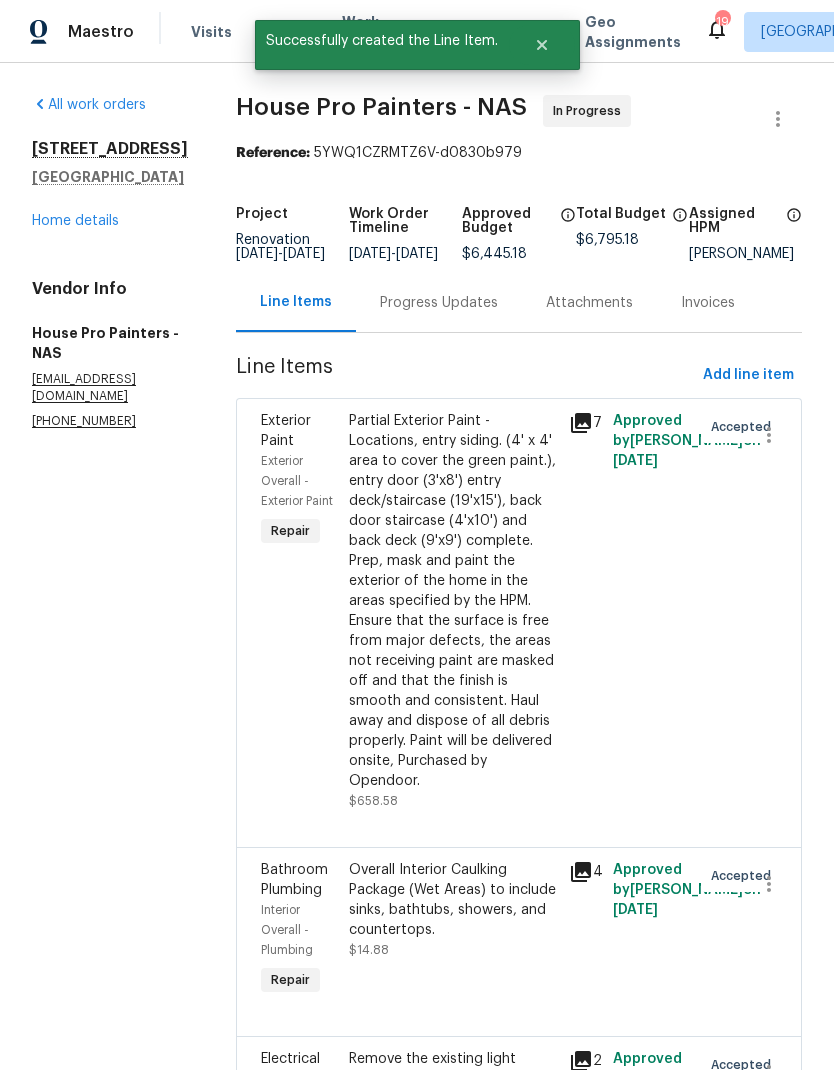 scroll, scrollTop: 0, scrollLeft: 0, axis: both 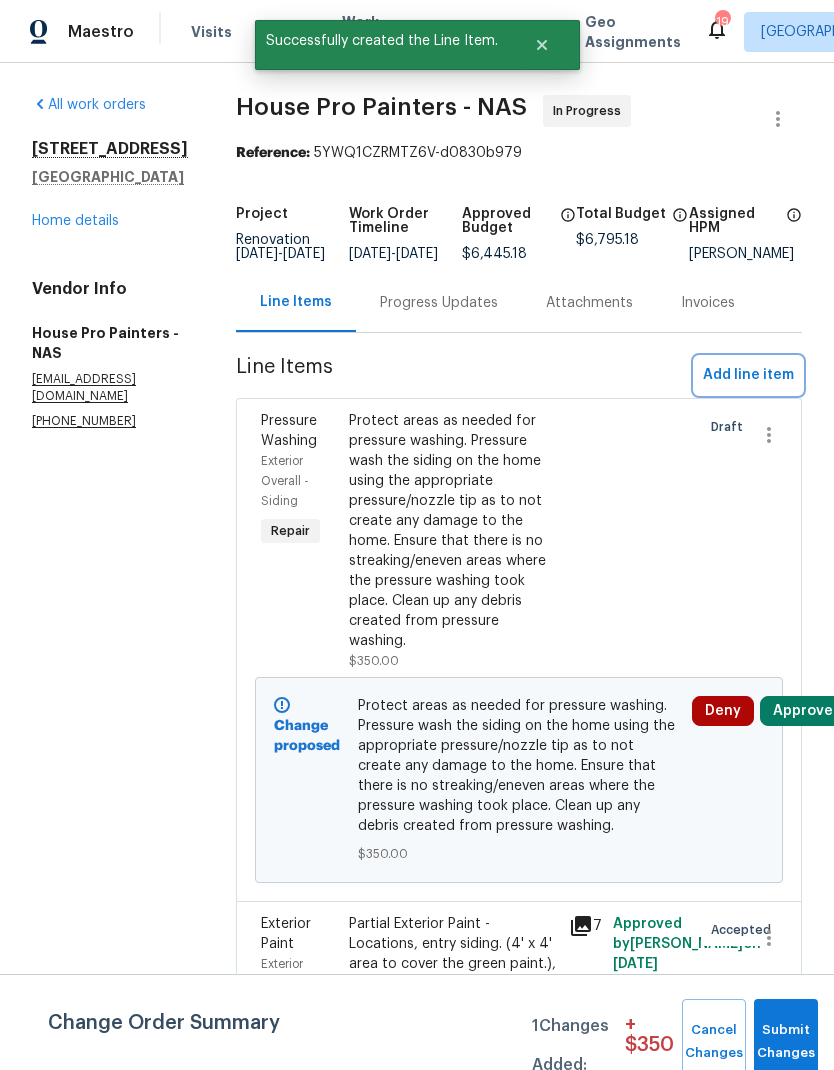 click on "Add line item" at bounding box center [748, 375] 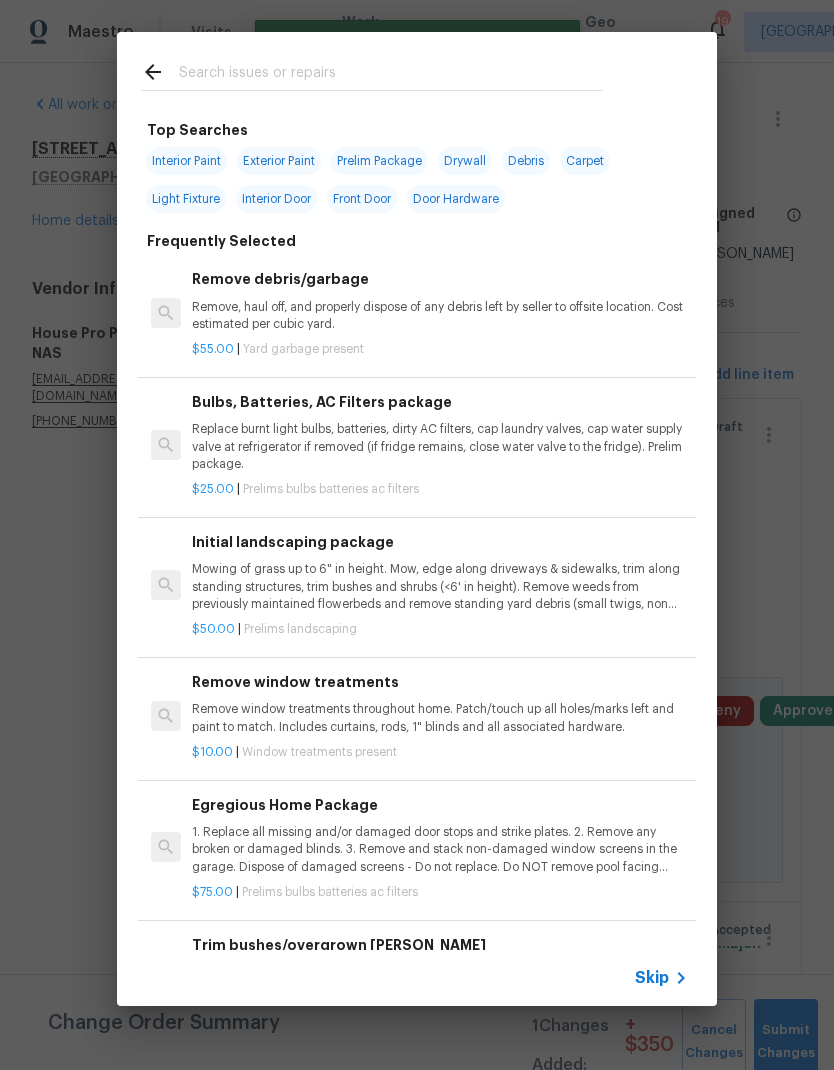 click at bounding box center [391, 75] 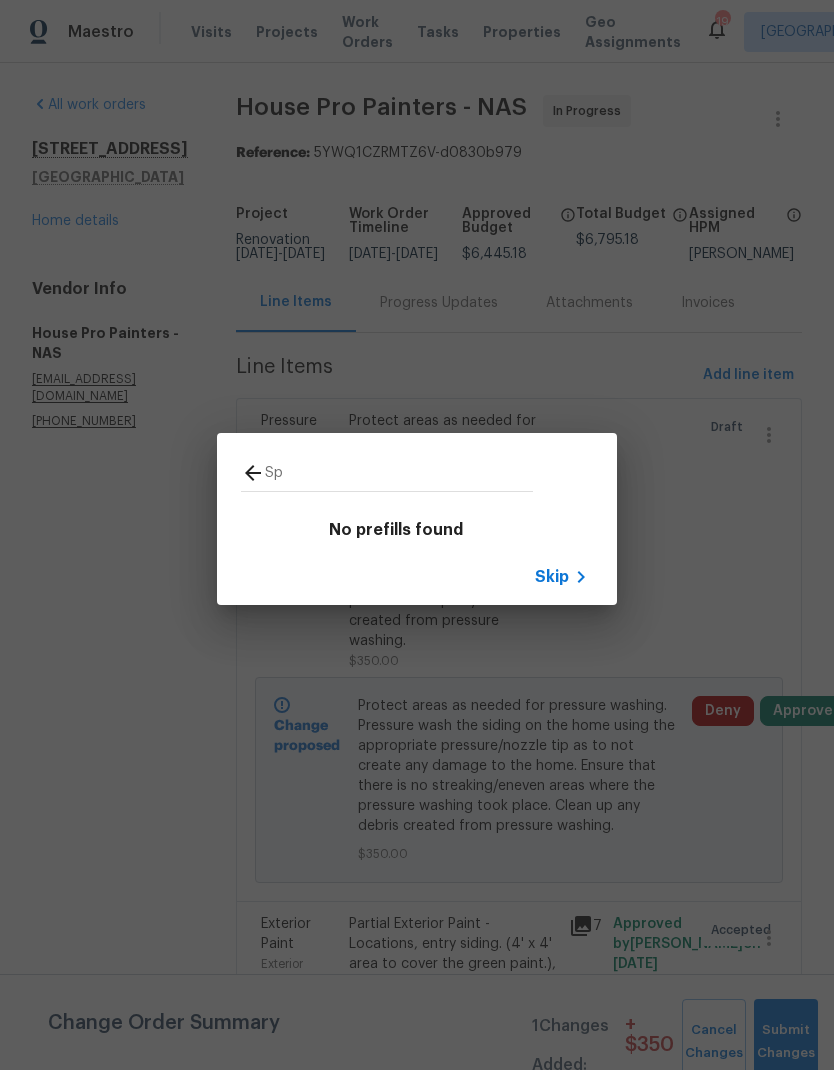 type on "S" 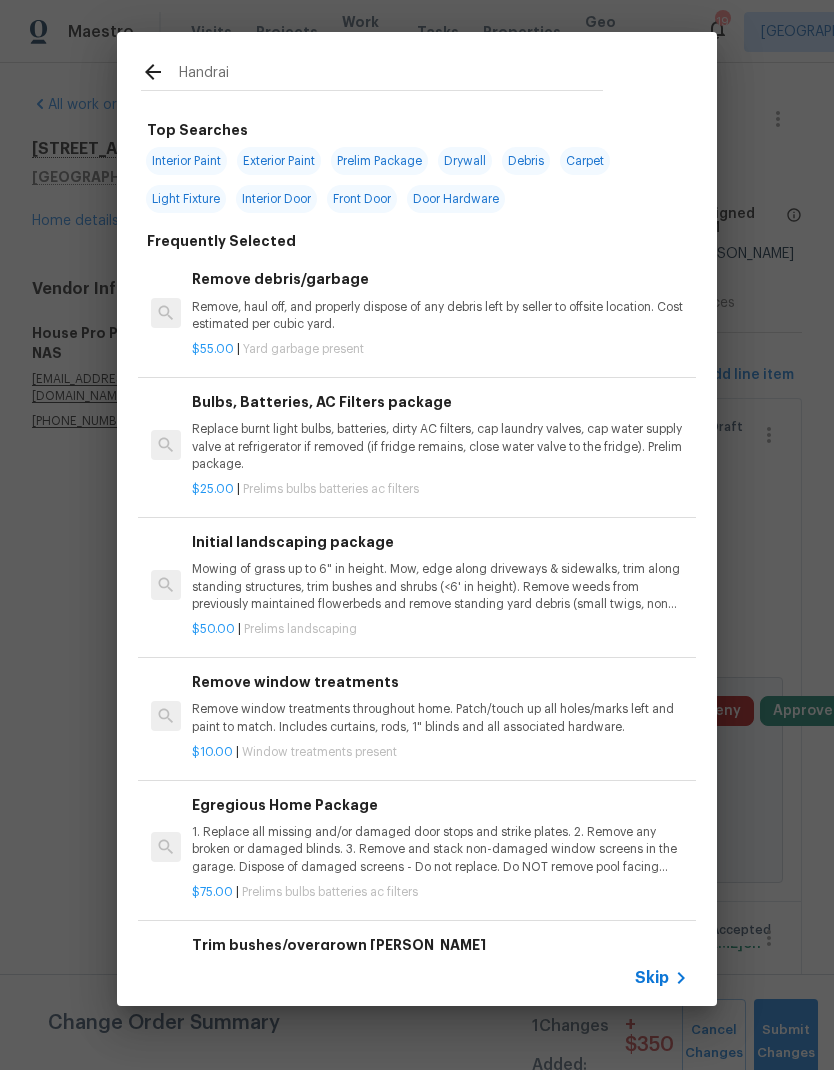 type on "Handrail" 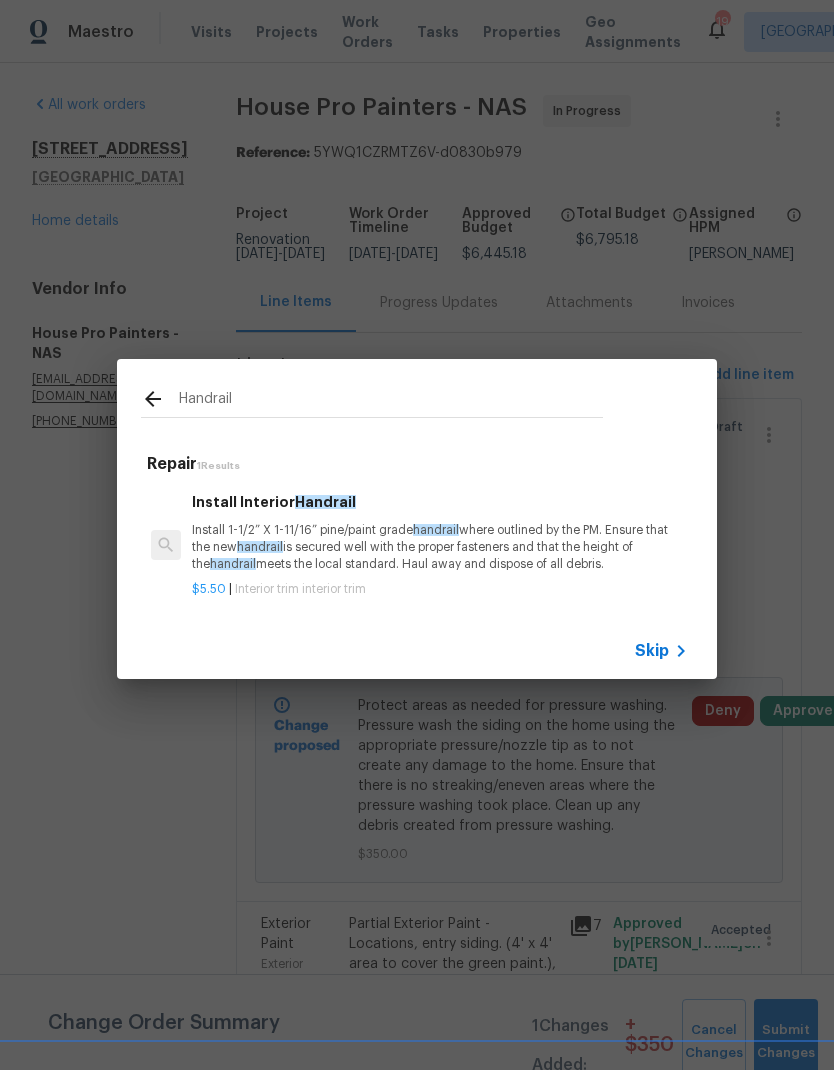 click on "Install 1-1/2” X 1-11/16” pine/paint grade  handrail  where outlined by the PM. Ensure that the new  handrail  is secured well with the proper fasteners and that the height of the  handrail  meets the local standard. Haul away and dispose of all debris." at bounding box center (440, 547) 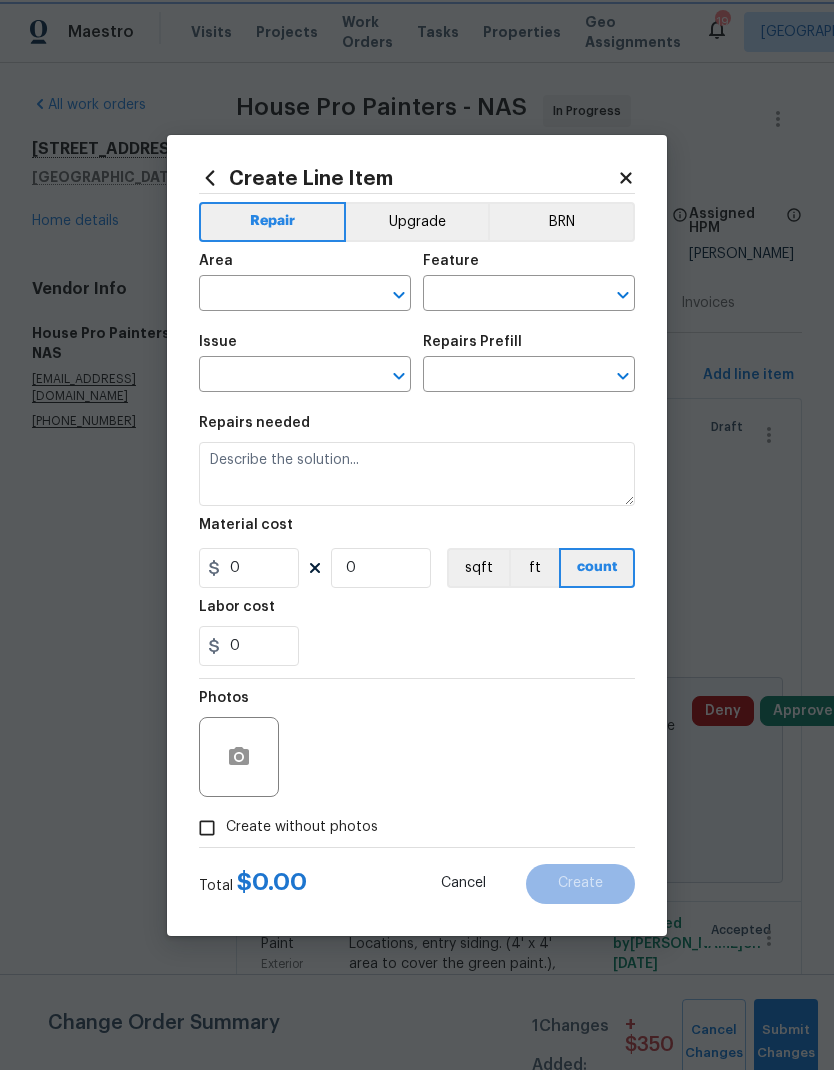 type on "Interior Trim" 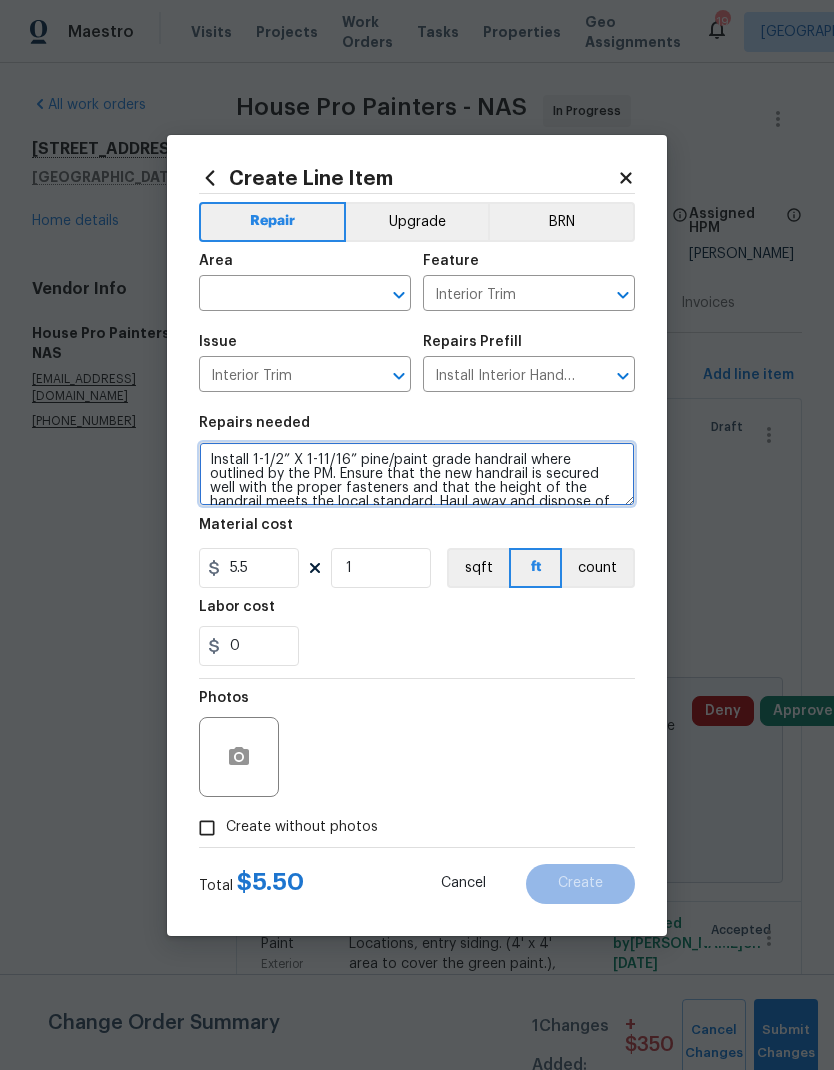 click on "Install 1-1/2” X 1-11/16” pine/paint grade handrail where outlined by the PM. Ensure that the new handrail is secured well with the proper fasteners and that the height of the handrail meets the local standard. Haul away and dispose of all debris." at bounding box center (417, 474) 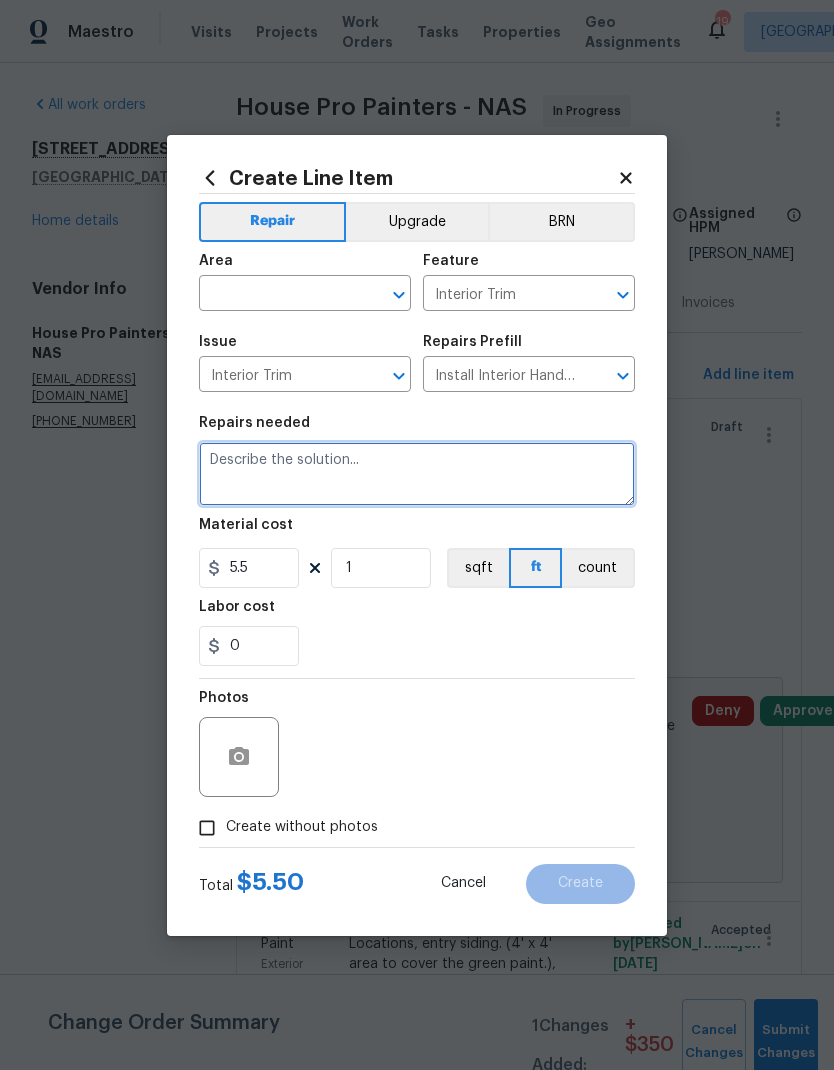 scroll, scrollTop: 0, scrollLeft: 0, axis: both 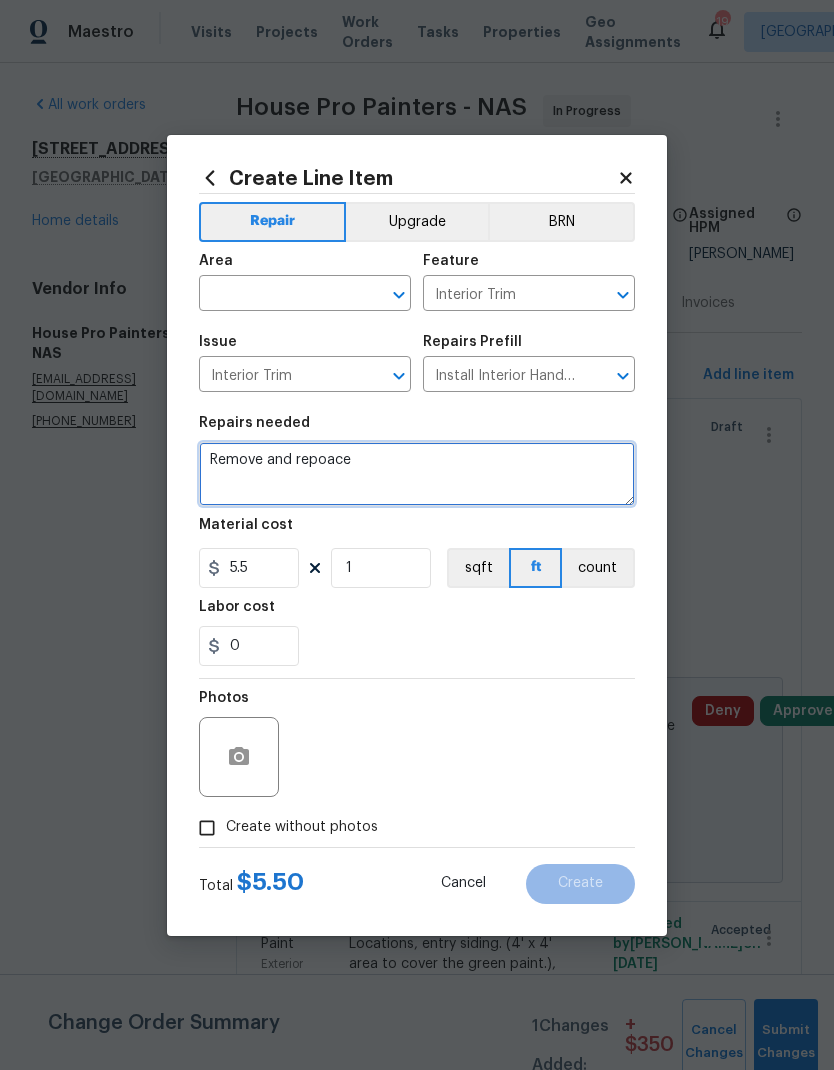 click on "Remove and repoace" at bounding box center [417, 474] 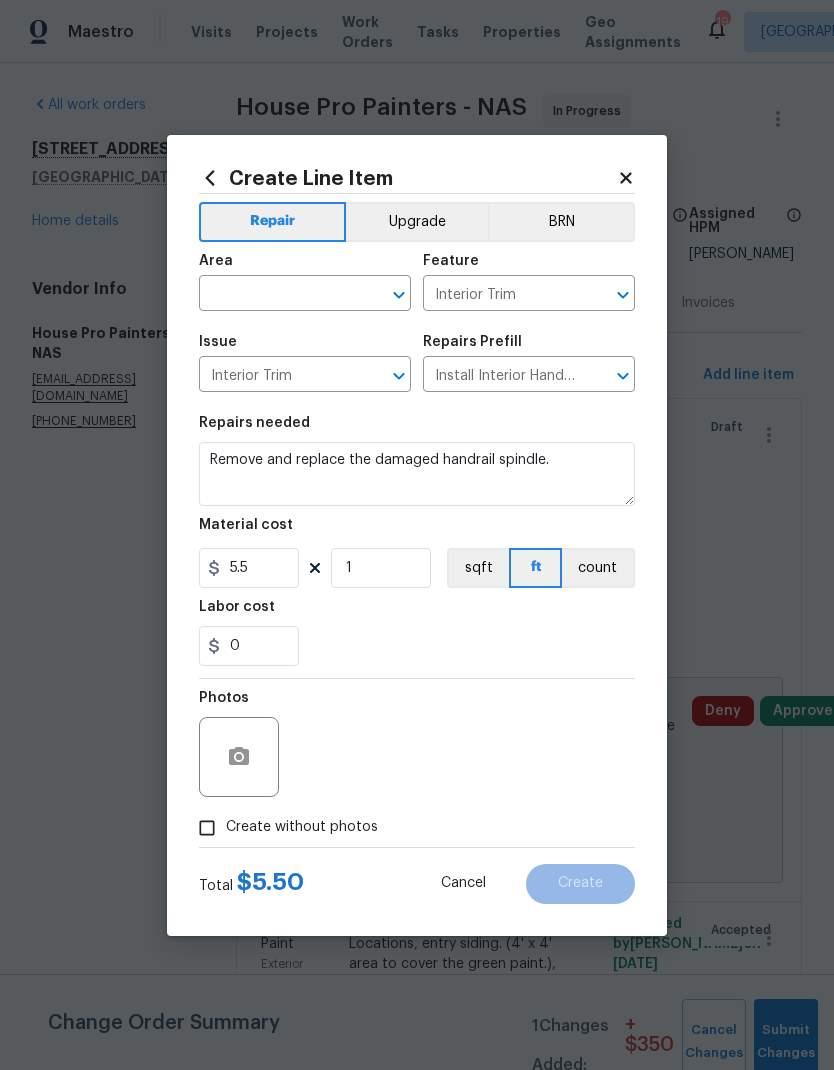 click on "0" at bounding box center [417, 646] 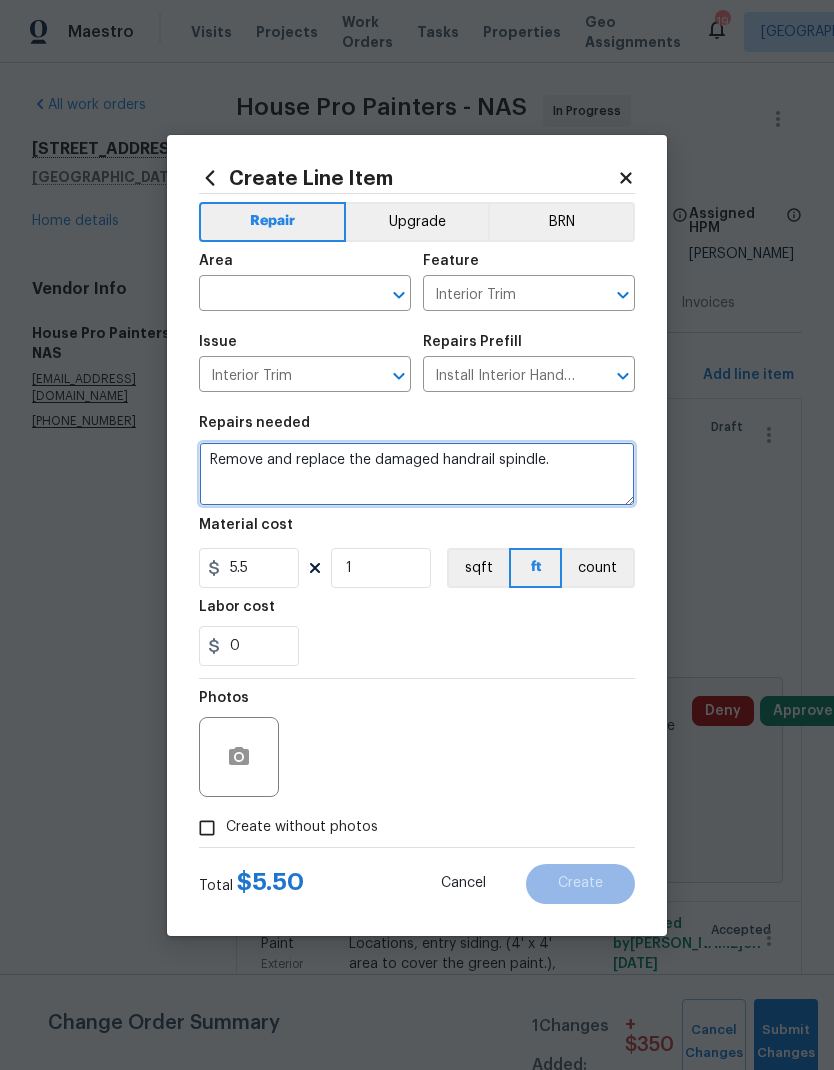click on "Remove and replace the damaged handrail spindle." at bounding box center (417, 474) 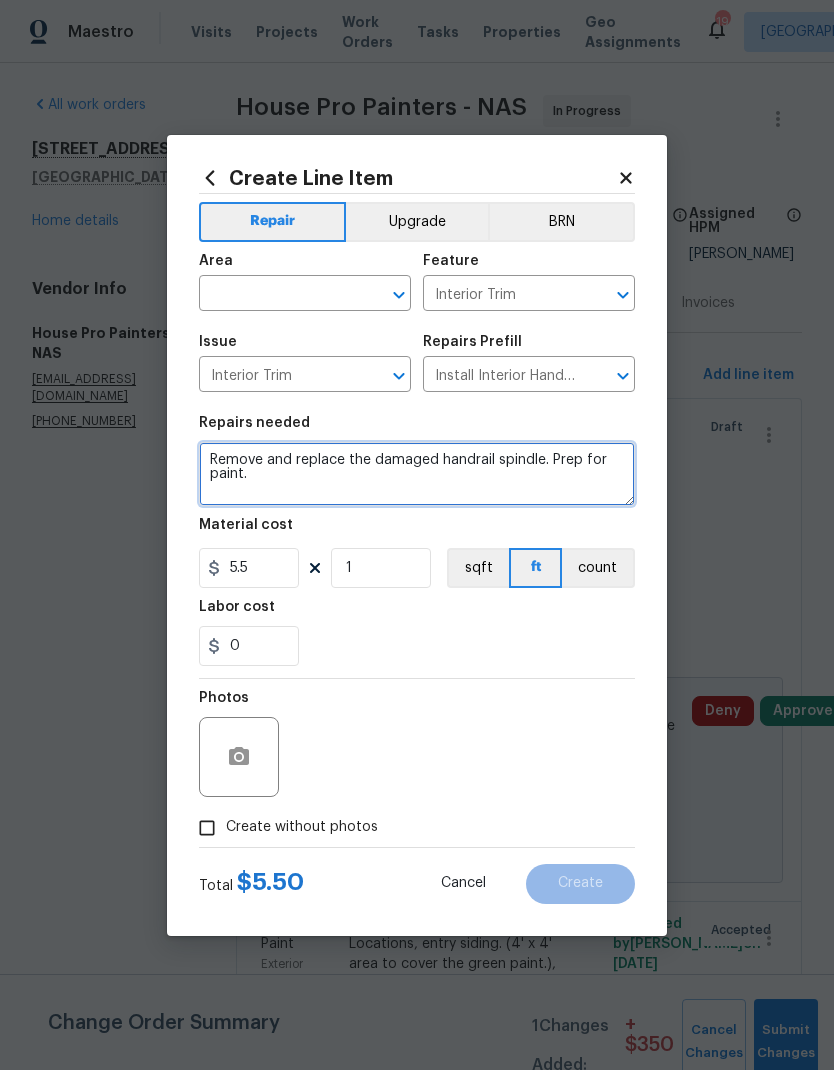 type on "Remove and replace the damaged handrail spindle. Prep for paint." 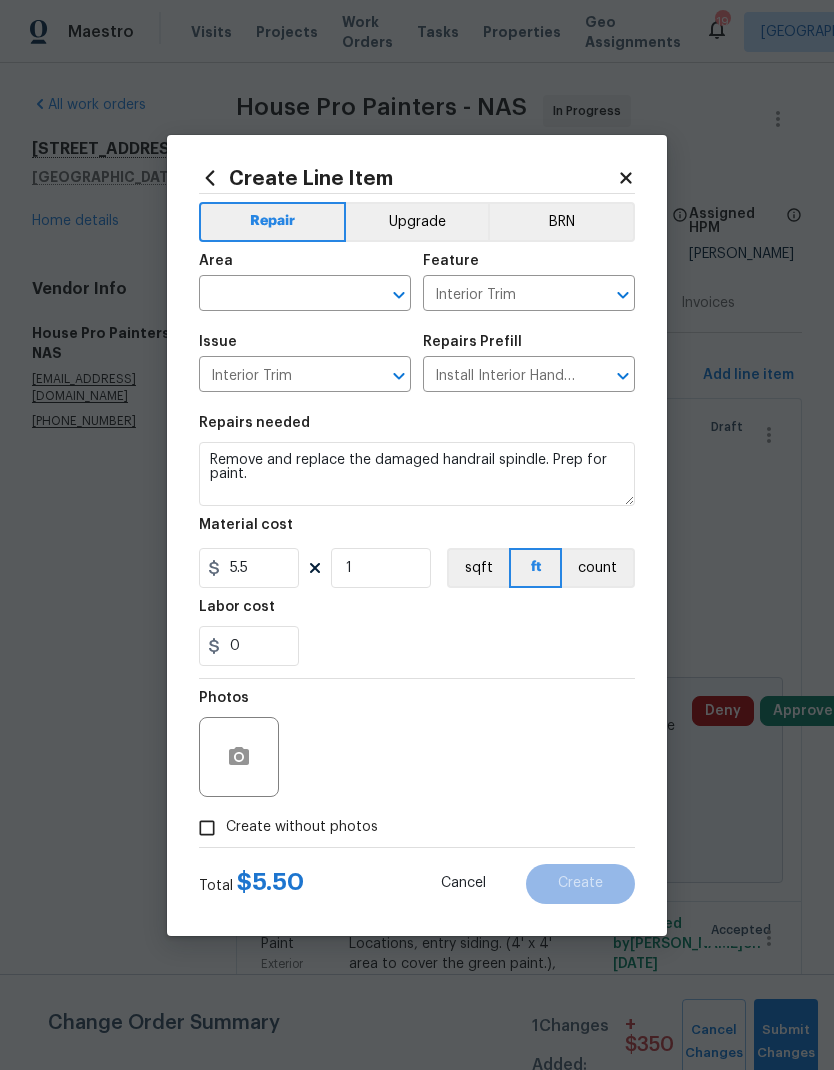 click on "0" at bounding box center (417, 646) 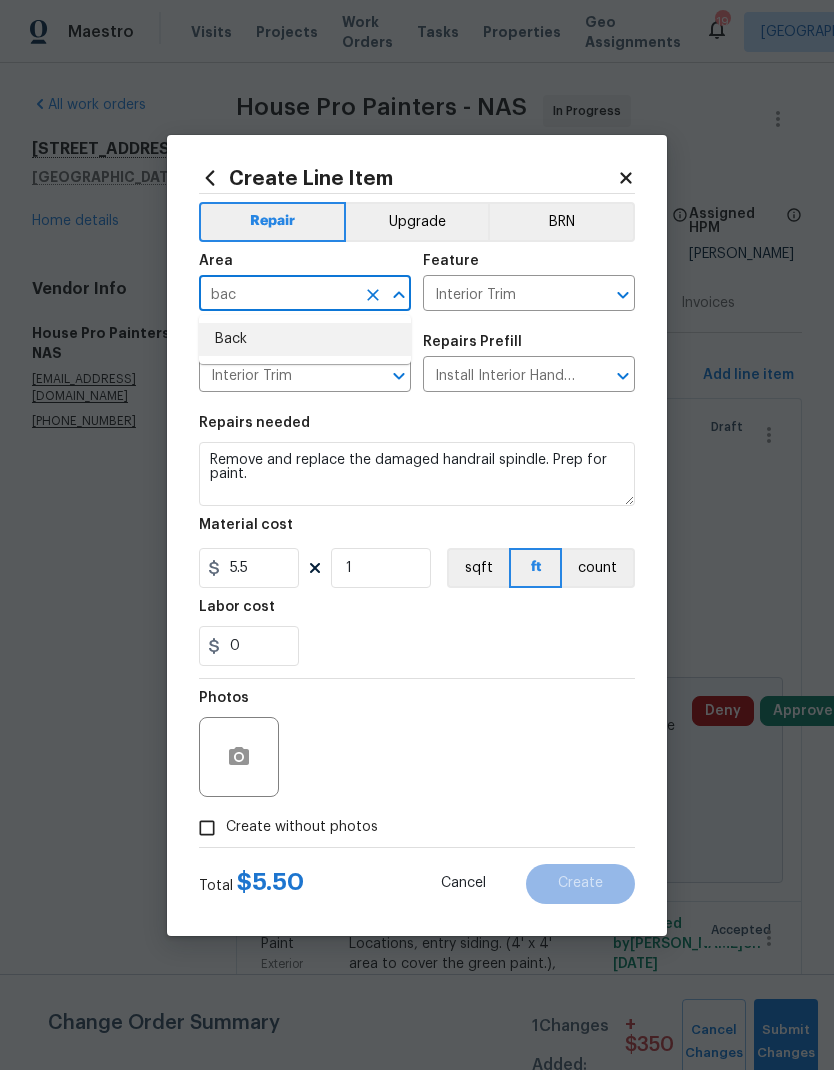 click on "Back" at bounding box center [305, 339] 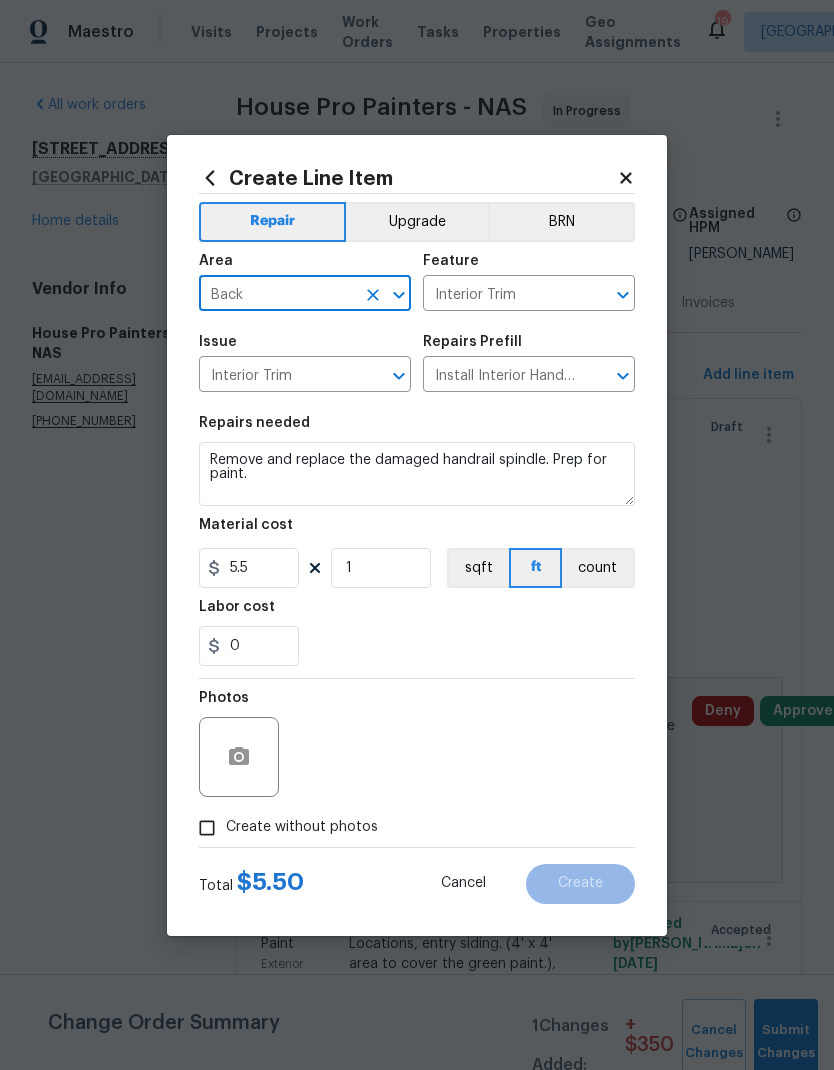 click on "Labor cost" at bounding box center (417, 613) 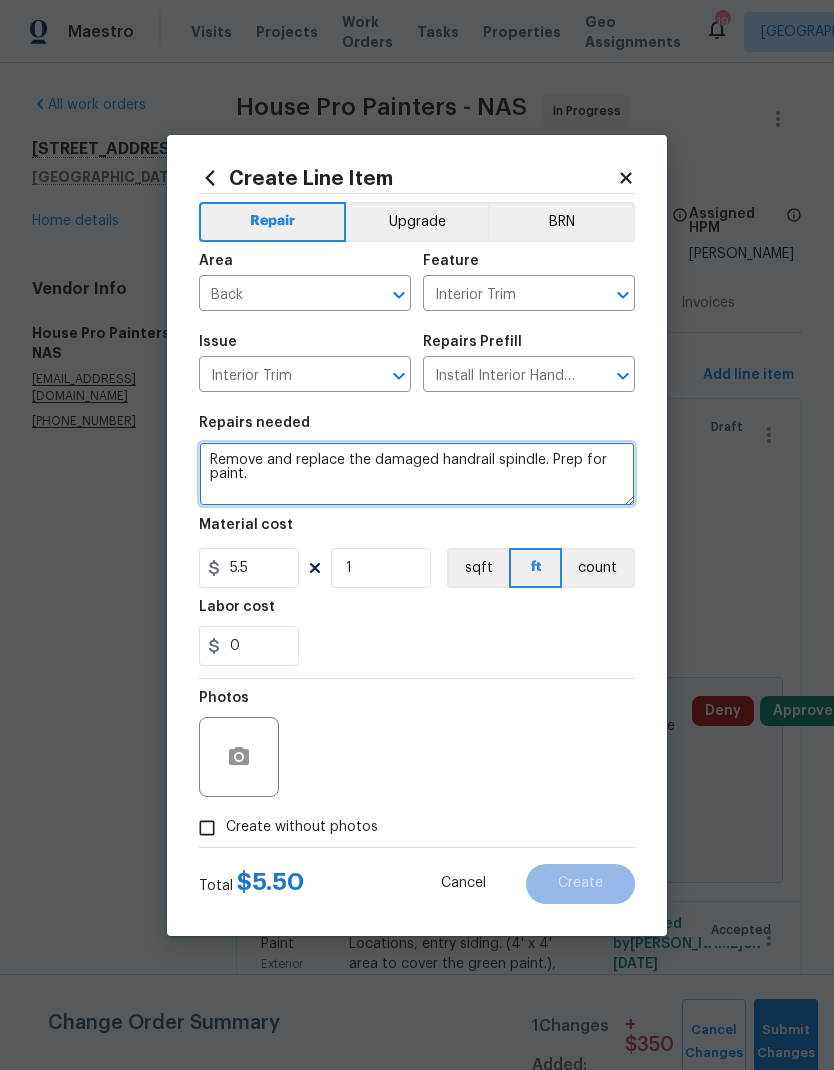 click on "Remove and replace the damaged handrail spindle. Prep for paint." at bounding box center [417, 474] 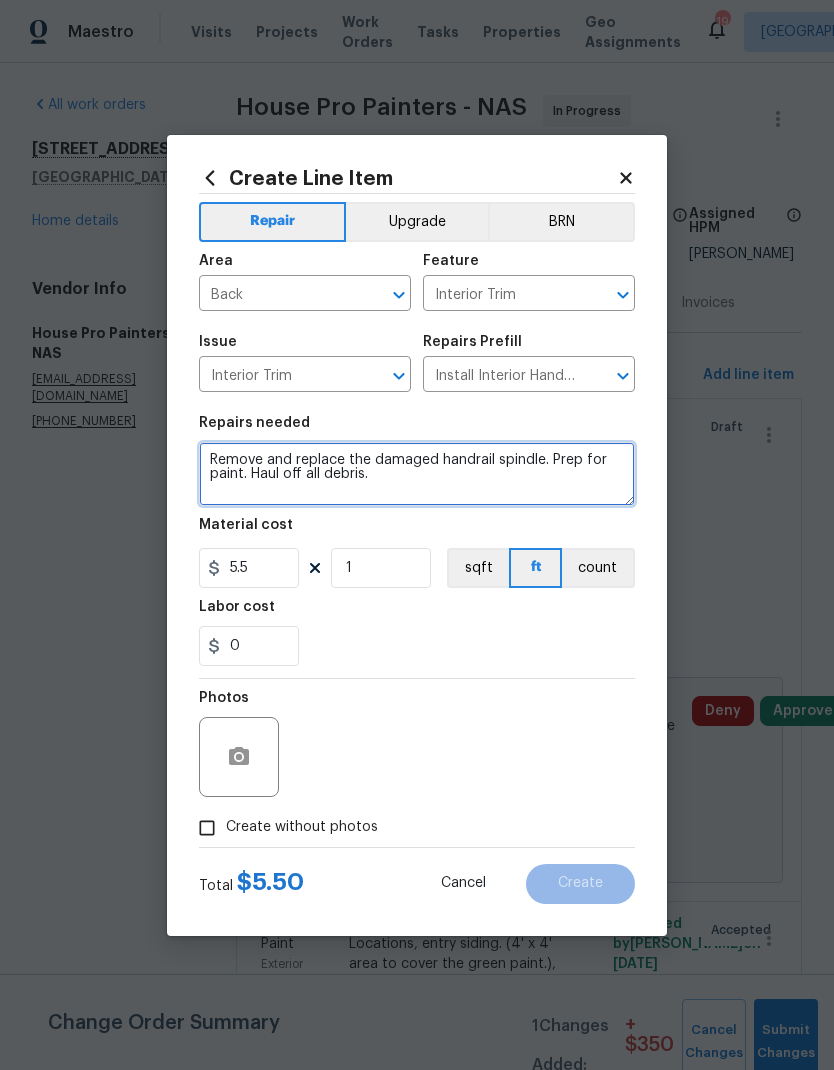 type on "Remove and replace the damaged handrail spindle. Prep for paint. Haul off all debris." 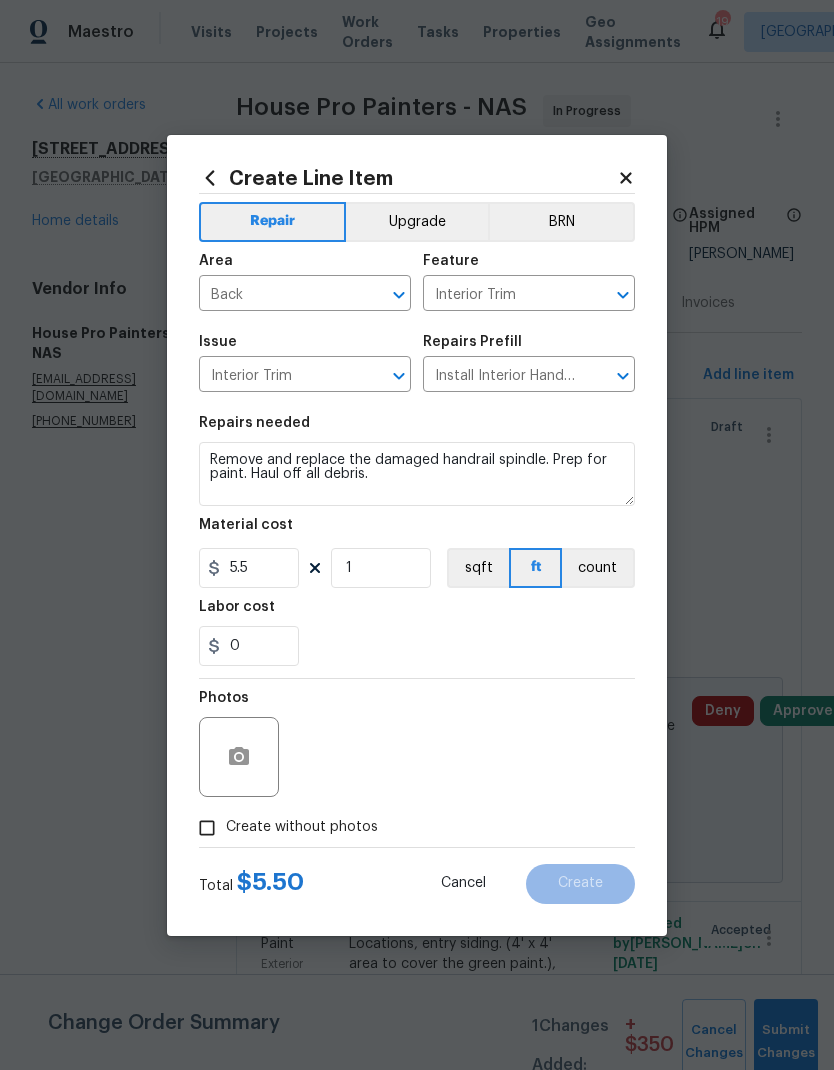 click on "Labor cost" at bounding box center (417, 613) 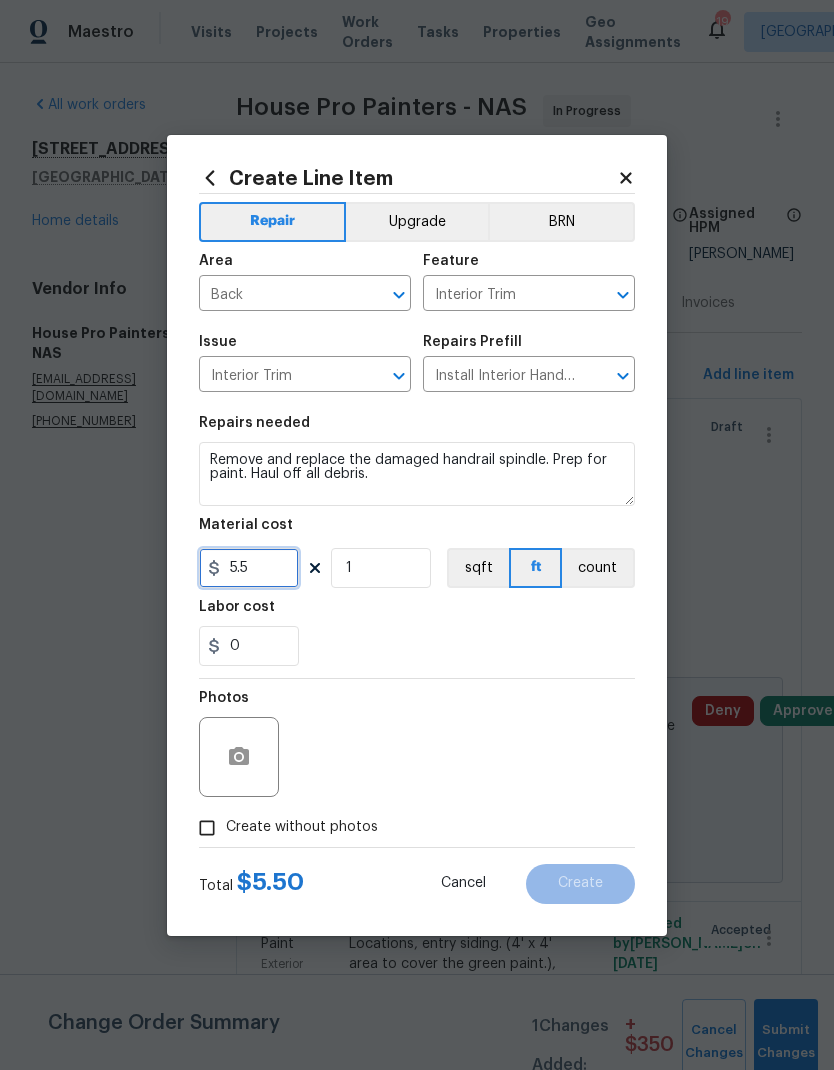 click on "5.5" at bounding box center (249, 568) 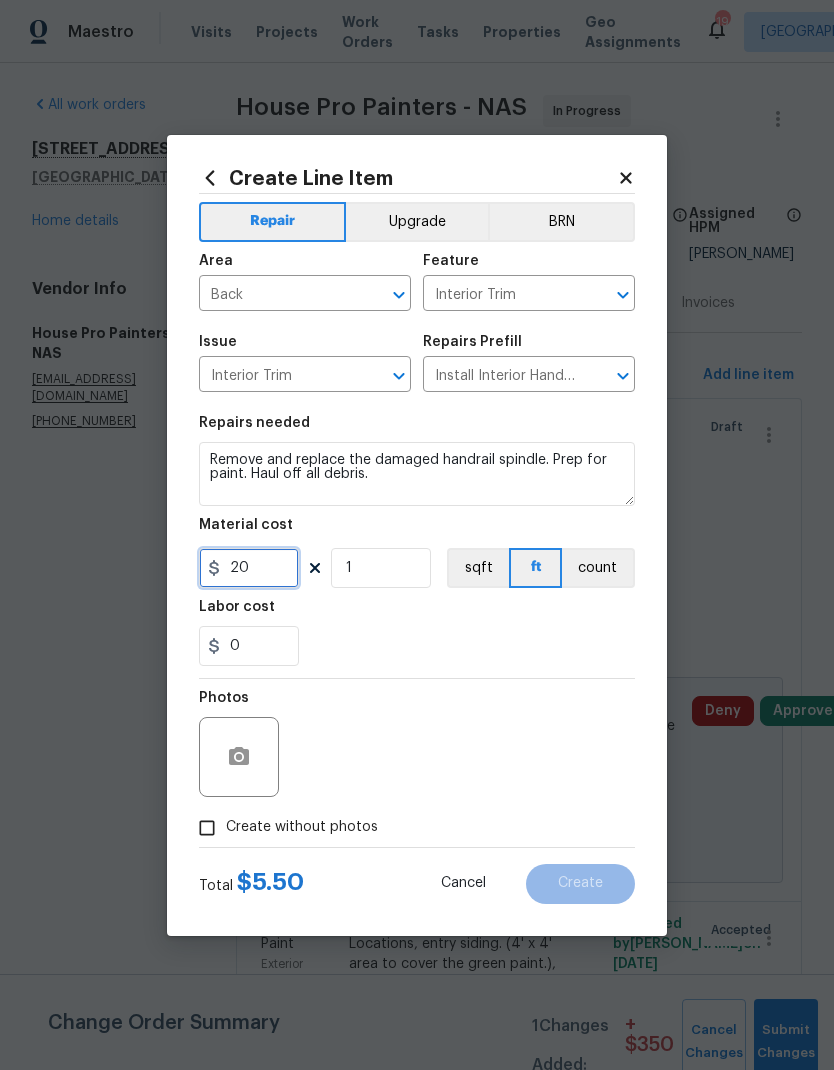 type on "20" 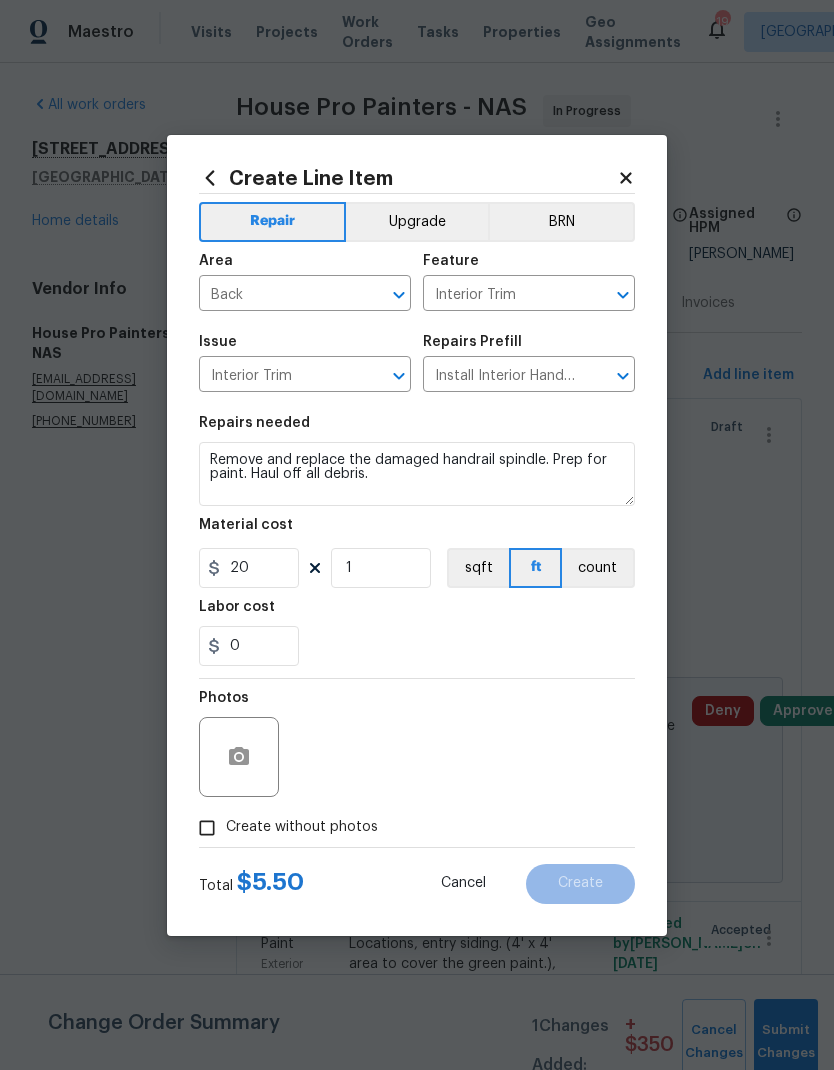 click on "0" at bounding box center (417, 646) 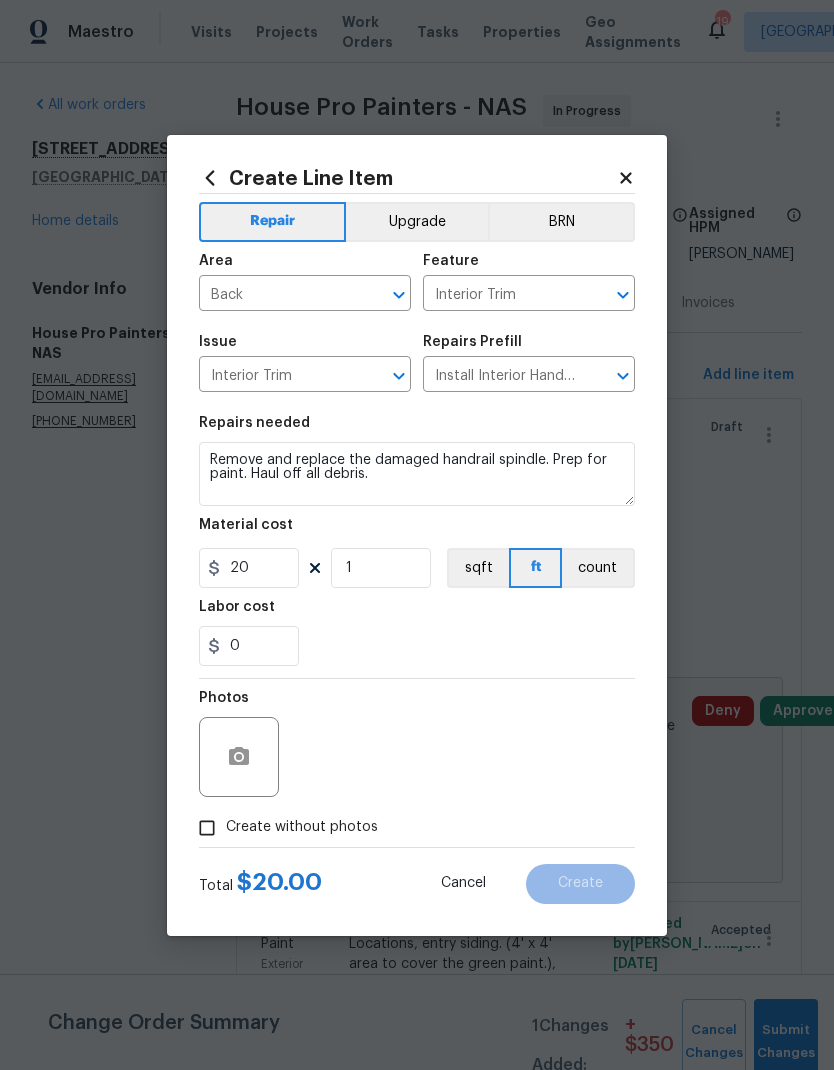 click on "Create without photos" at bounding box center [207, 828] 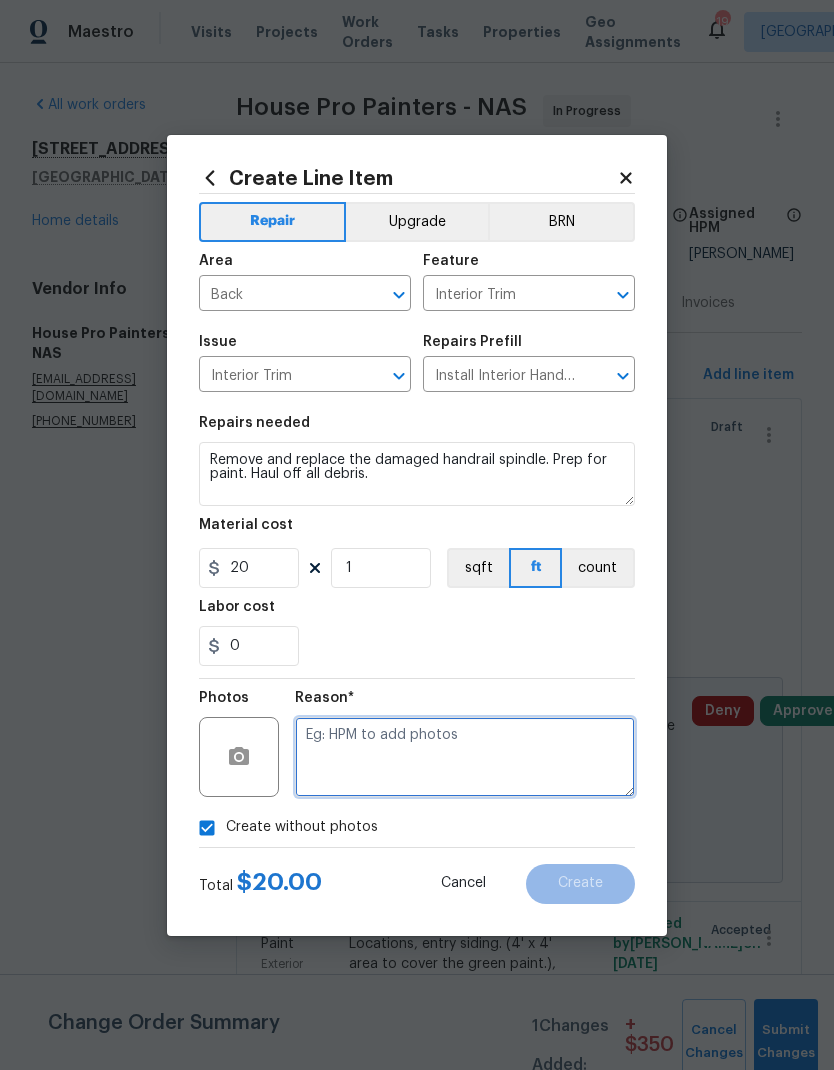 click at bounding box center (465, 757) 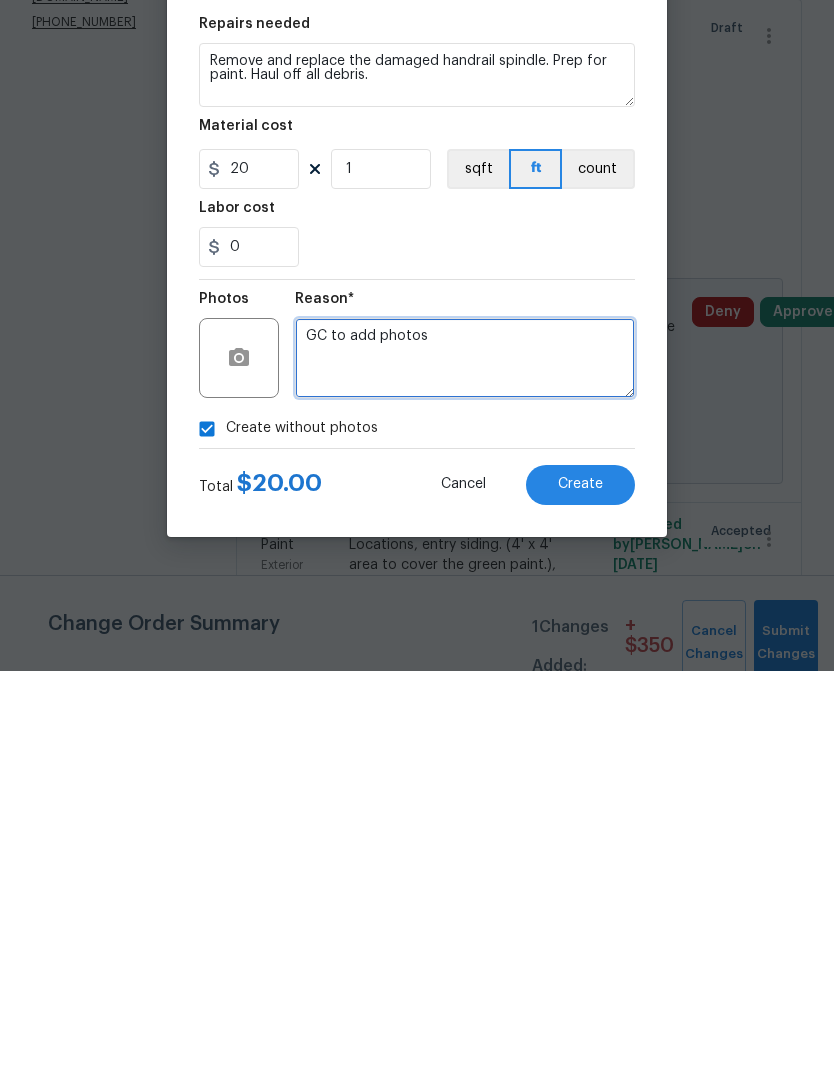 type on "GC to add photos" 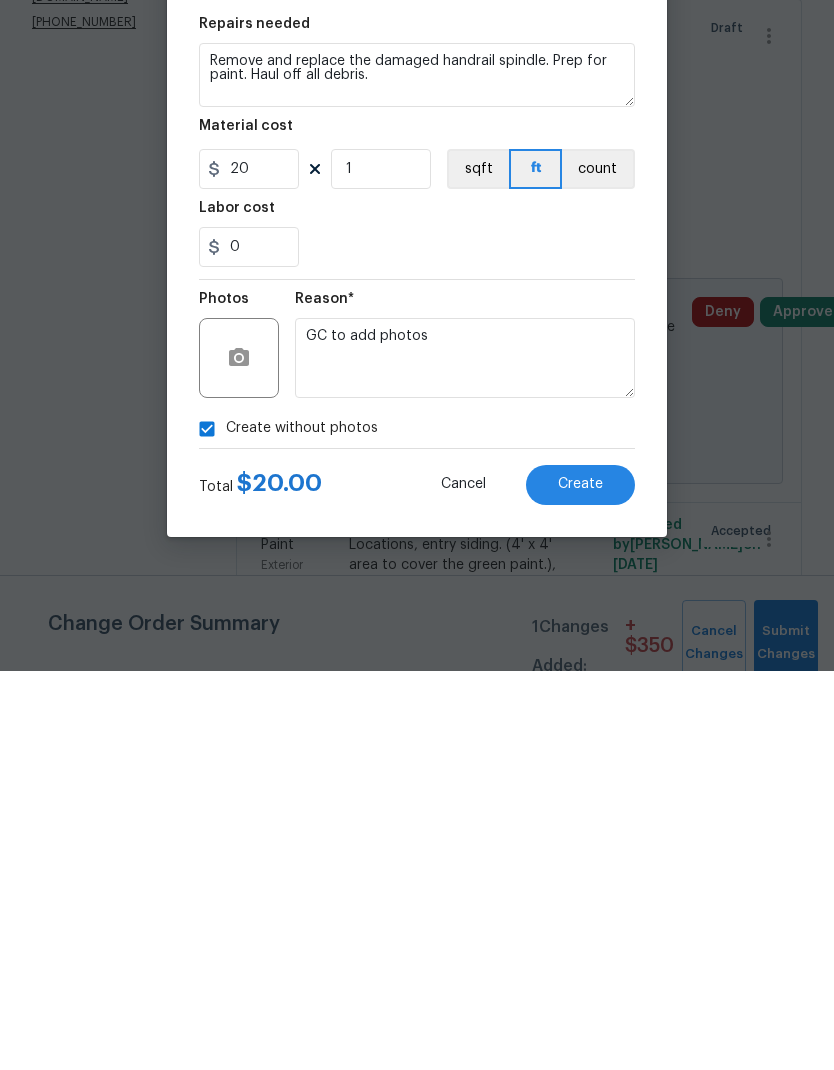 click on "Create" at bounding box center (580, 884) 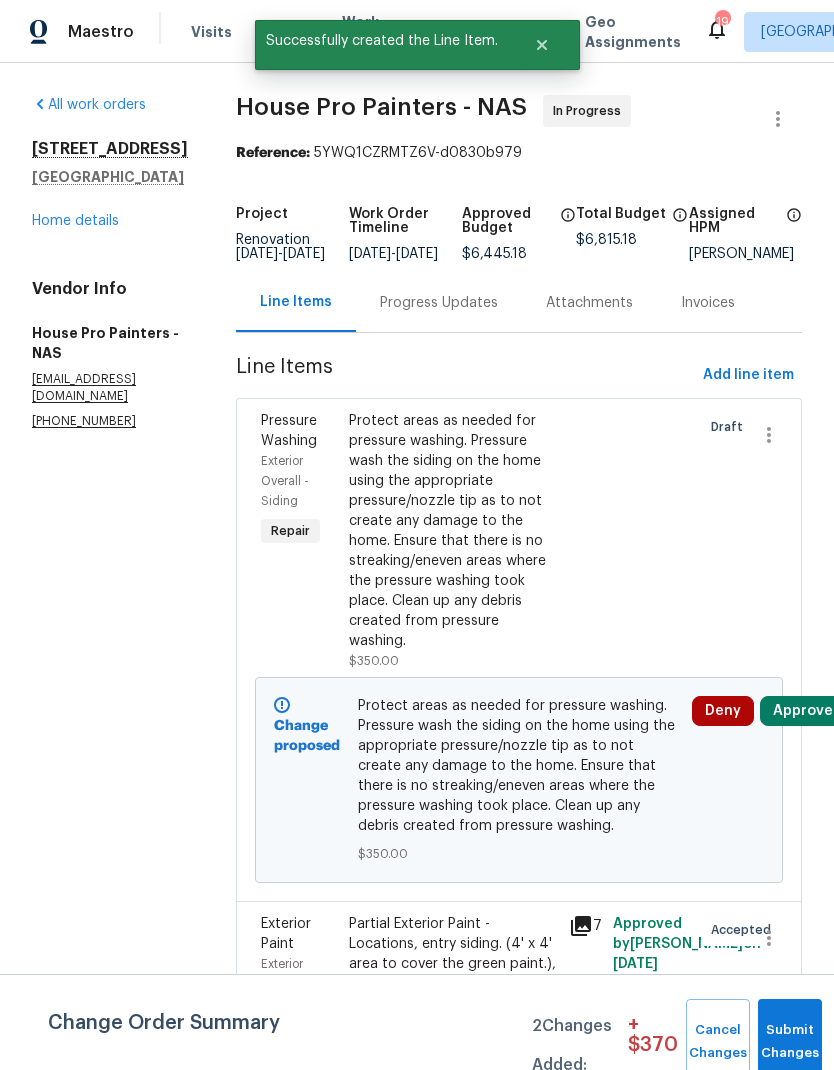 scroll, scrollTop: 0, scrollLeft: 0, axis: both 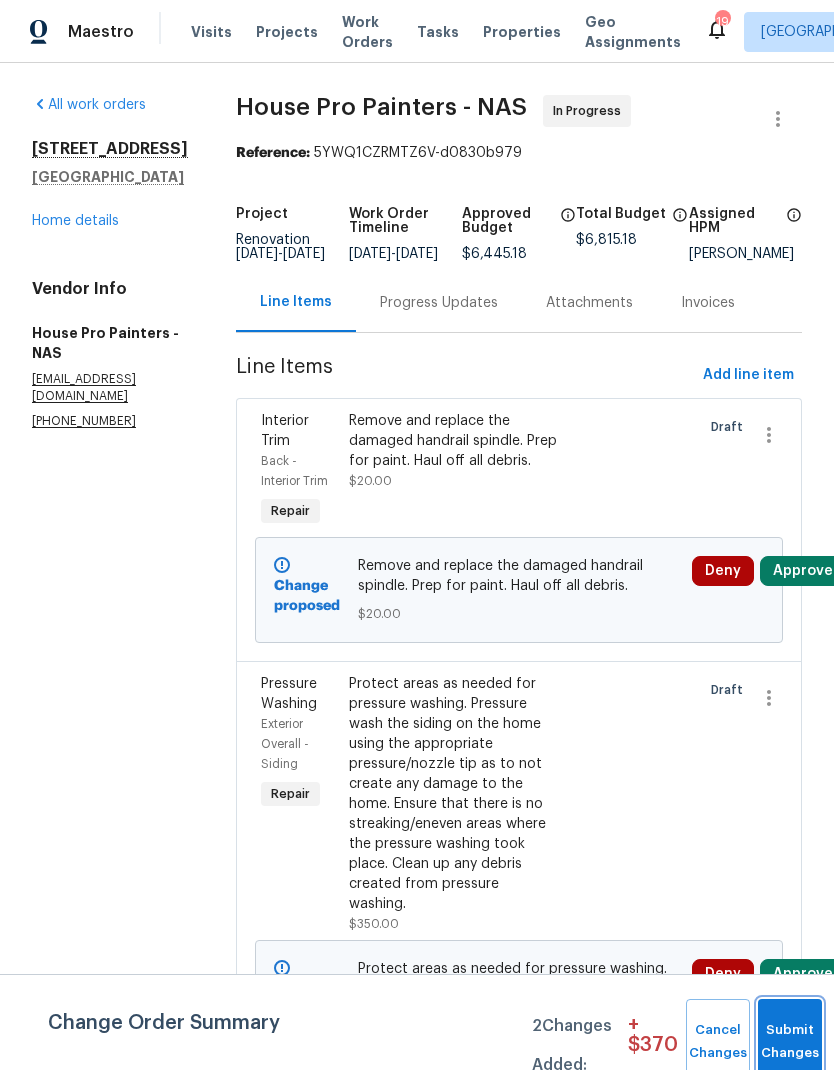 click on "Submit Changes" at bounding box center [790, 1042] 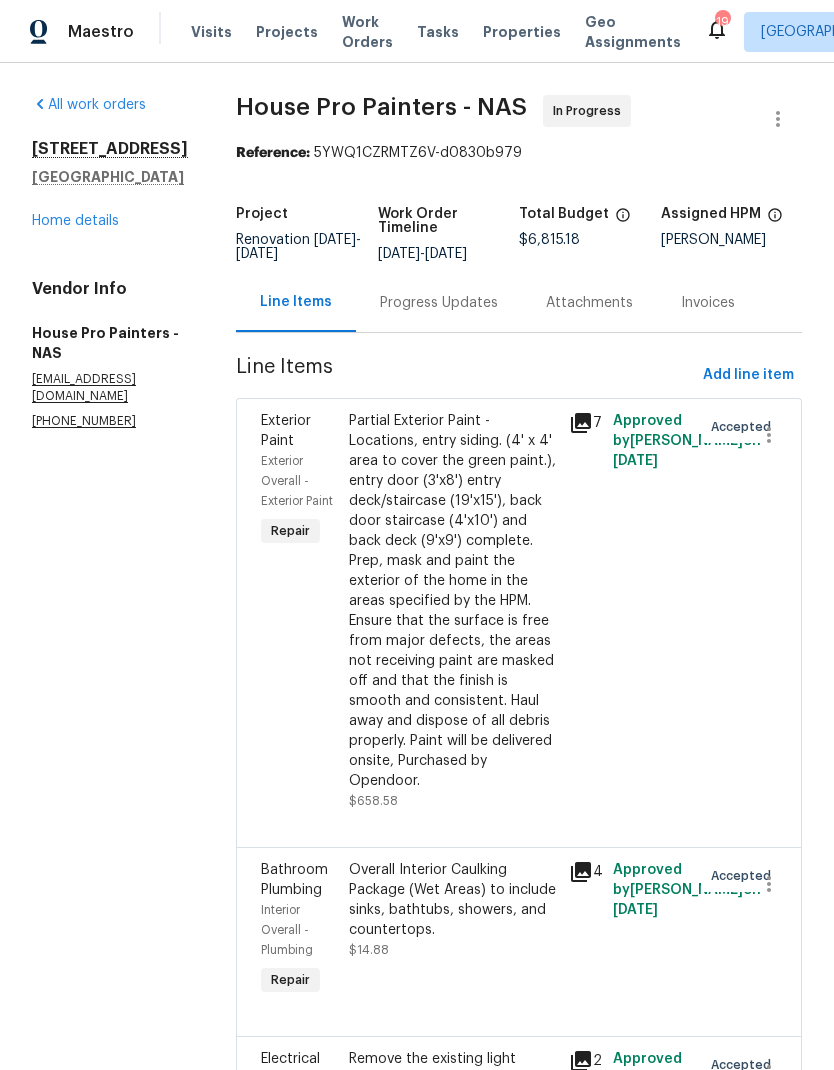click on "Progress Updates" at bounding box center [439, 302] 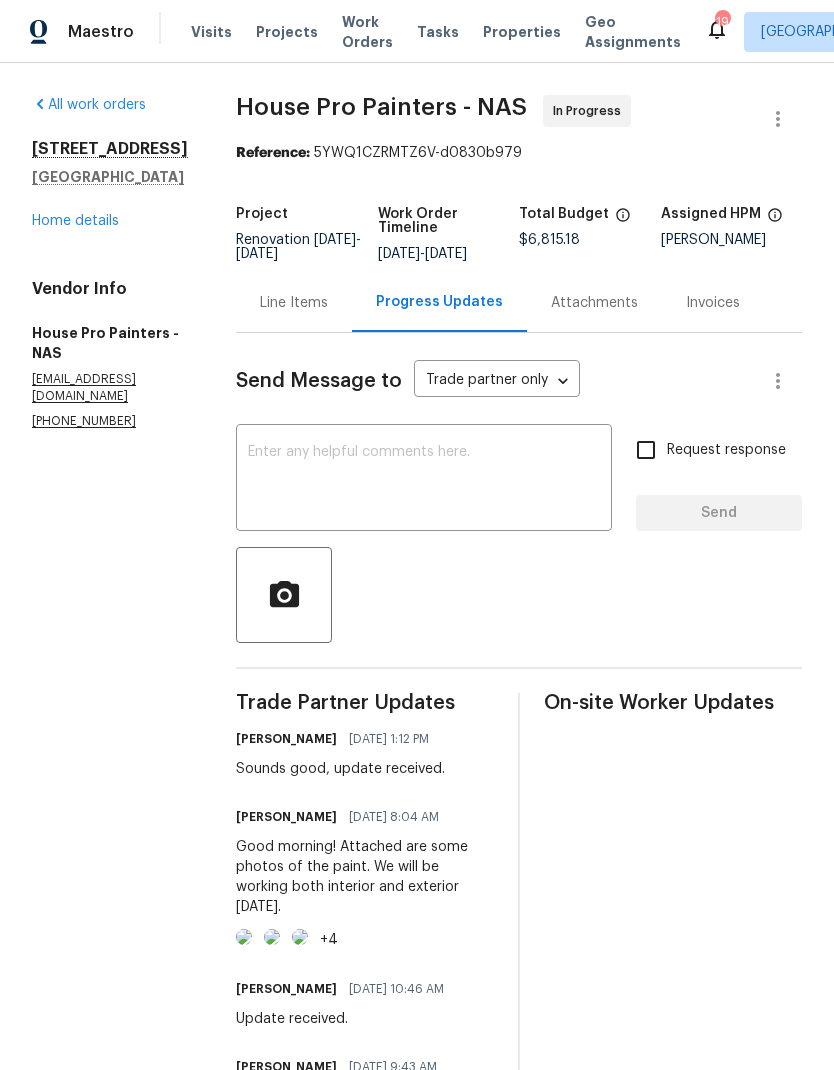 click at bounding box center (424, 480) 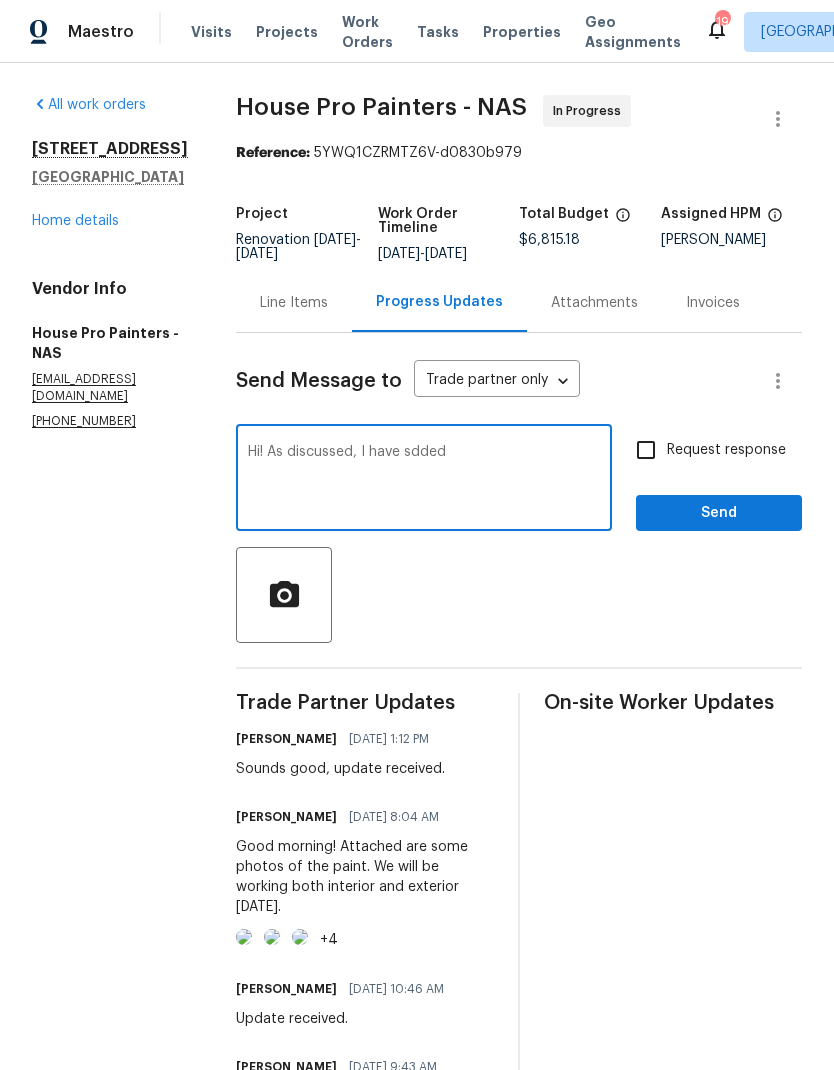 click on "Hi! As discussed, I have sdded" at bounding box center [424, 480] 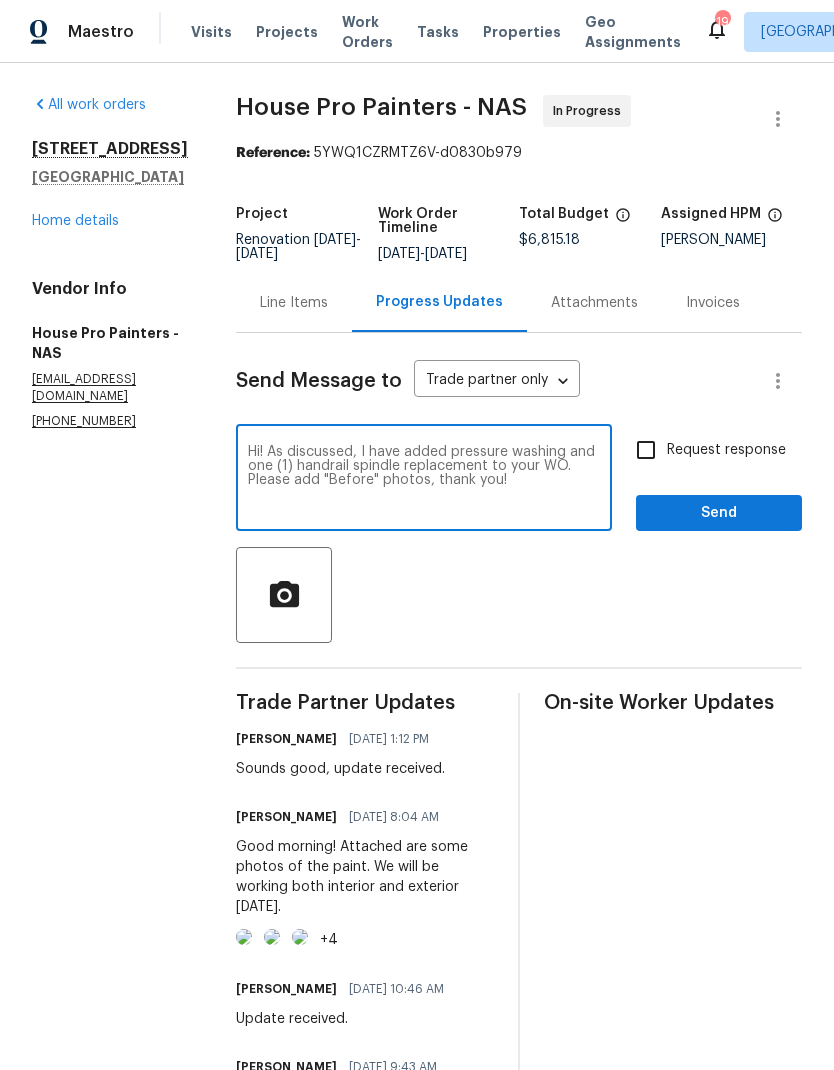 type on "Hi! As discussed, I have added pressure washing and one (1) handrail spindle replacement to your WO. Please add "Before" photos, thank you!" 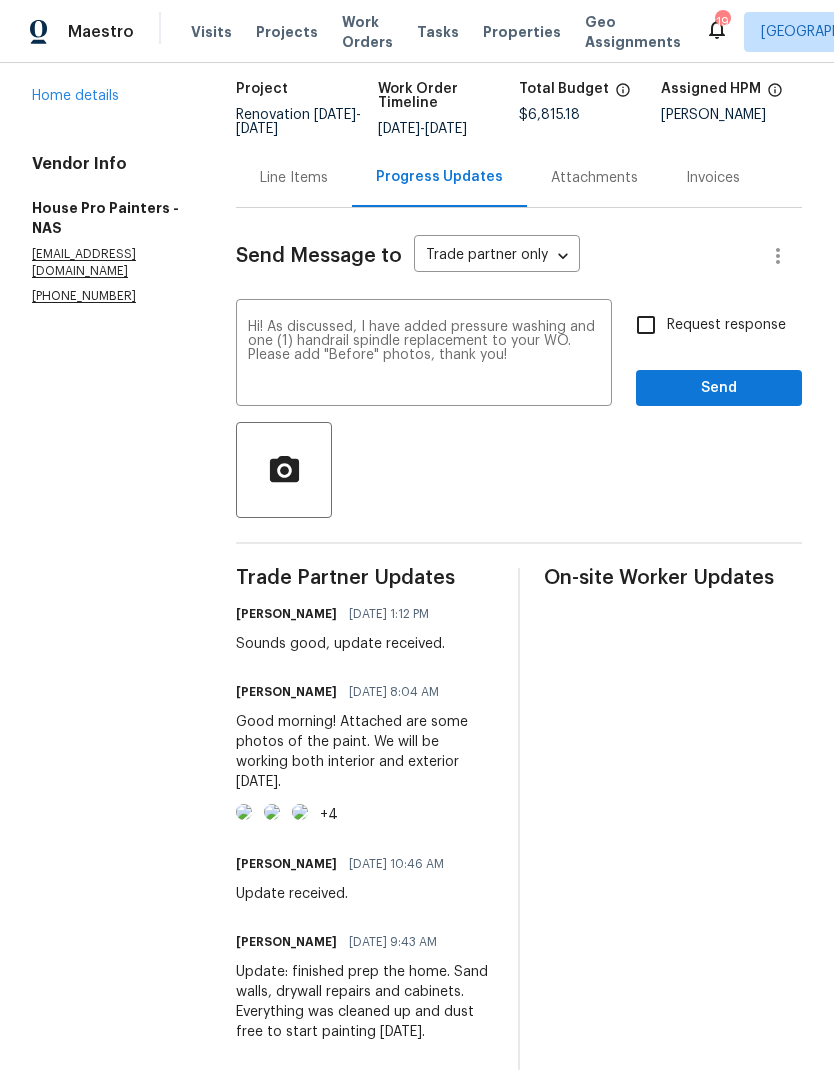 scroll, scrollTop: 116, scrollLeft: 0, axis: vertical 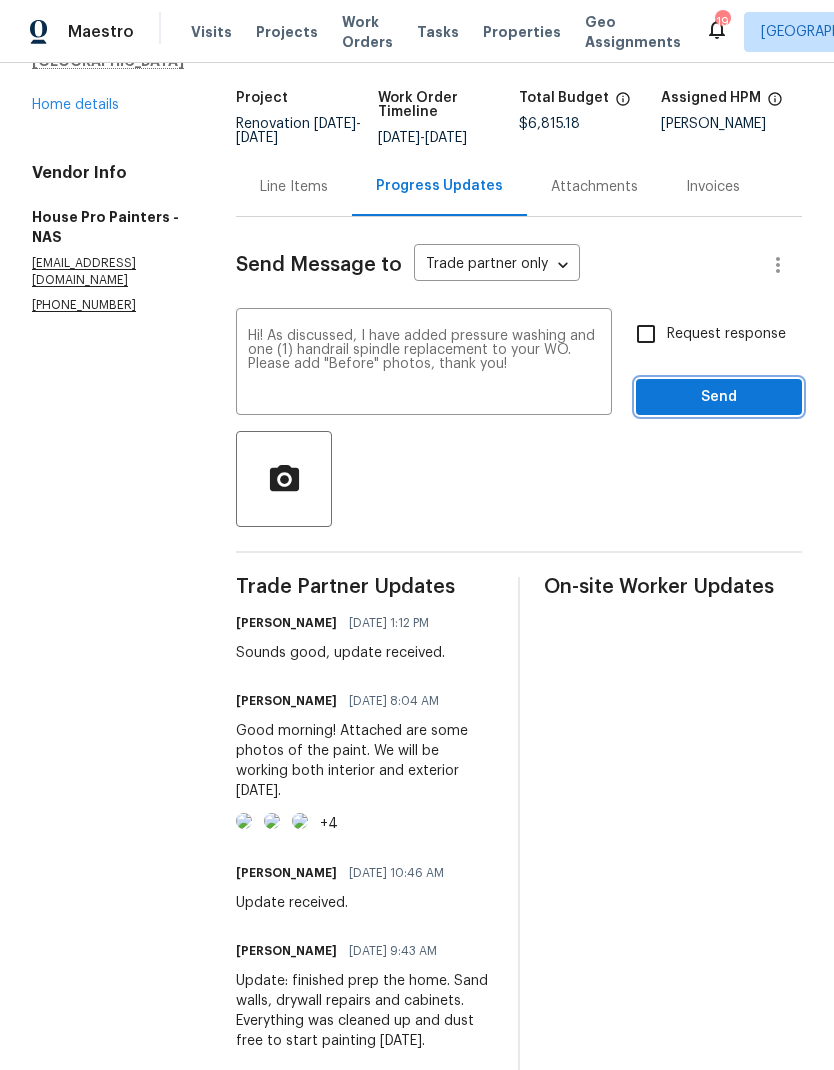 click on "Send" at bounding box center [719, 397] 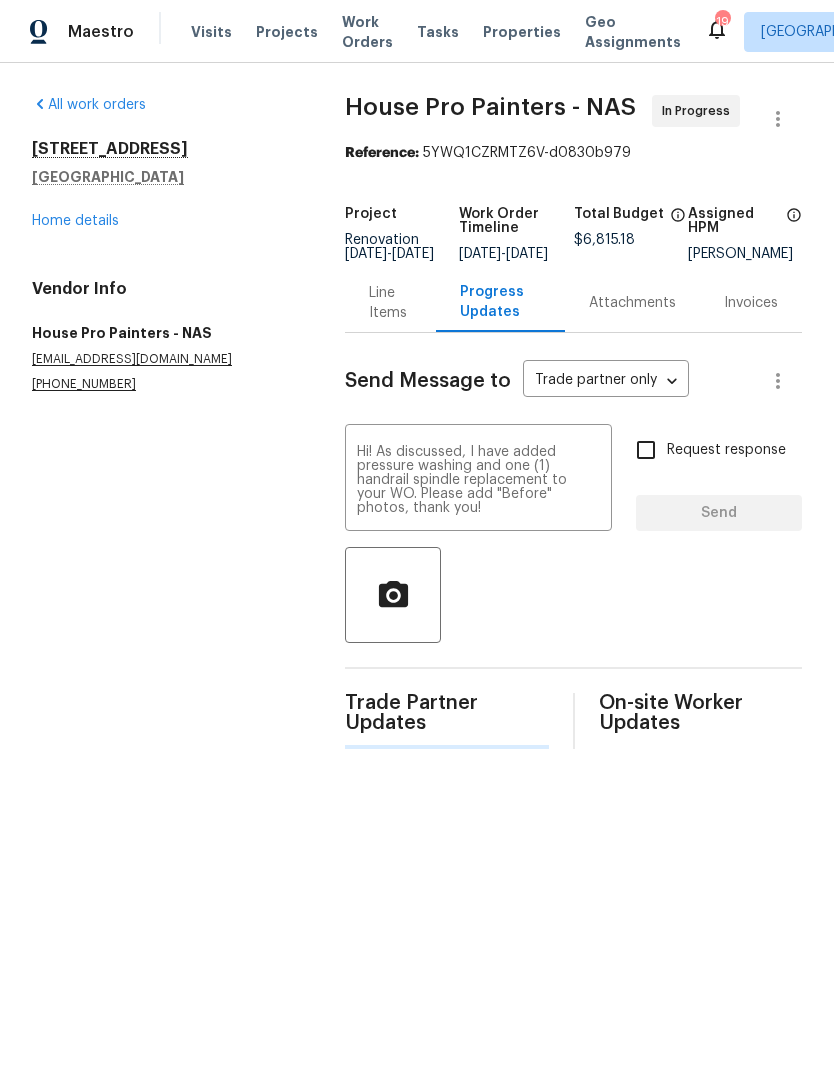 scroll, scrollTop: 0, scrollLeft: 0, axis: both 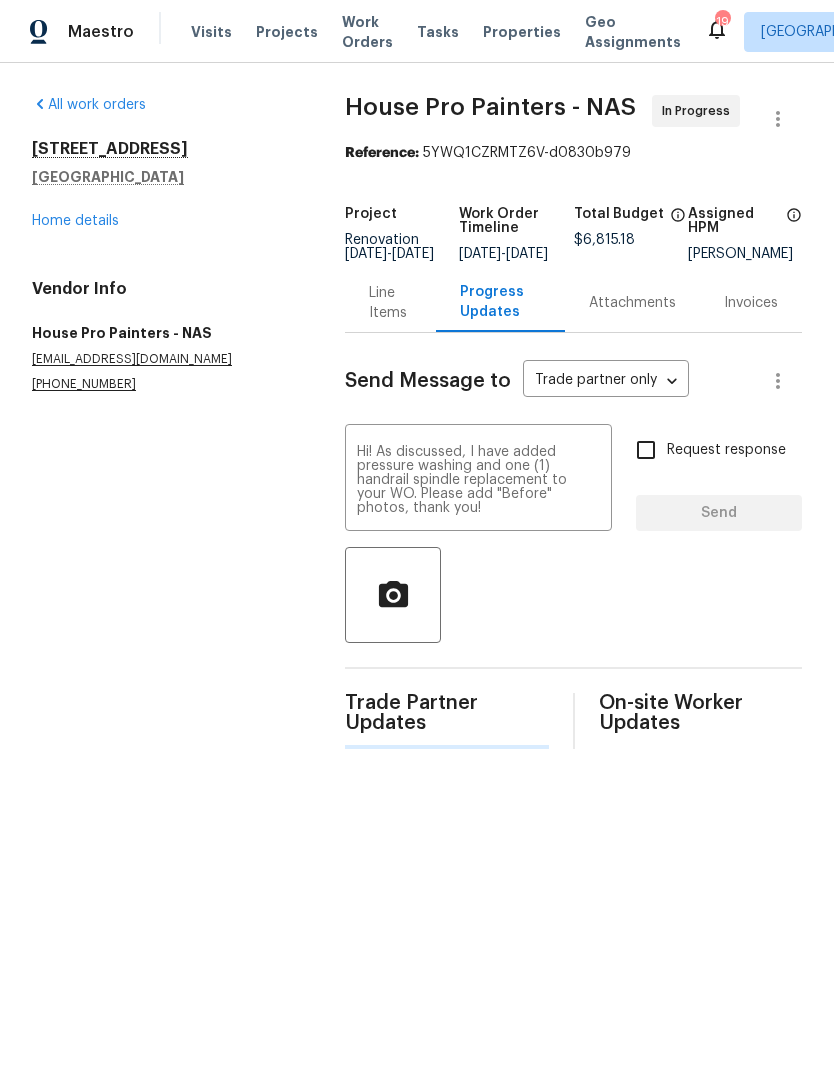 type 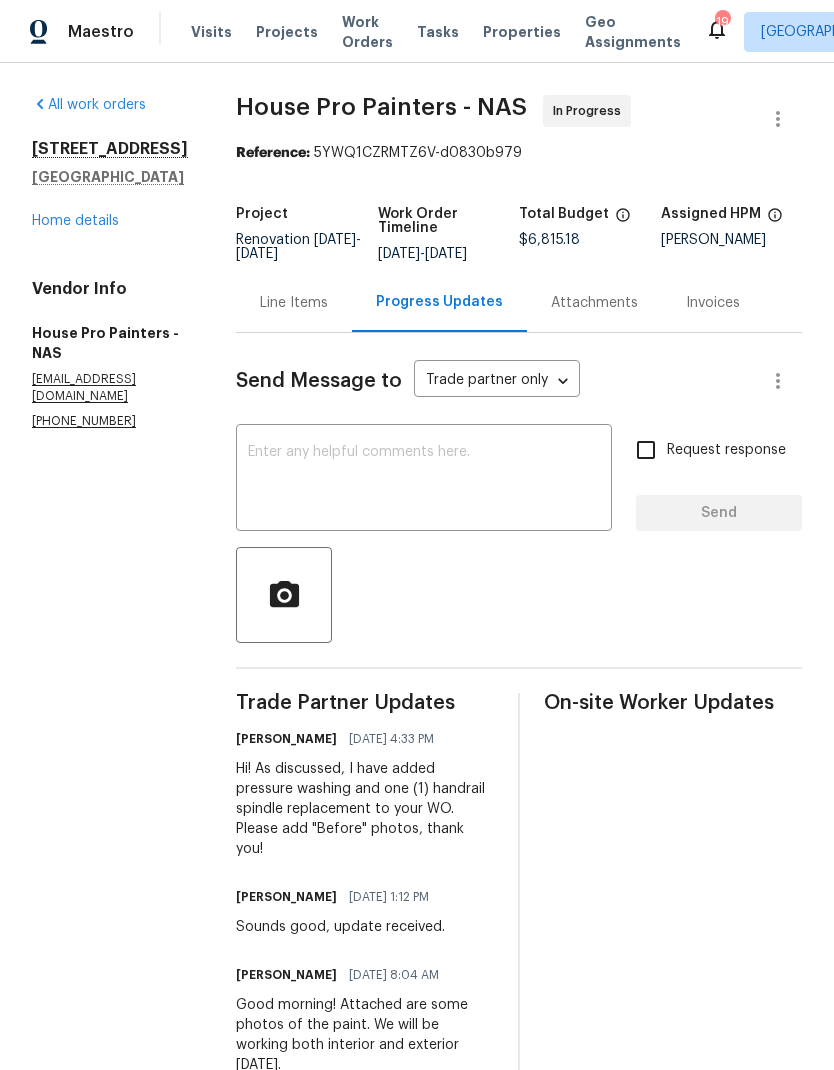 scroll, scrollTop: 0, scrollLeft: 0, axis: both 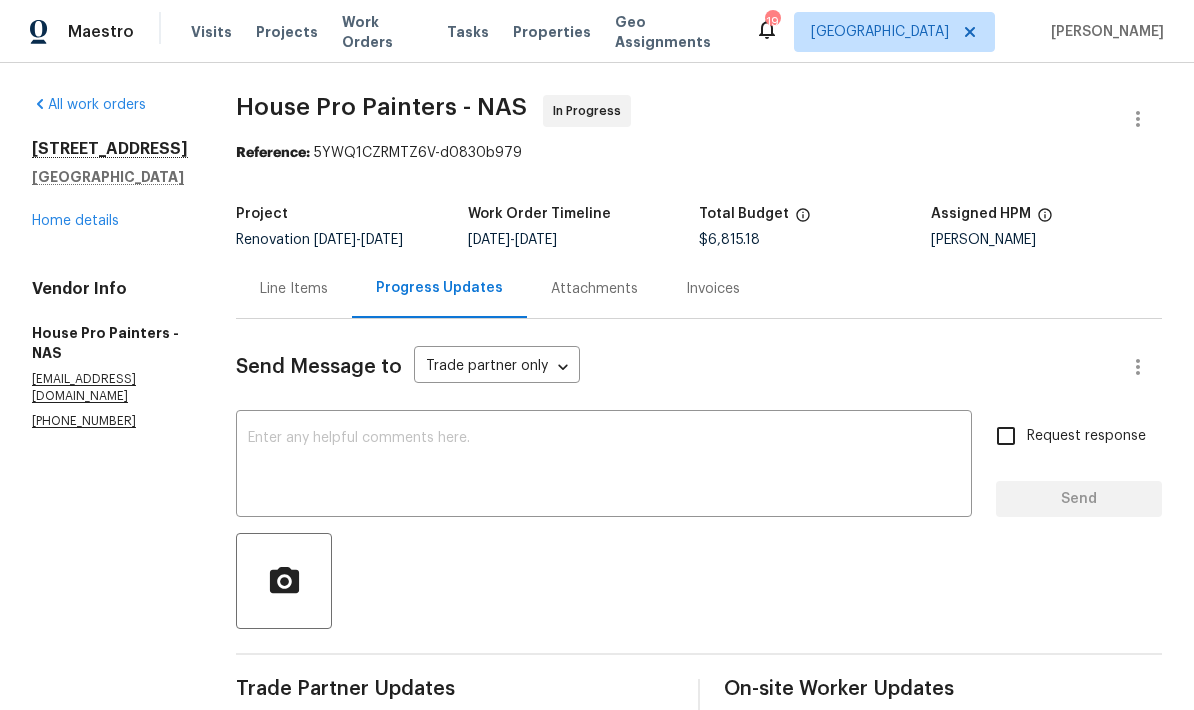click on "Home details" at bounding box center [75, 221] 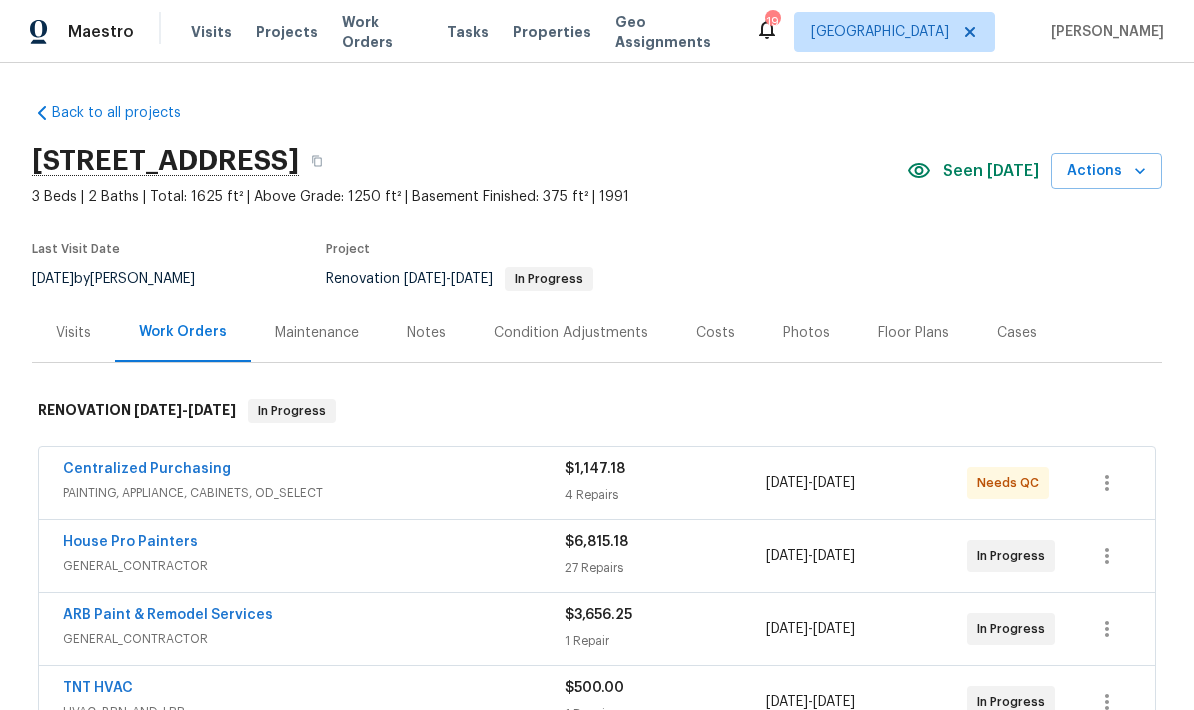 click on "Costs" at bounding box center (715, 333) 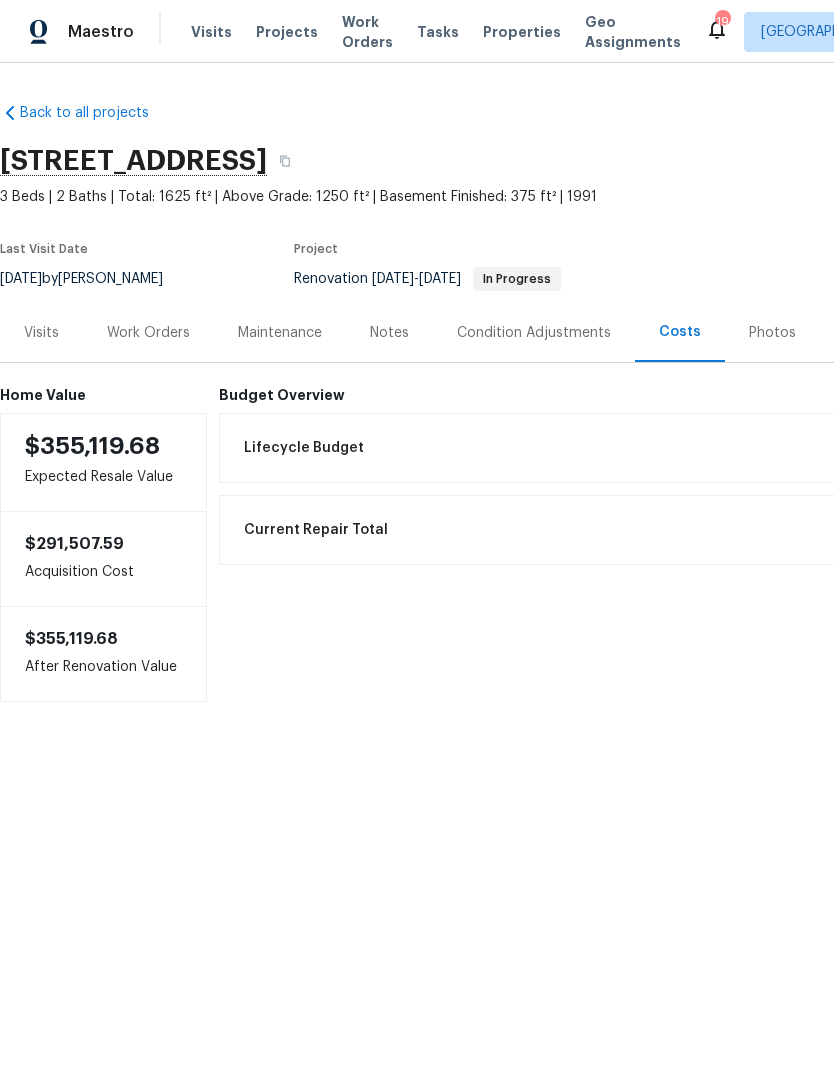 click on "Work Orders" at bounding box center [367, 32] 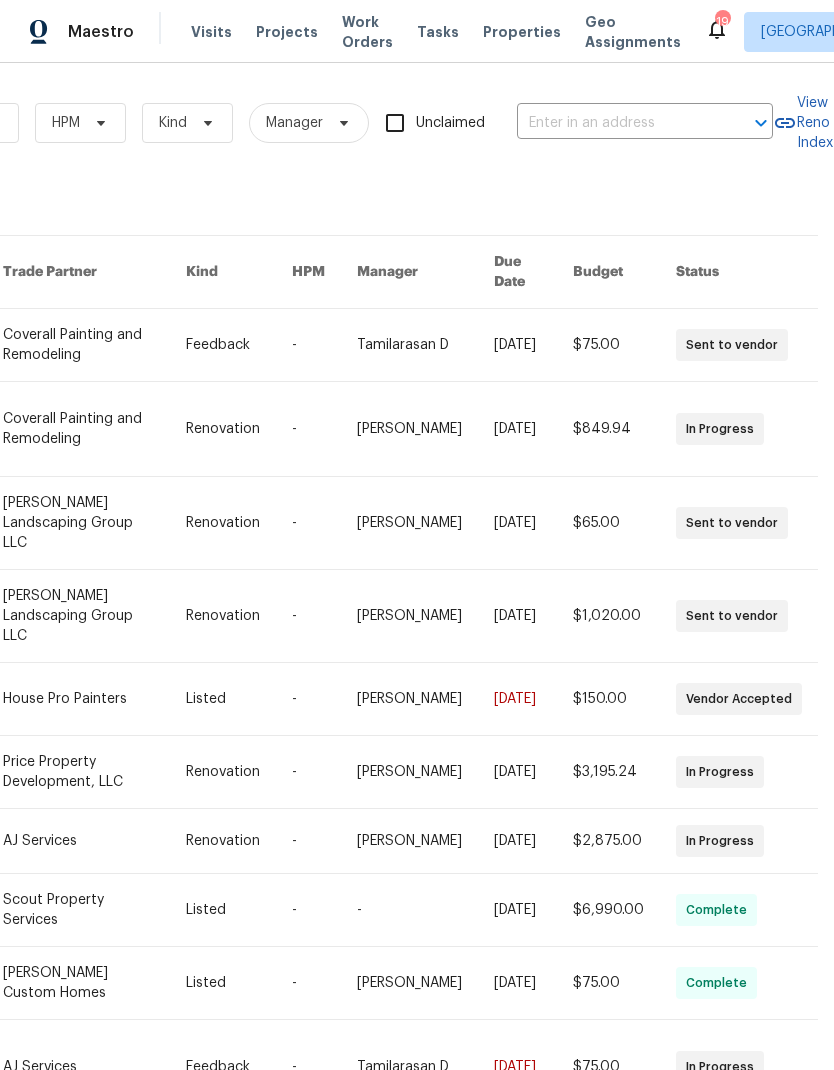 scroll, scrollTop: 0, scrollLeft: 329, axis: horizontal 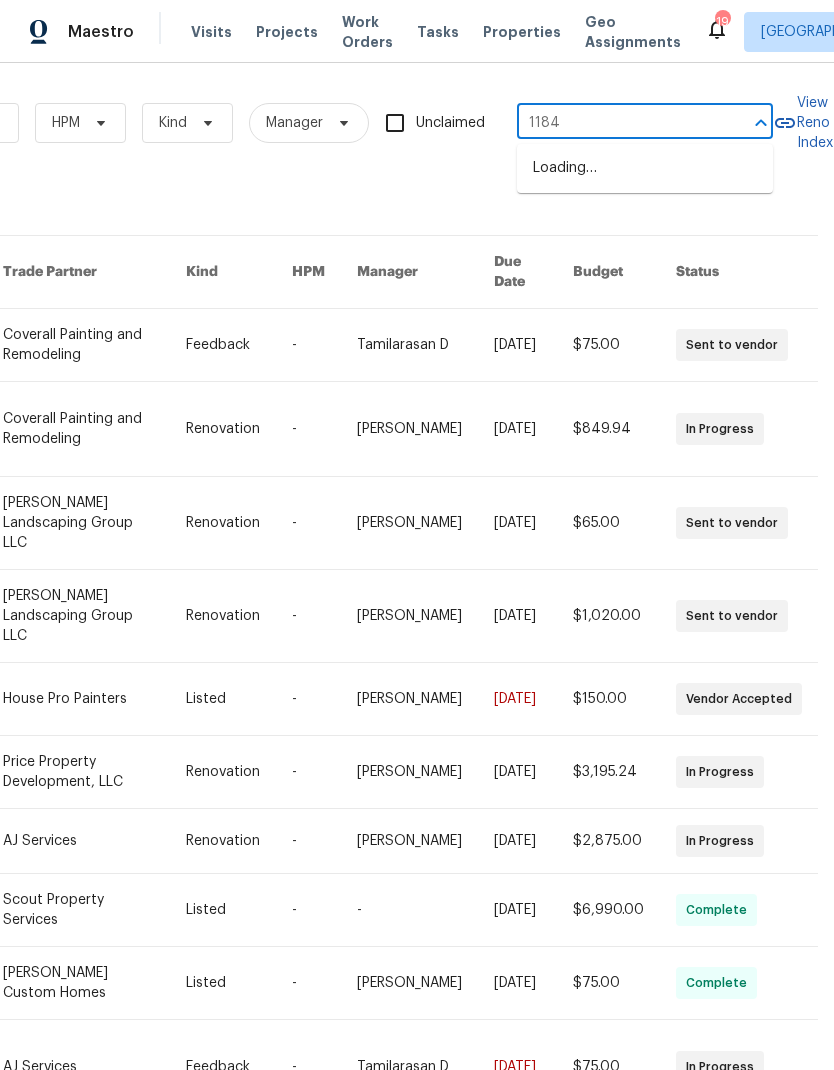 type on "1184 c" 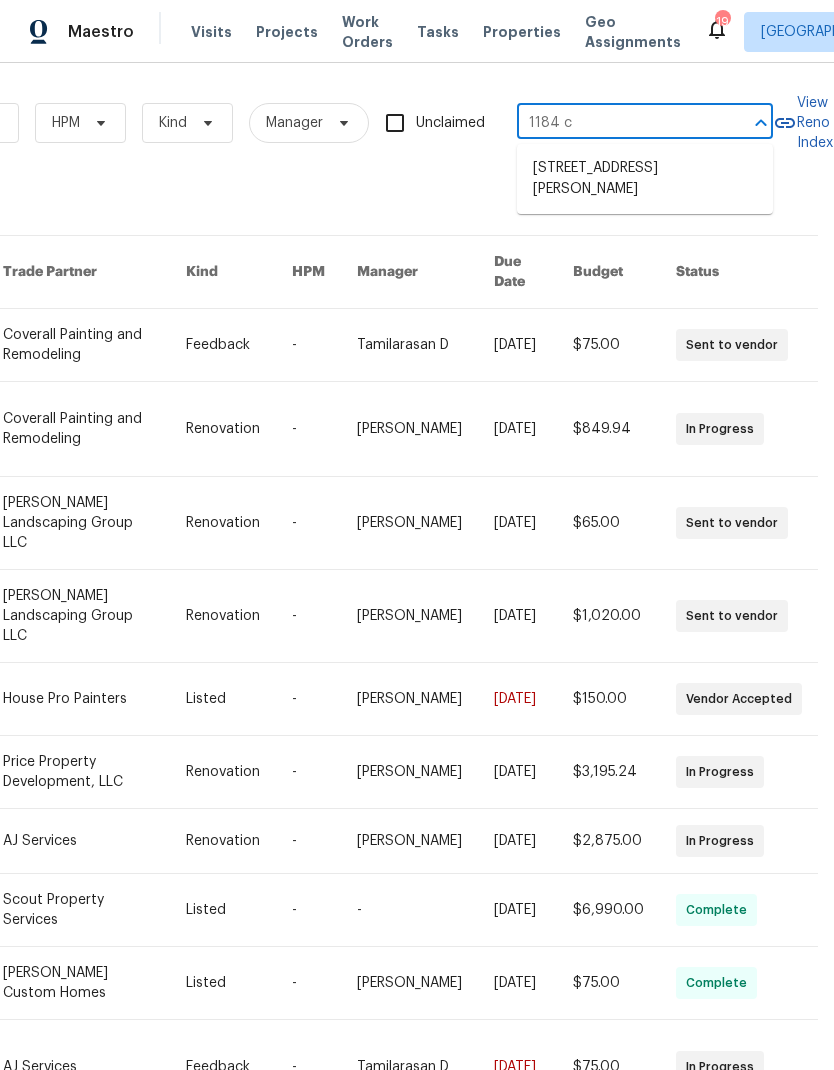 click on "[STREET_ADDRESS][PERSON_NAME]" at bounding box center [645, 179] 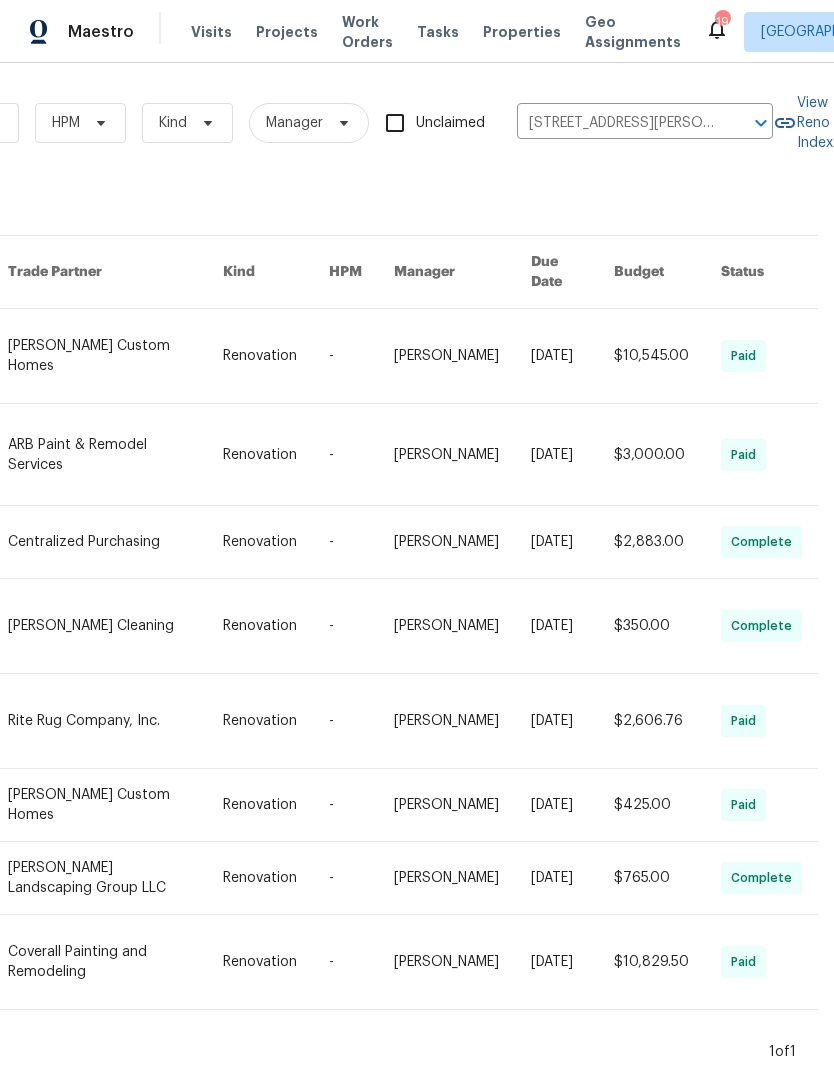 click at bounding box center (115, 356) 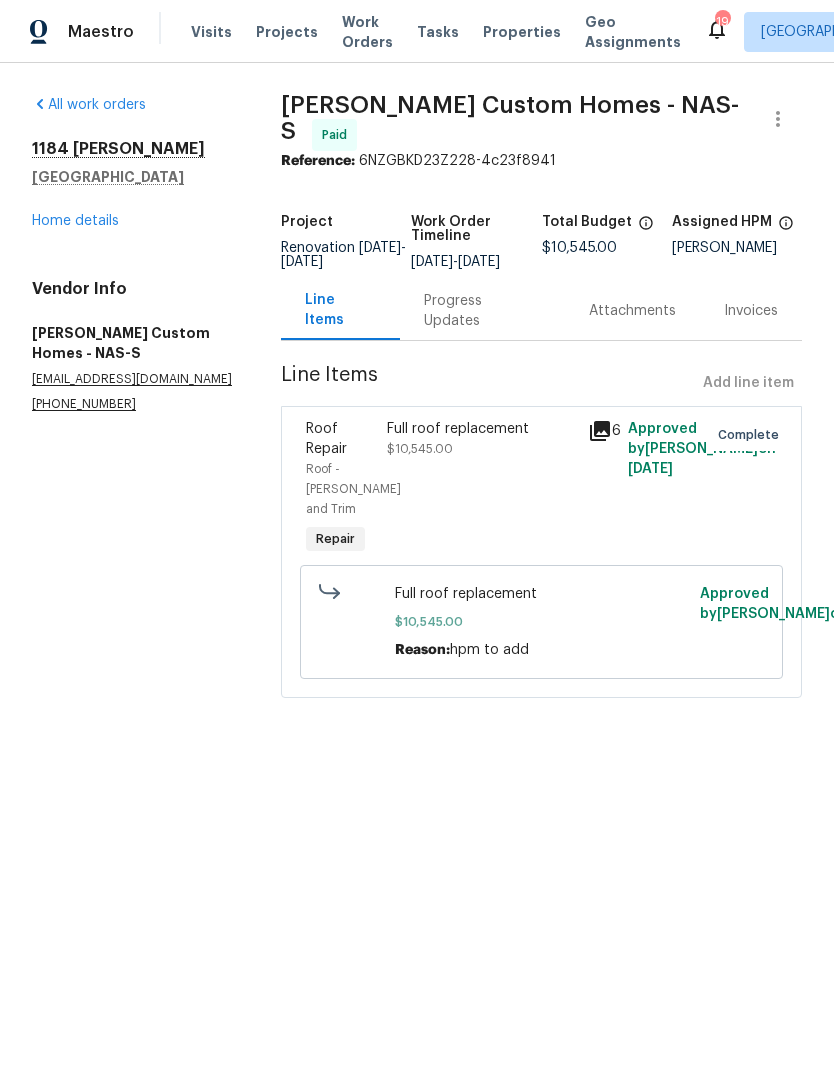 click on "Home details" at bounding box center (75, 221) 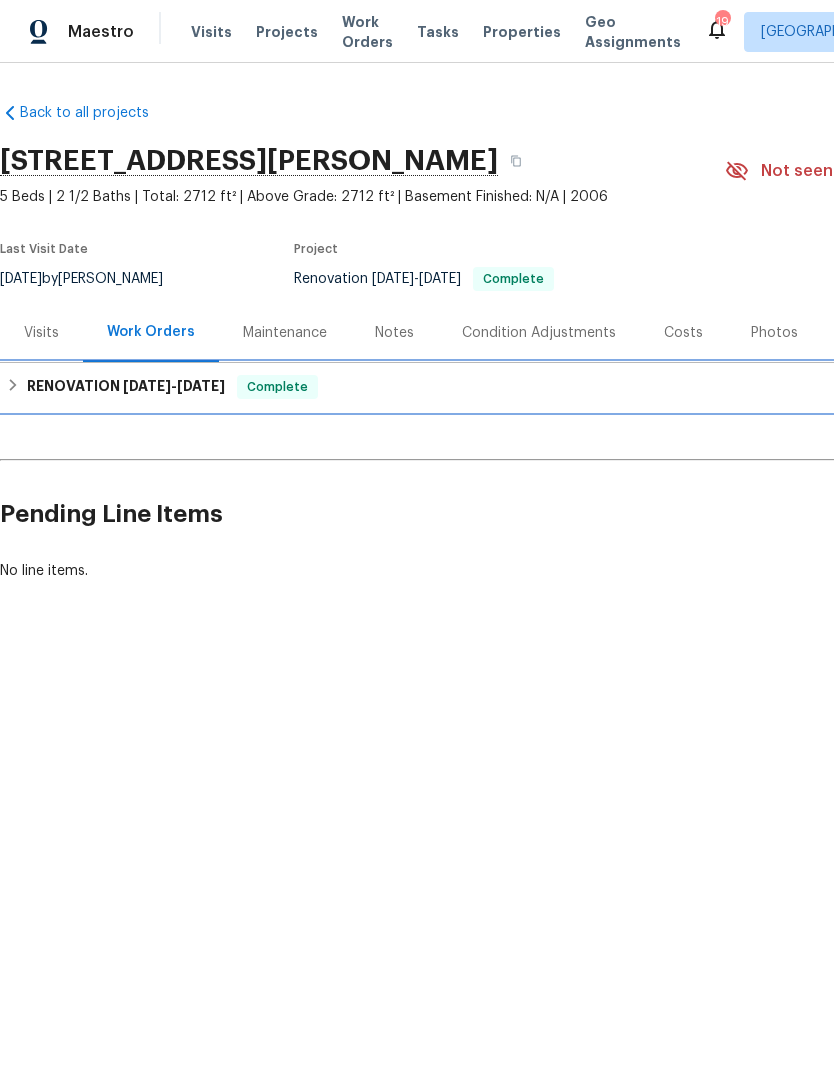 click on "RENOVATION   [DATE]  -  [DATE] Complete" at bounding box center [565, 387] 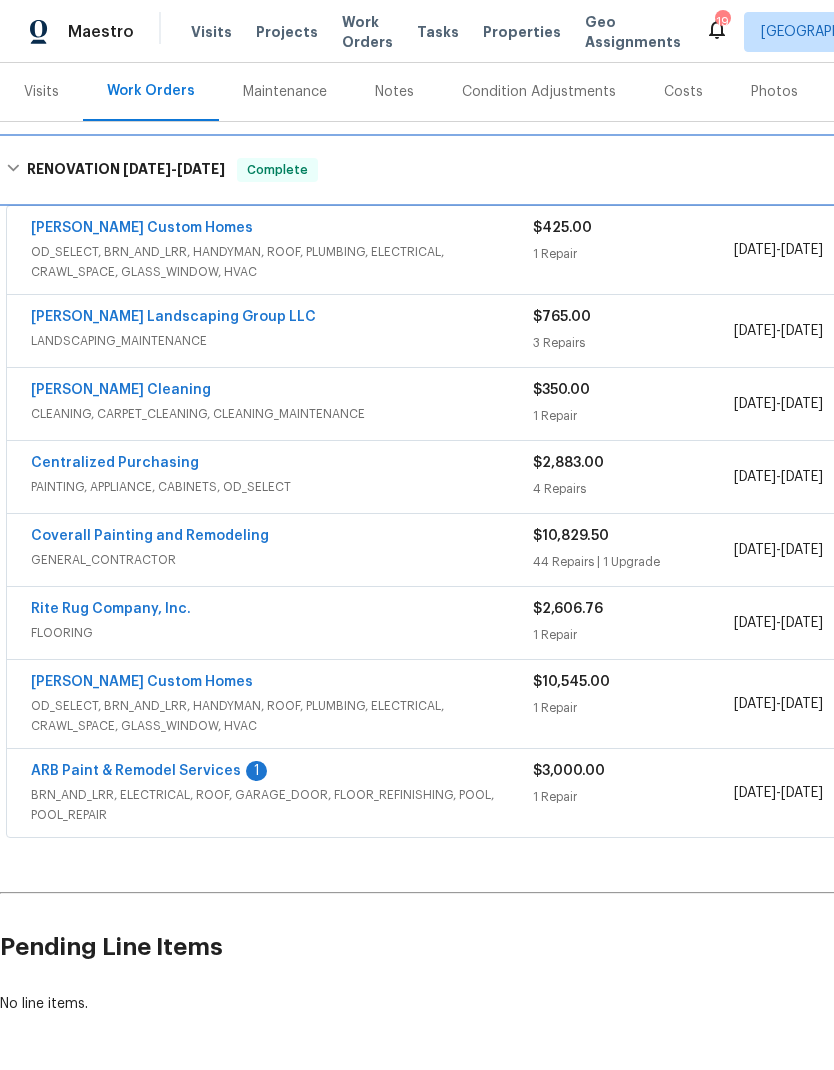 scroll, scrollTop: 240, scrollLeft: 0, axis: vertical 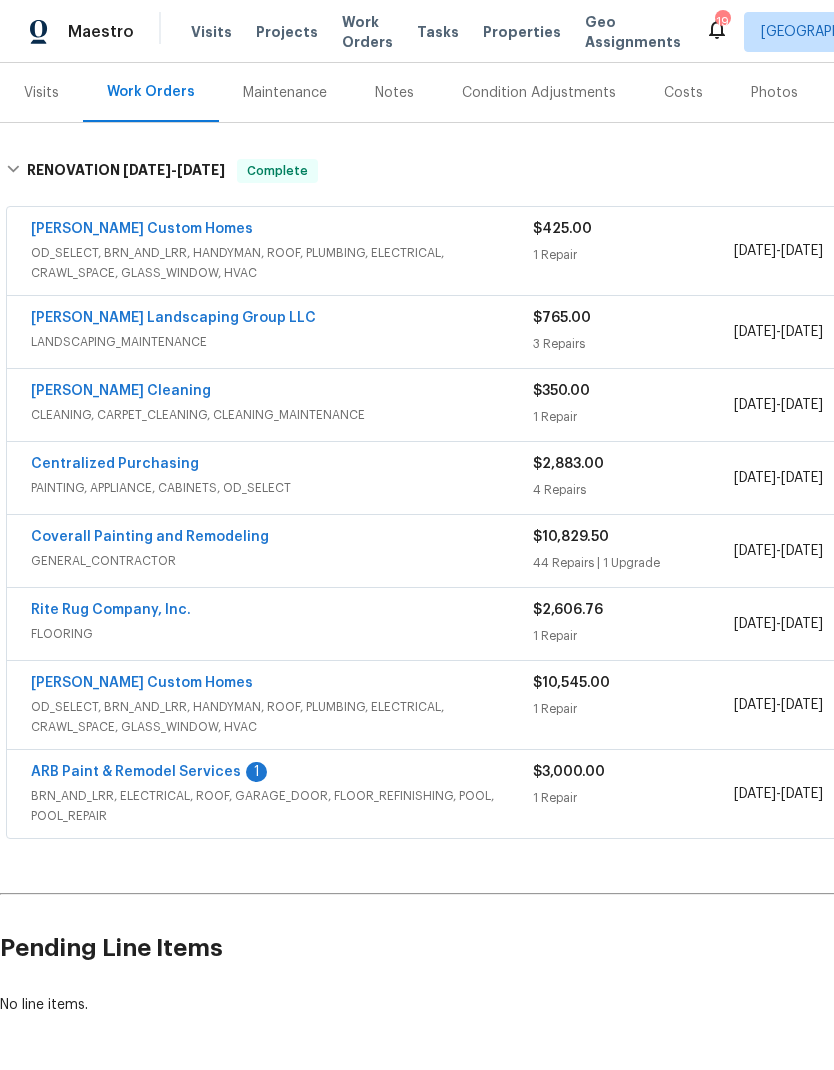 click on "GENERAL_CONTRACTOR" at bounding box center [282, 561] 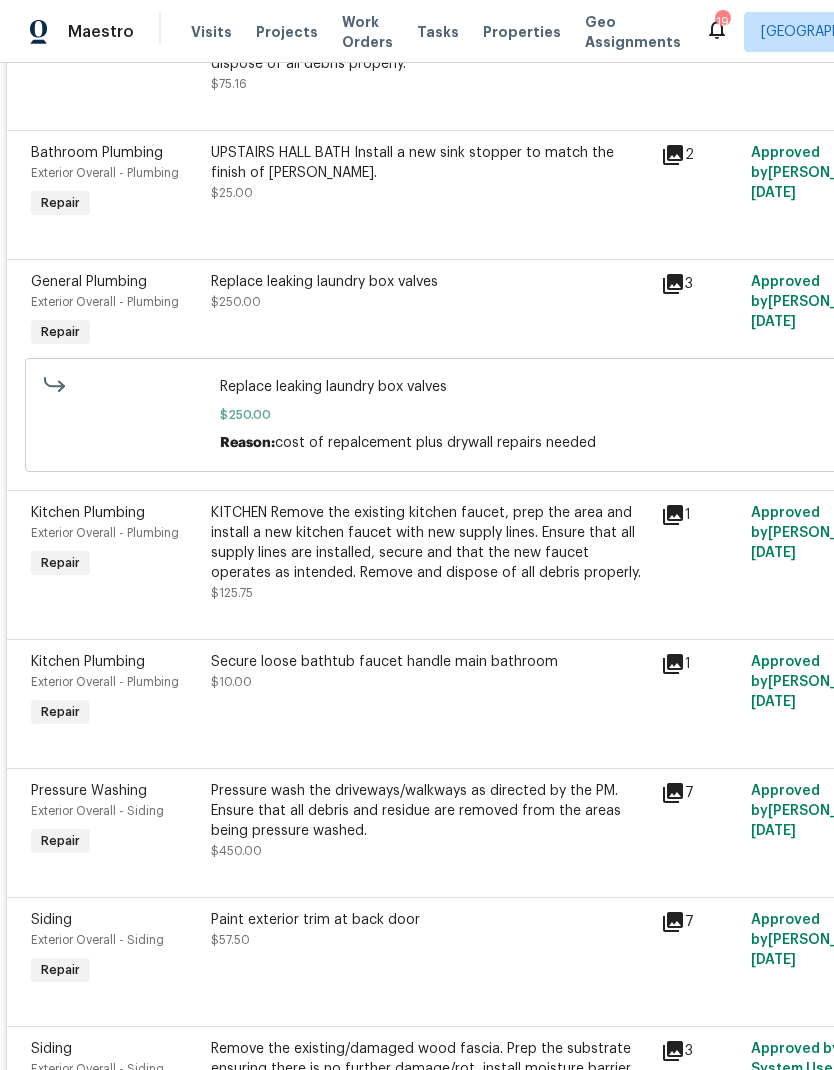 scroll, scrollTop: 6141, scrollLeft: -1, axis: both 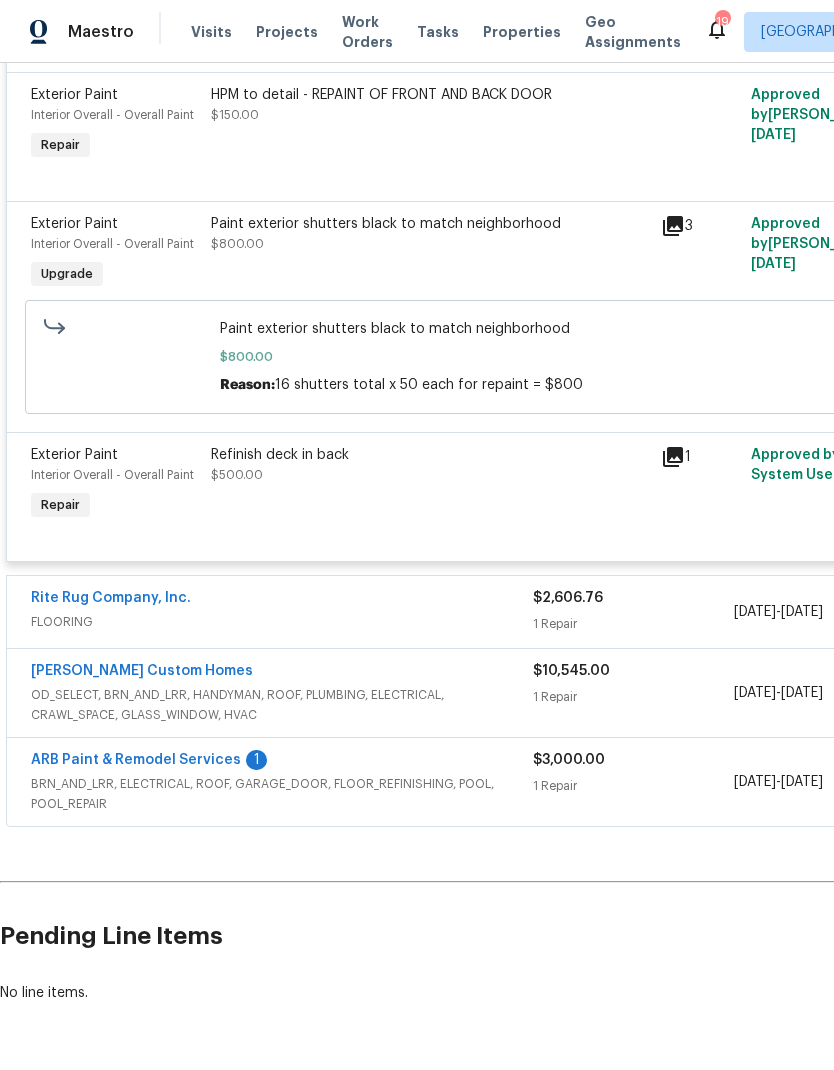 click on "Refinish deck in back $500.00" at bounding box center [430, 485] 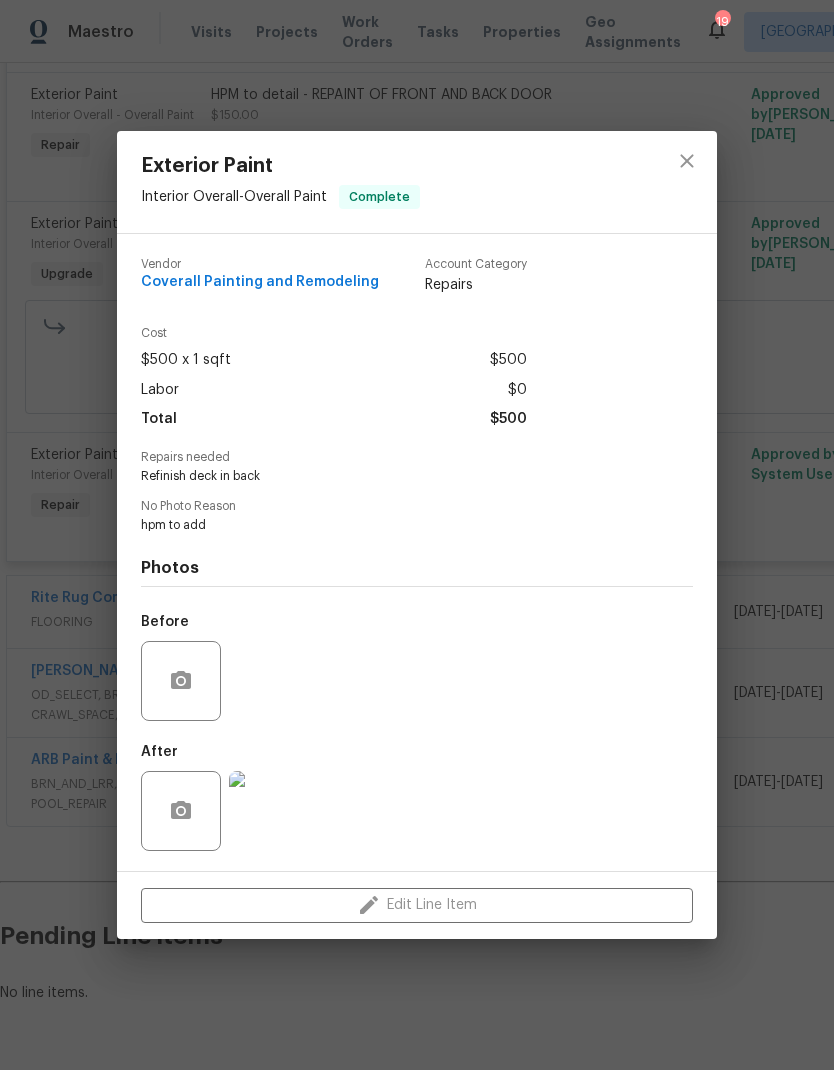 click at bounding box center (269, 811) 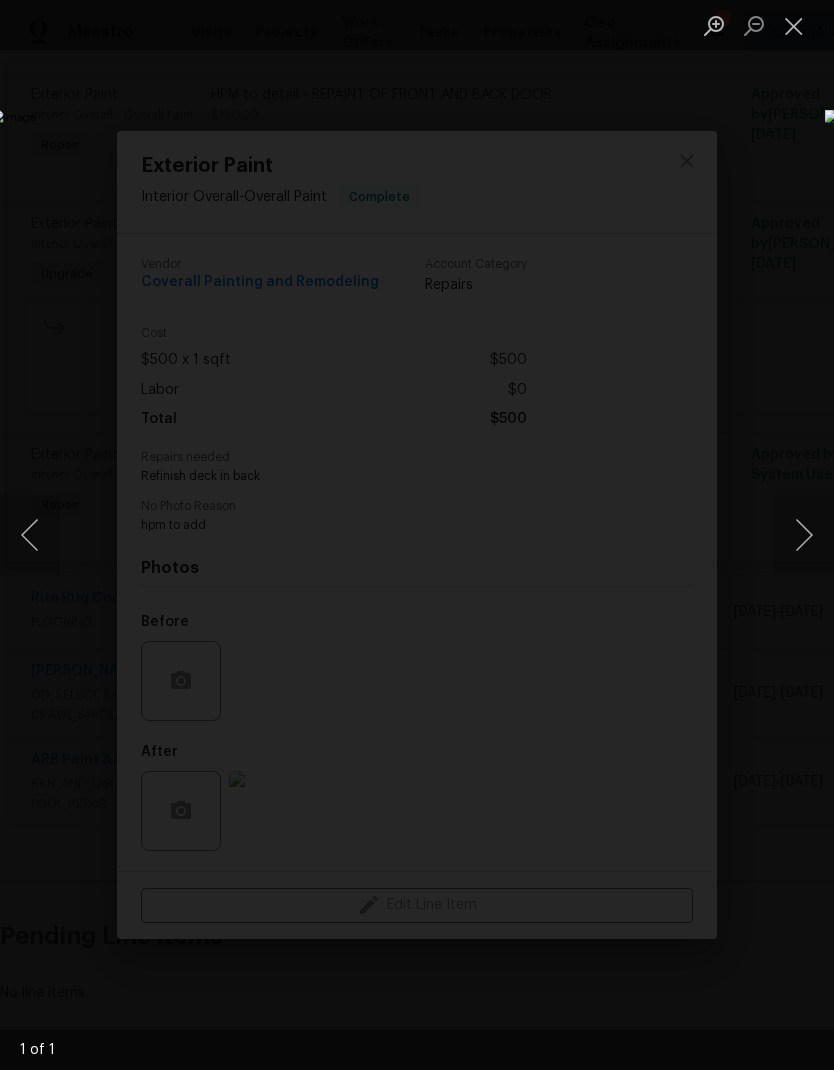 click at bounding box center (794, 25) 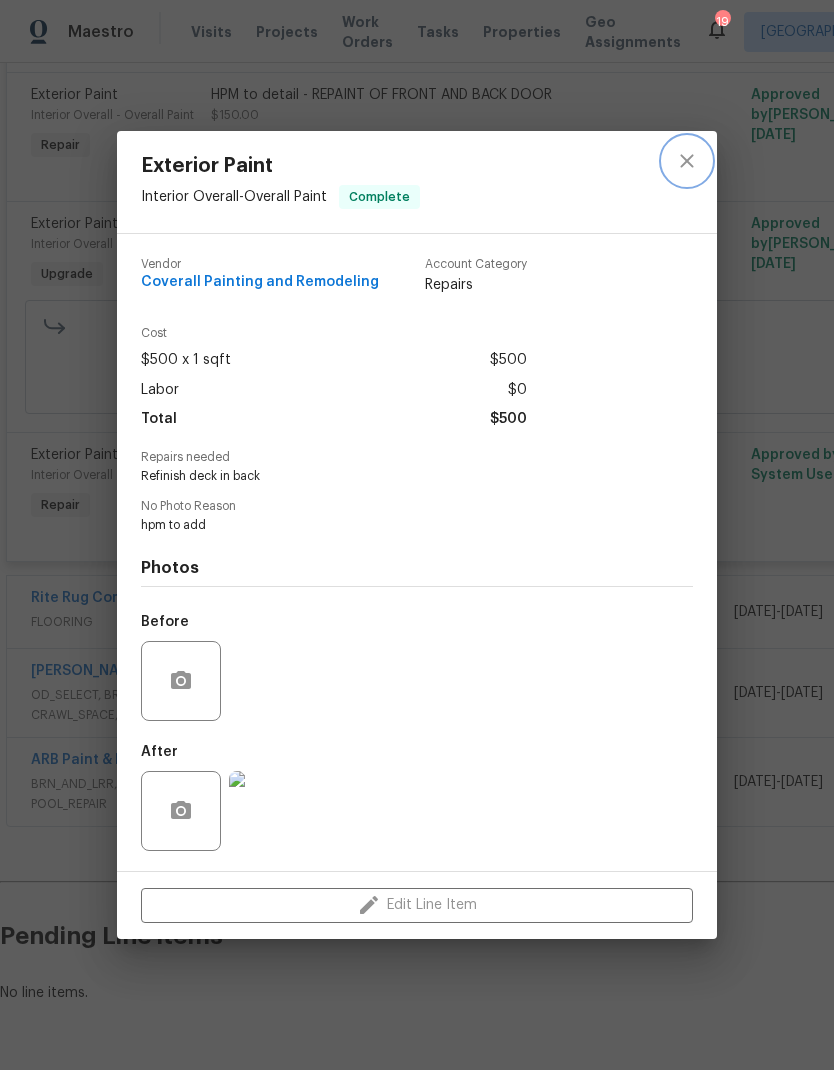 click 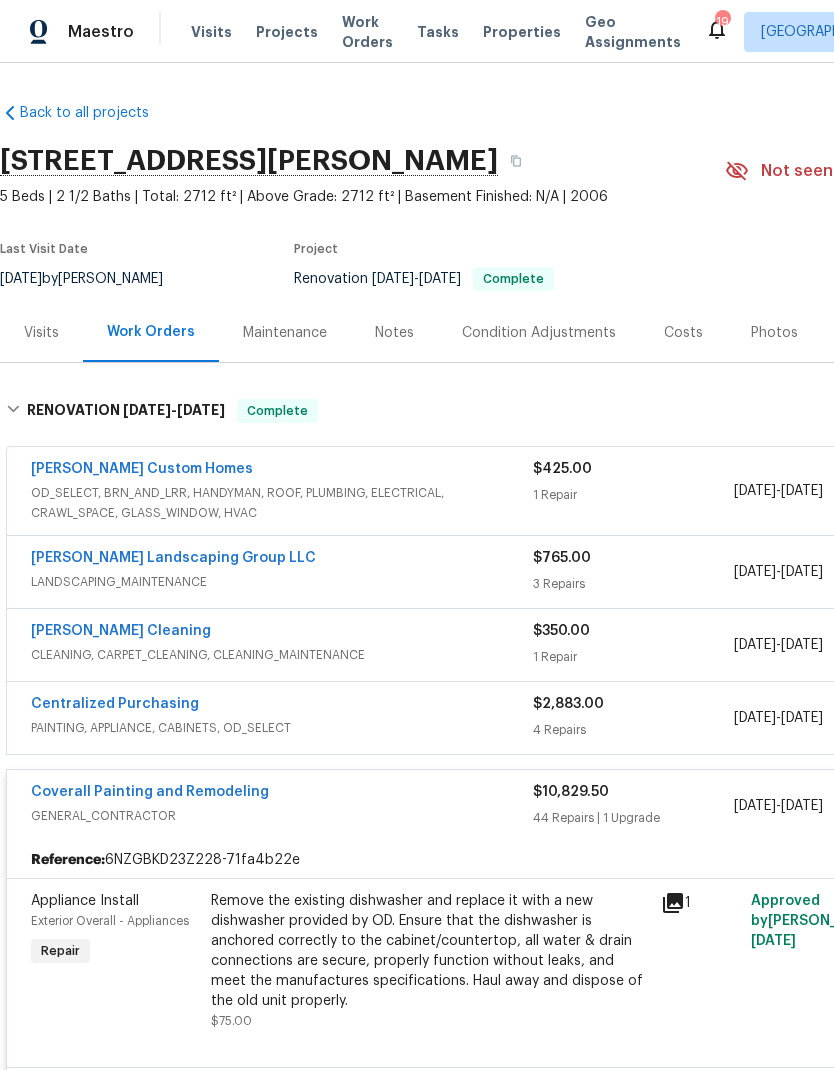 scroll, scrollTop: 0, scrollLeft: 0, axis: both 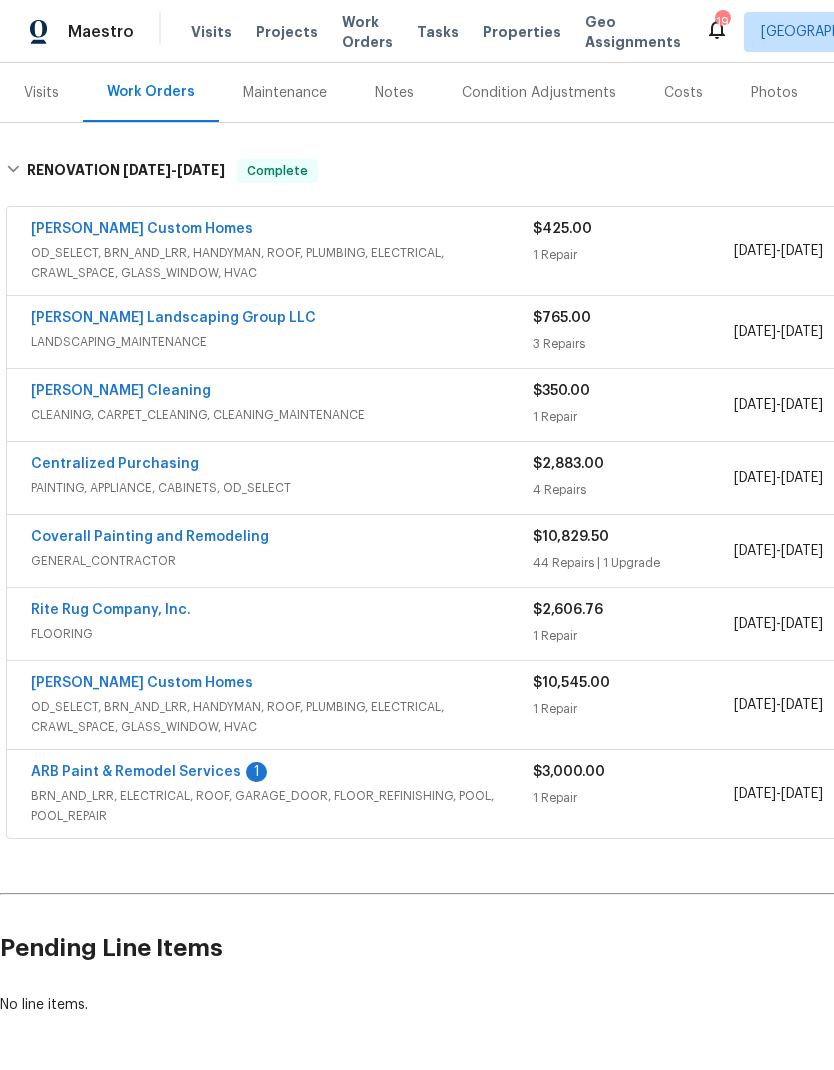 click on "ARB Paint & Remodel Services 1" at bounding box center (282, 774) 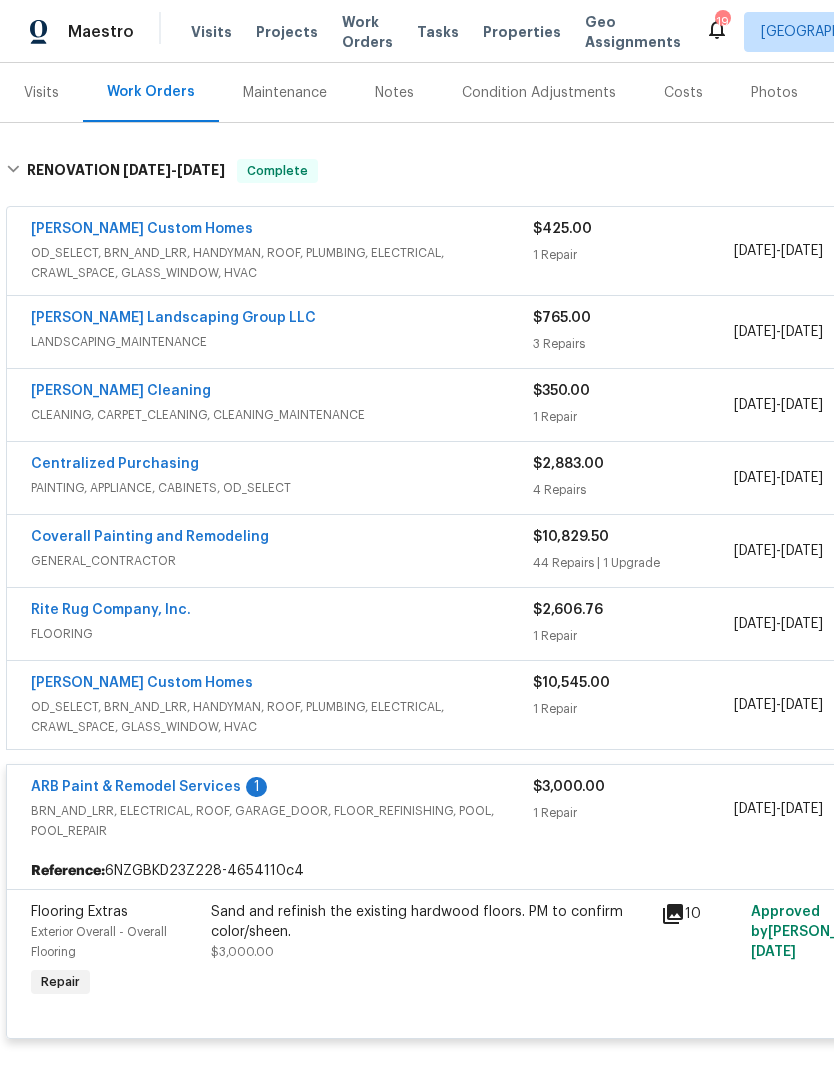click on "Sand and refinish the existing hardwood floors. PM to confirm color/sheen." at bounding box center [430, 922] 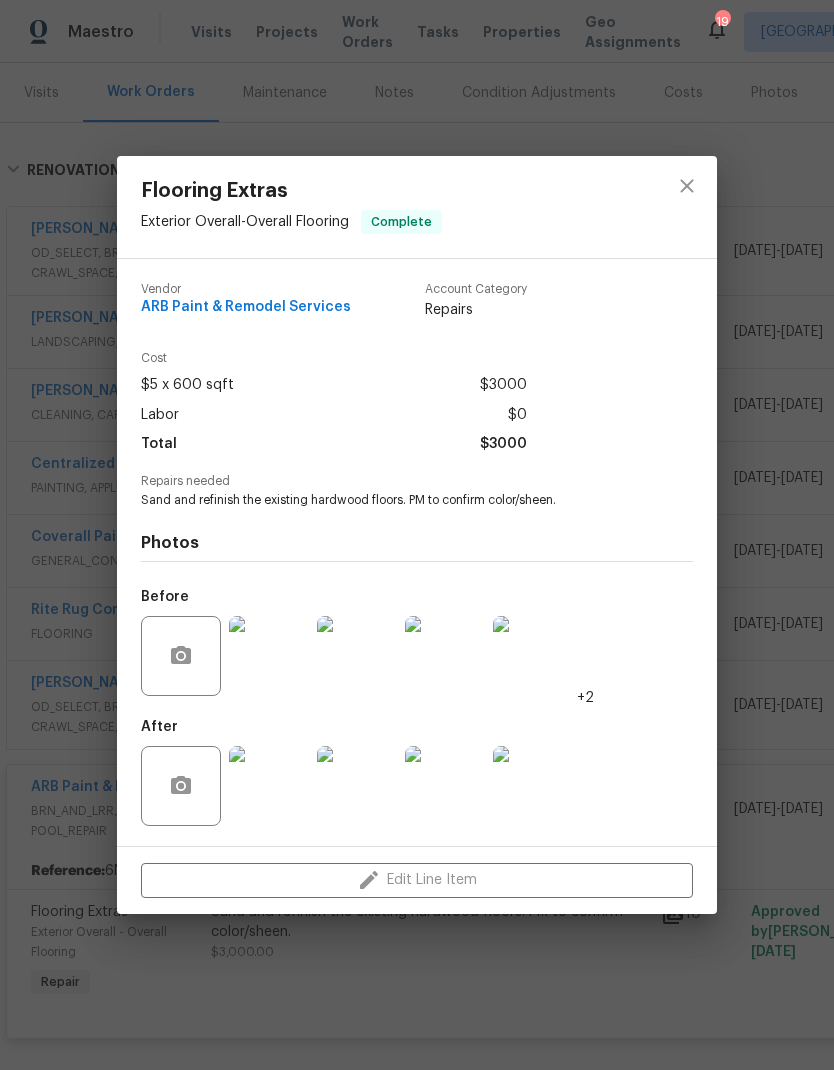 click at bounding box center [269, 786] 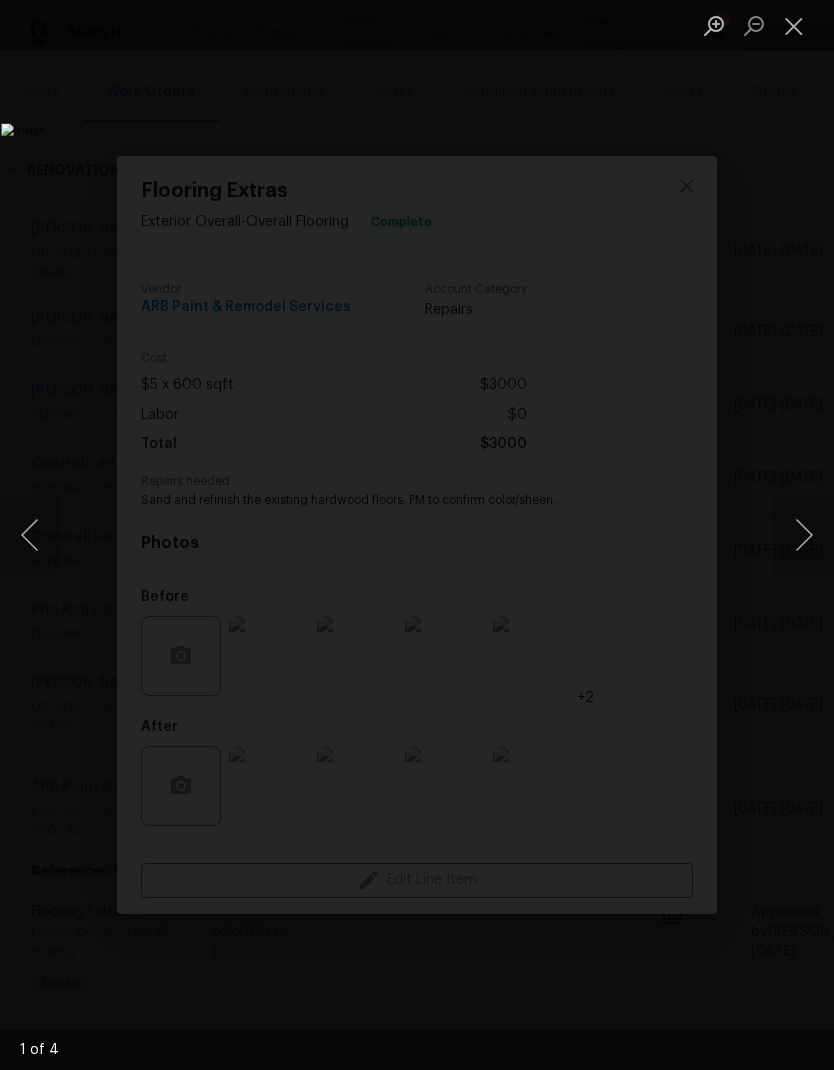 click at bounding box center (804, 535) 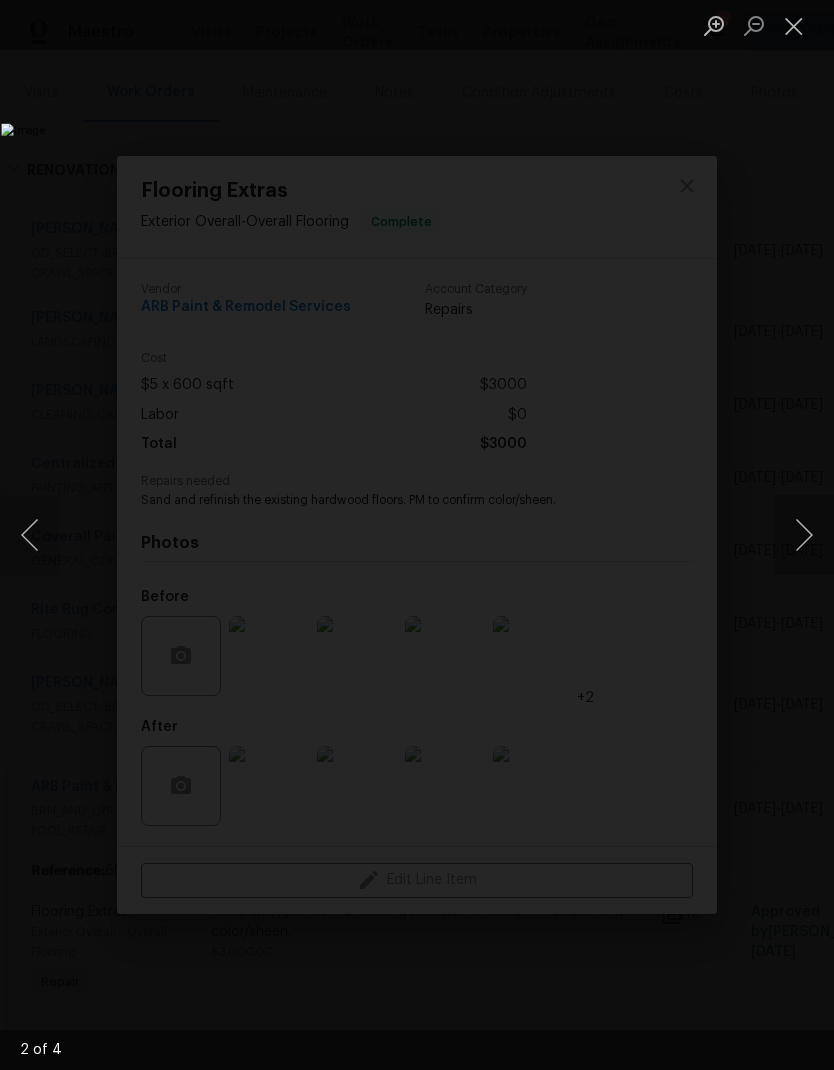 click at bounding box center [804, 535] 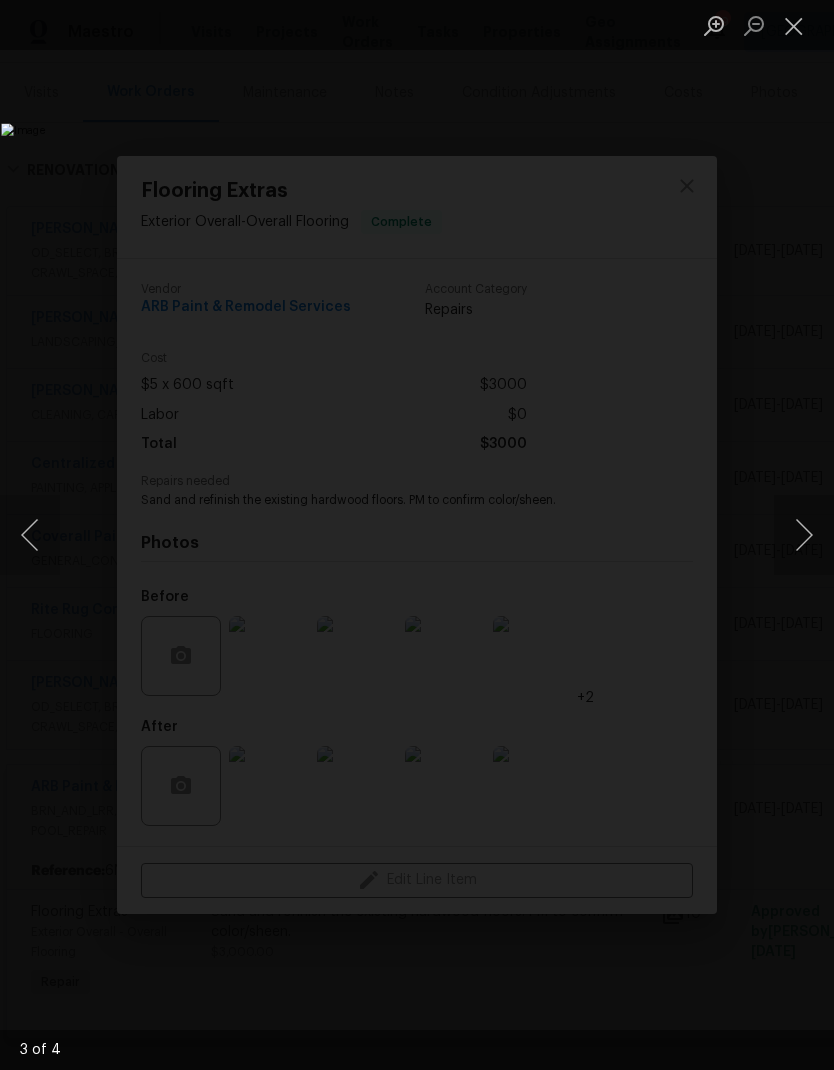 click at bounding box center [804, 535] 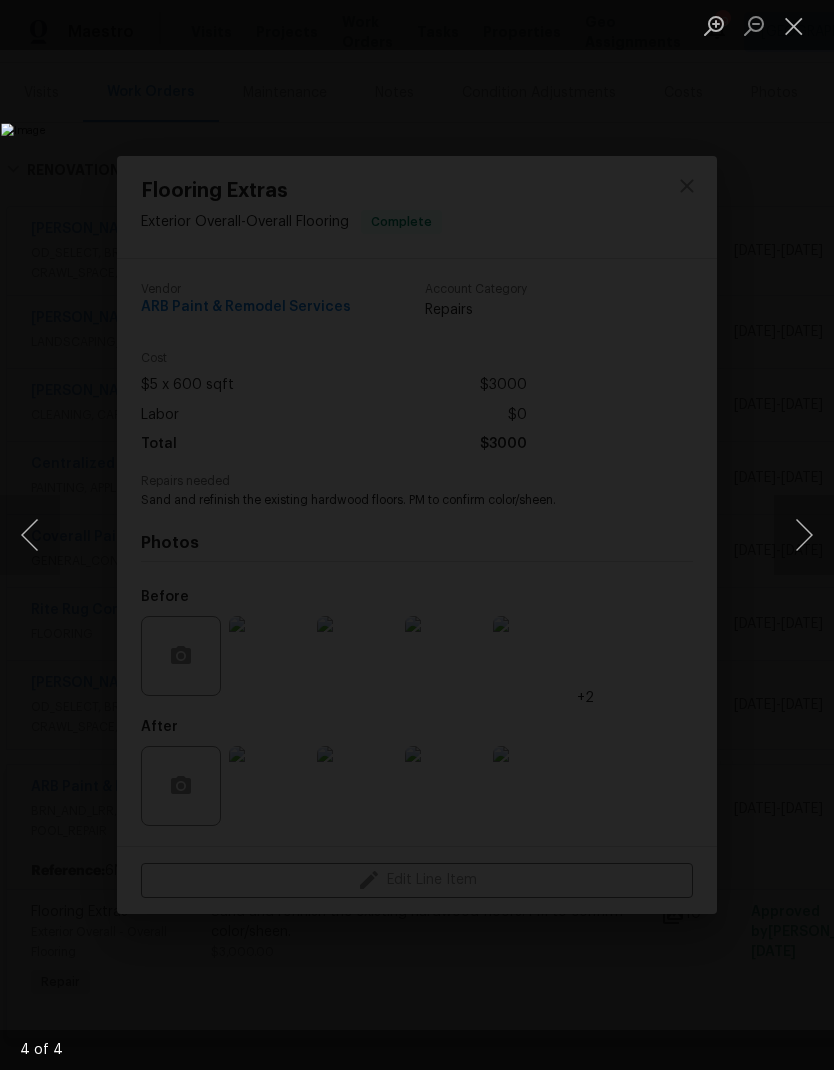 click at bounding box center [794, 25] 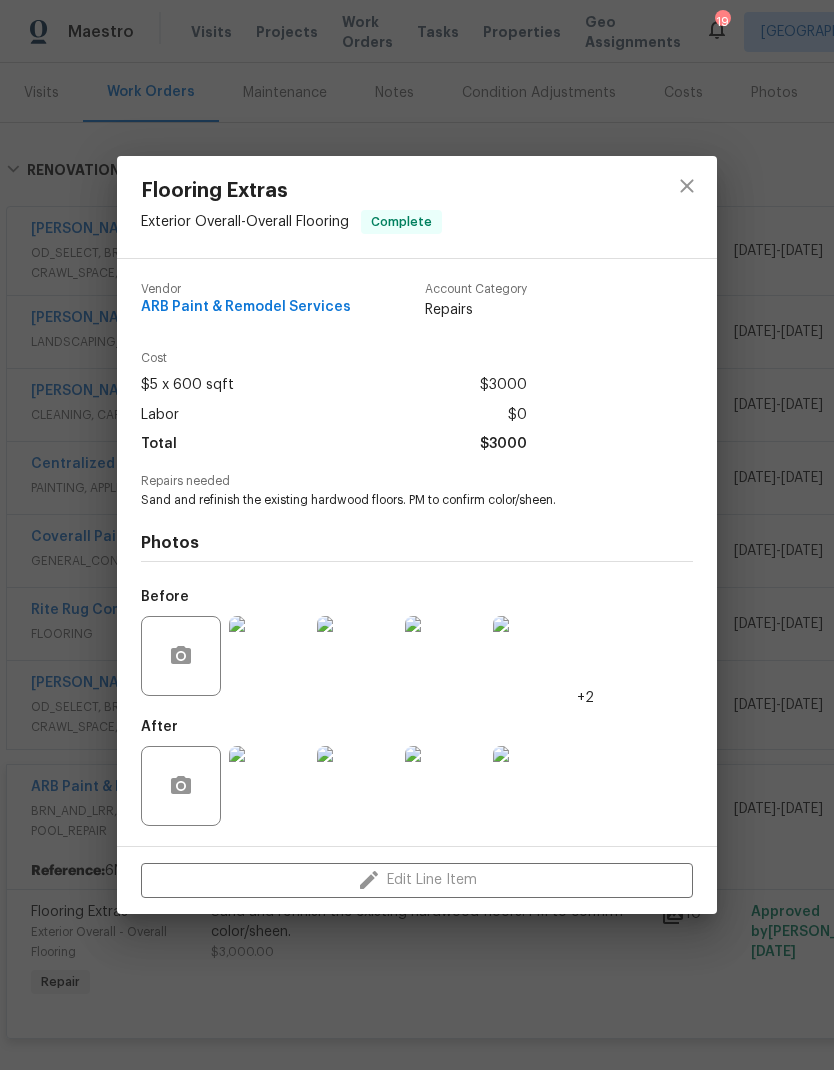 click at bounding box center (269, 656) 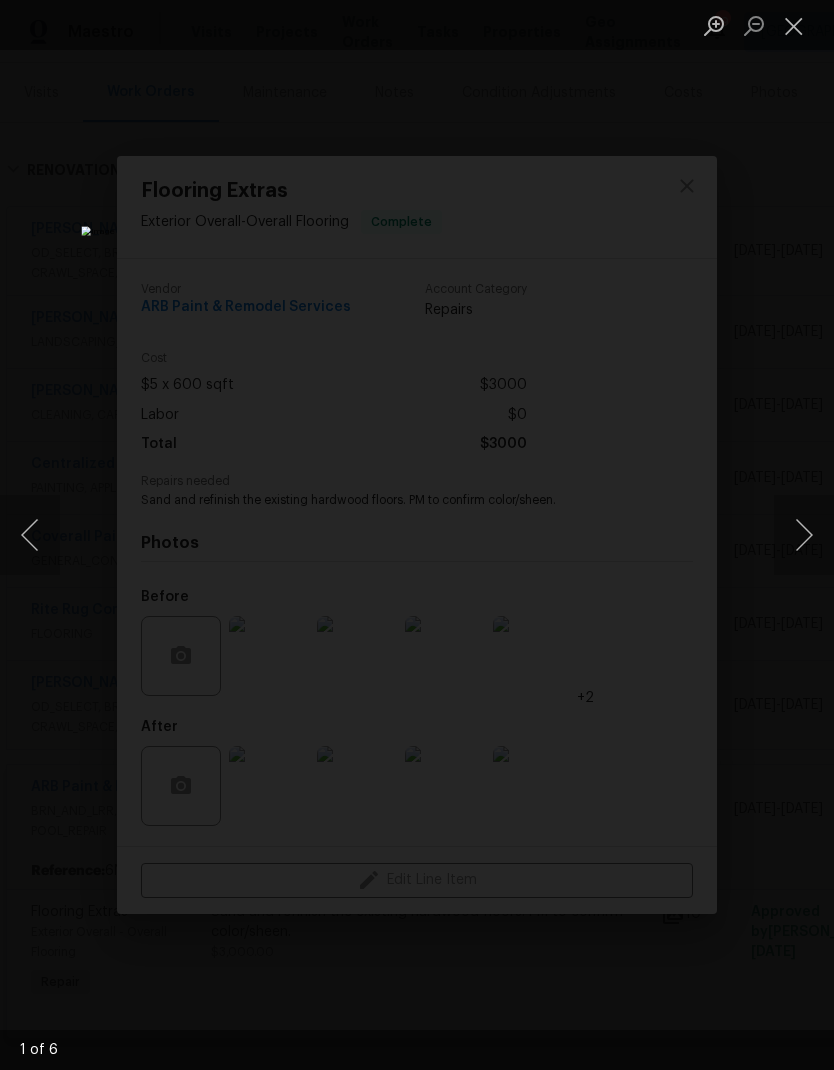 click at bounding box center (804, 535) 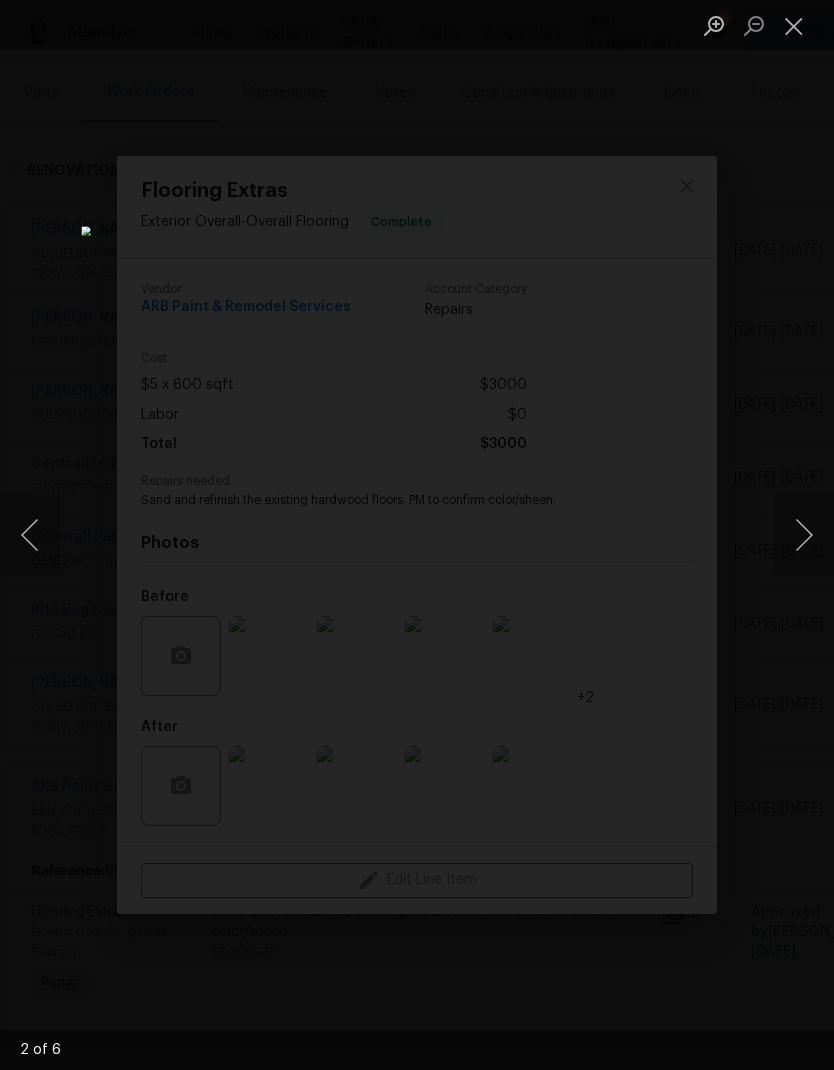 click at bounding box center [804, 535] 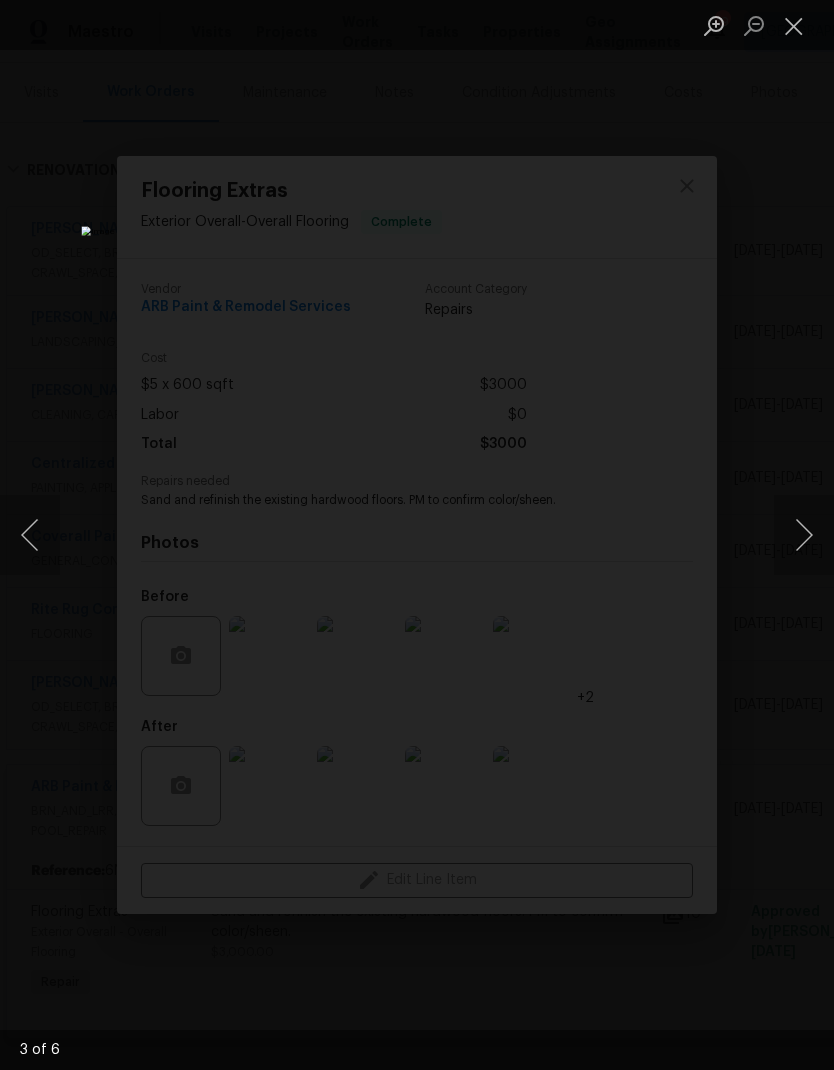 click at bounding box center [804, 535] 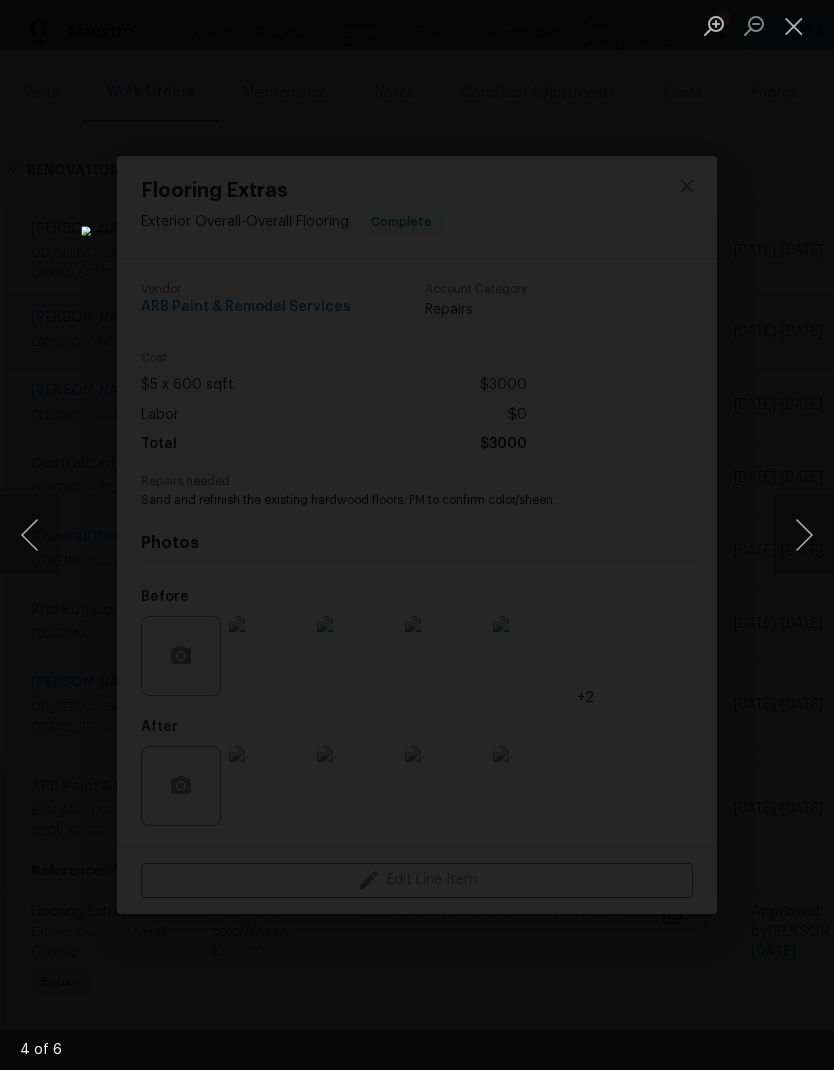 click at bounding box center (804, 535) 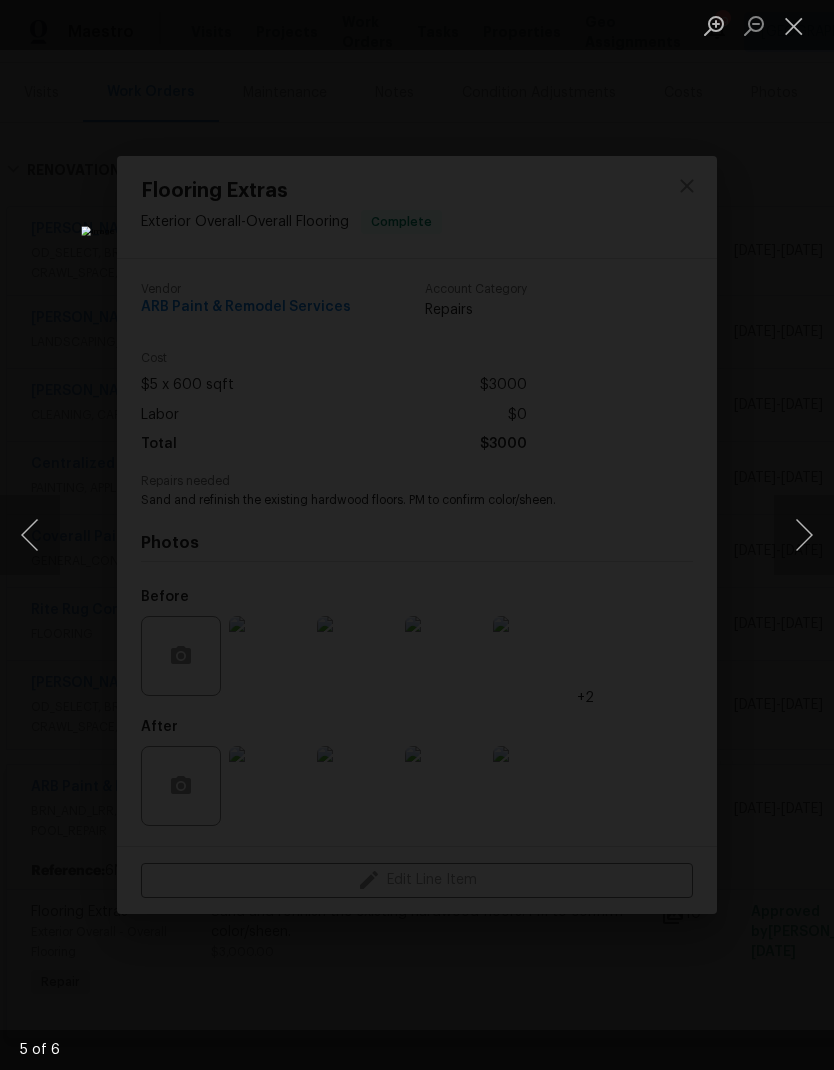 click at bounding box center [804, 535] 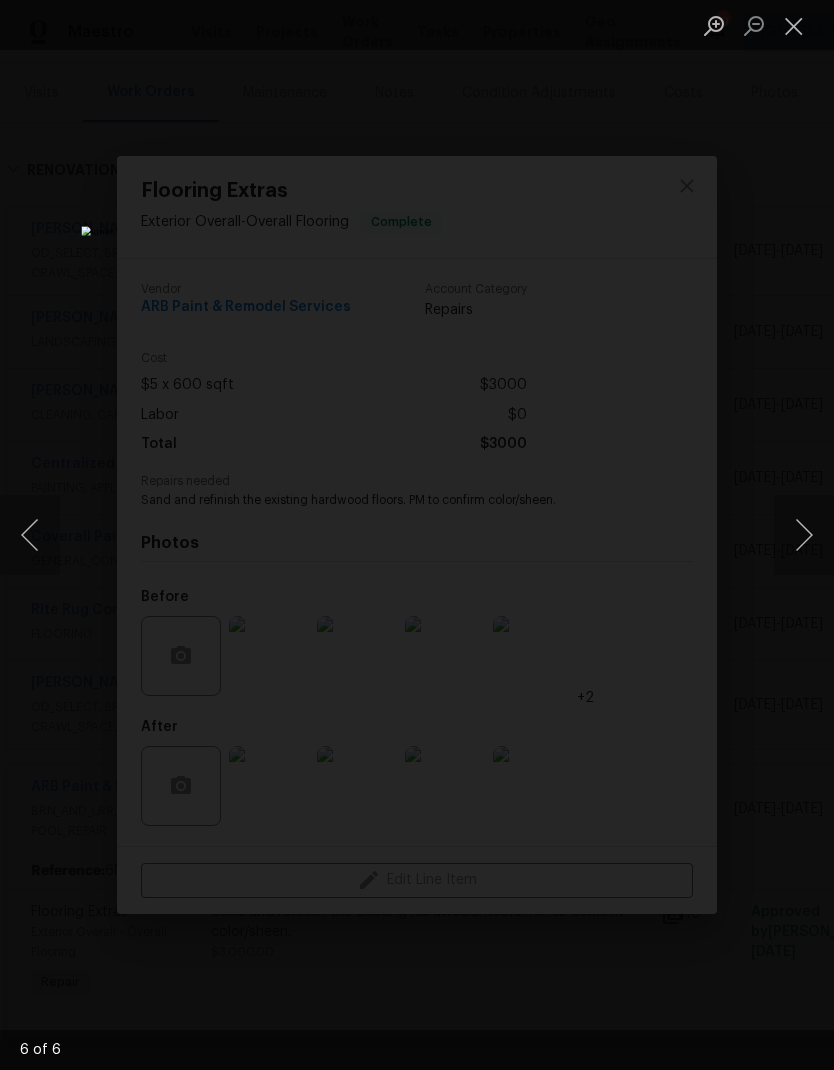 click at bounding box center [804, 535] 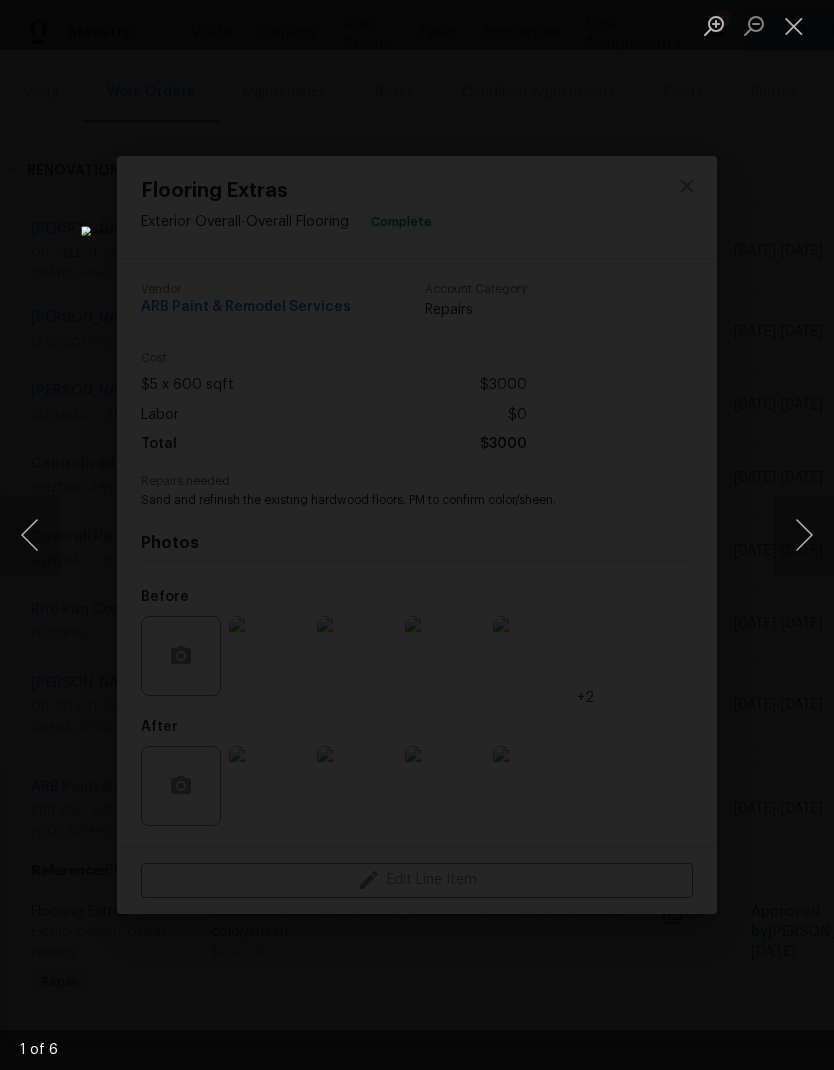 click at bounding box center [794, 25] 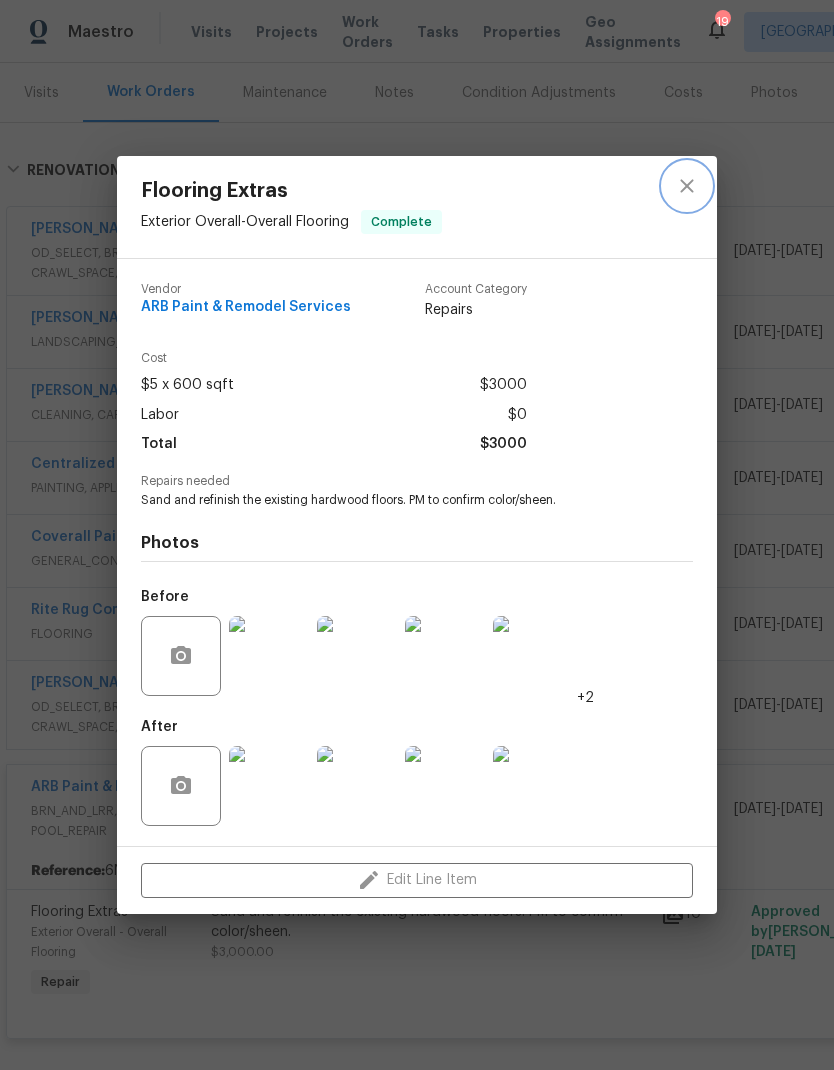 click at bounding box center (687, 186) 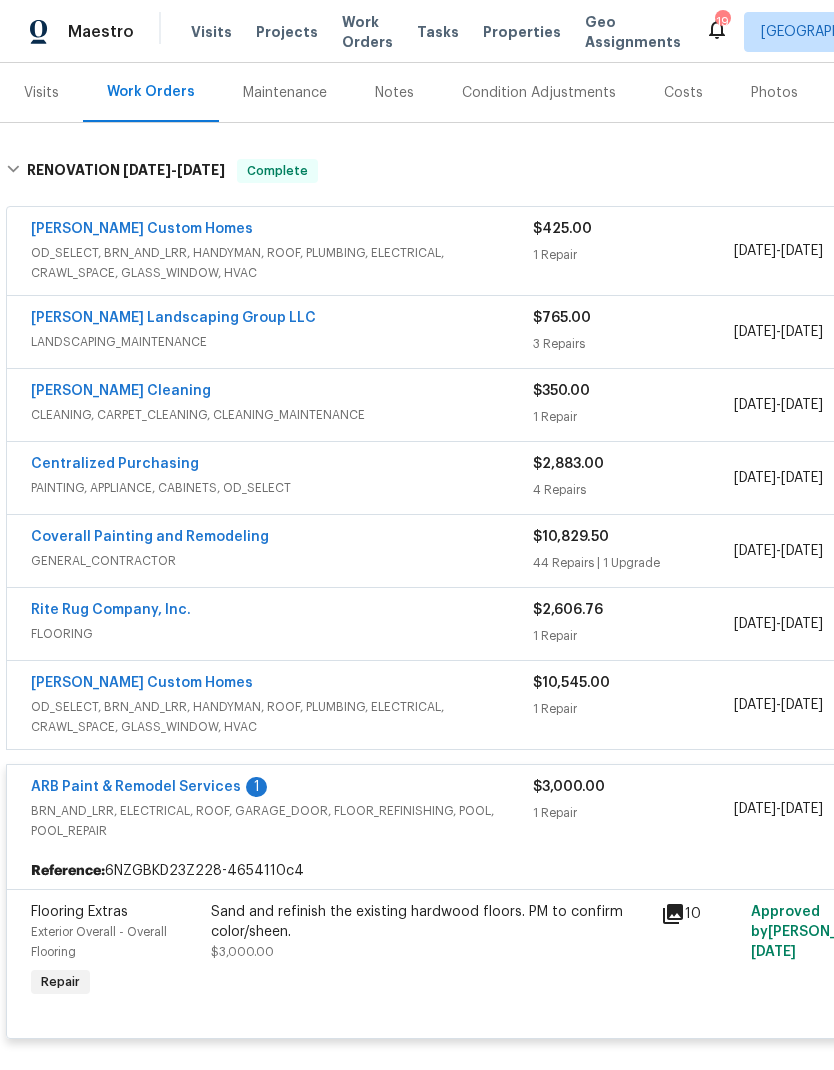click on "ARB Paint & Remodel Services 1" at bounding box center [282, 789] 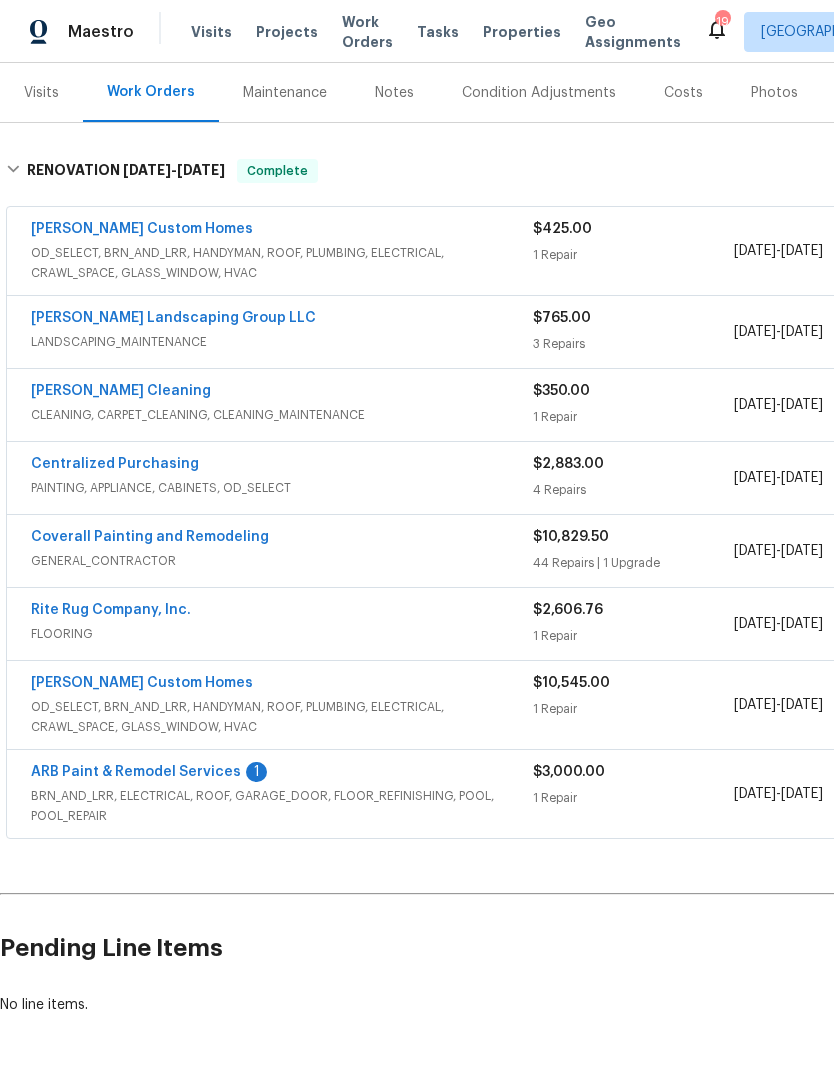 click on "OD_SELECT, BRN_AND_LRR, HANDYMAN, ROOF, PLUMBING, ELECTRICAL, CRAWL_SPACE, GLASS_WINDOW, HVAC" at bounding box center [282, 717] 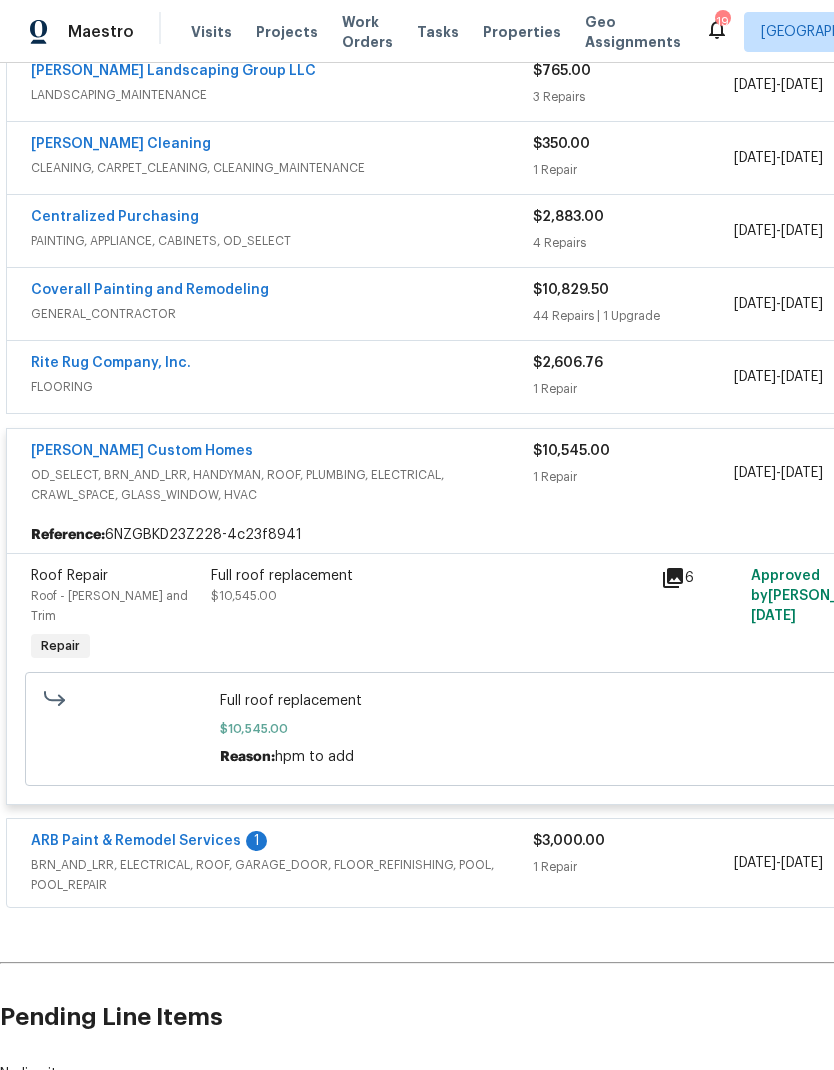 scroll, scrollTop: 483, scrollLeft: -1, axis: both 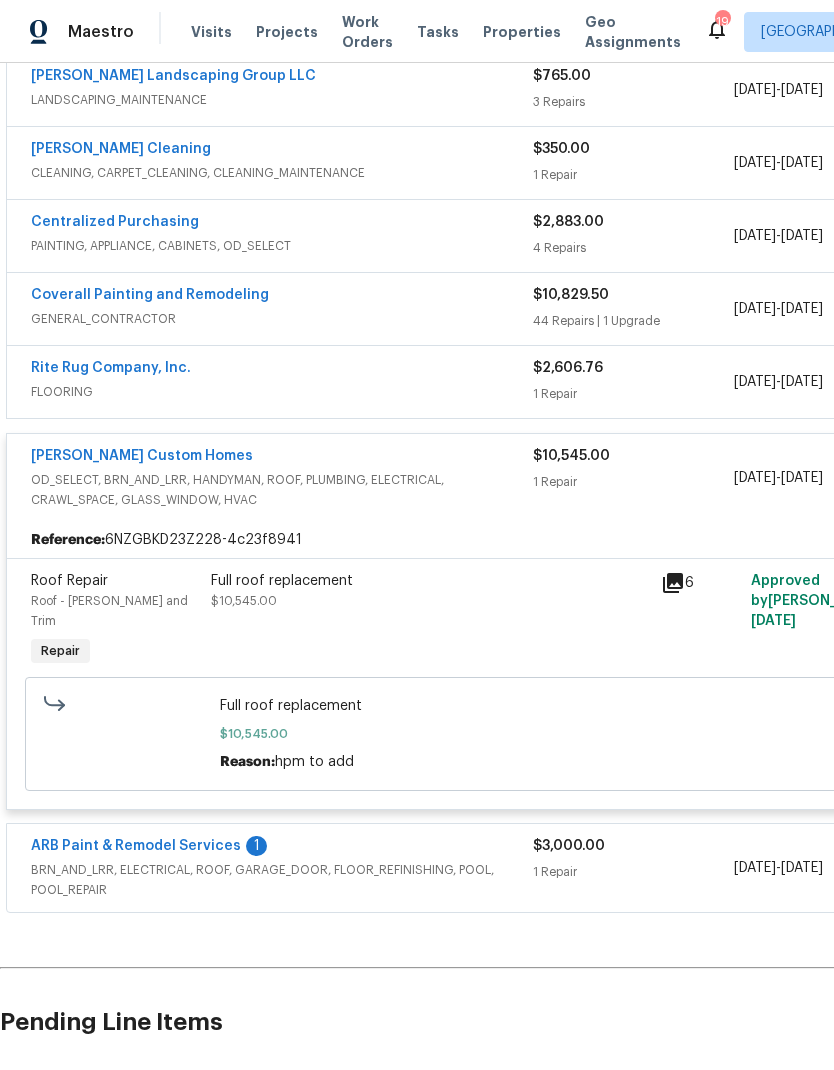 click on "[PERSON_NAME] Custom Homes" at bounding box center (282, 458) 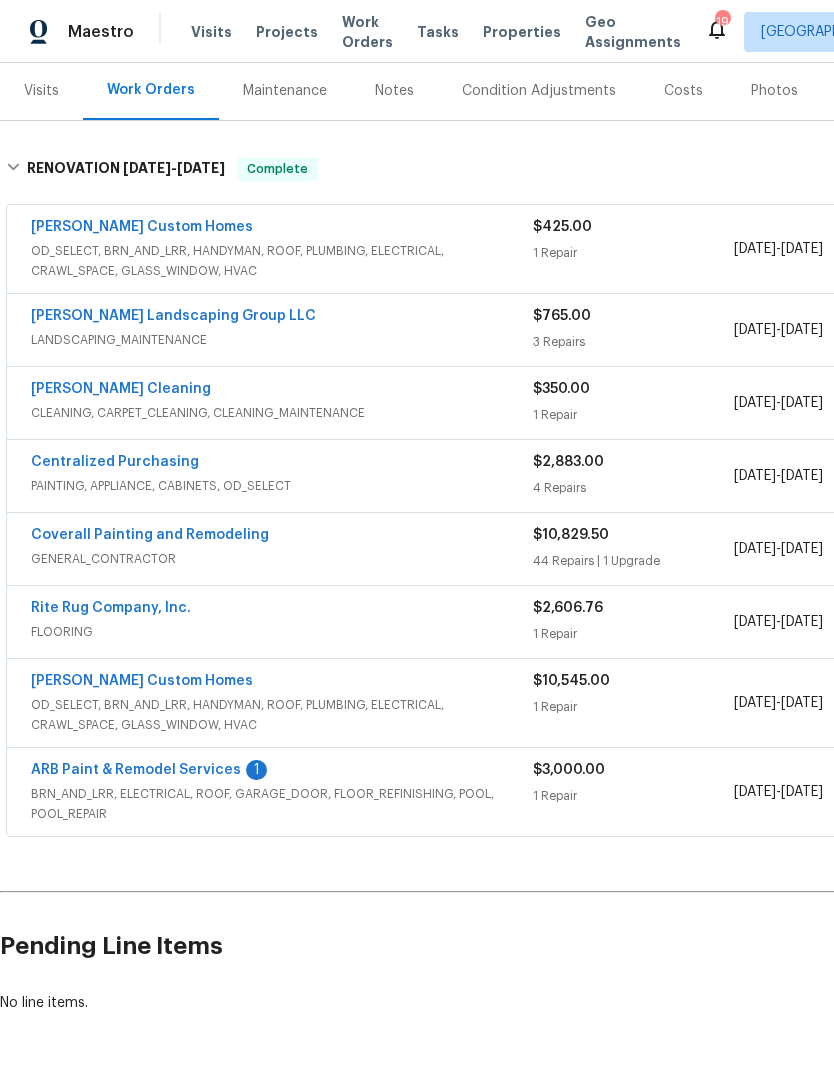 scroll, scrollTop: 240, scrollLeft: 0, axis: vertical 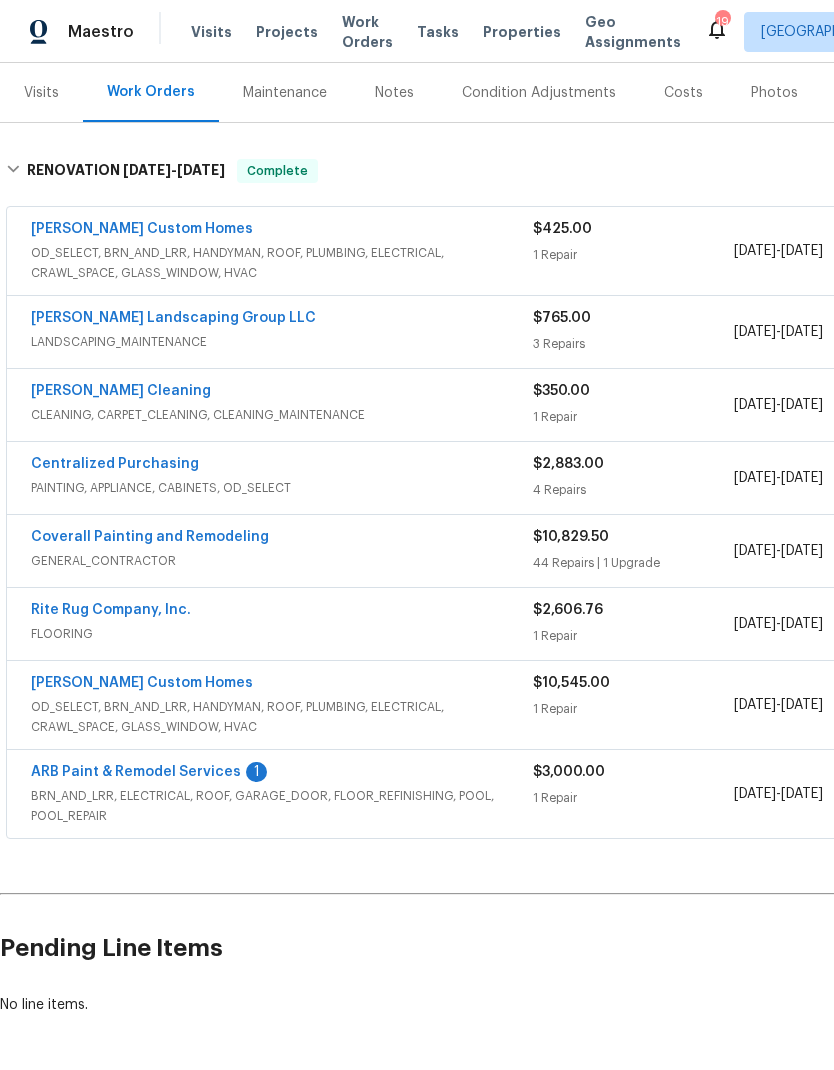 click on "[PERSON_NAME] Custom Homes" at bounding box center (282, 685) 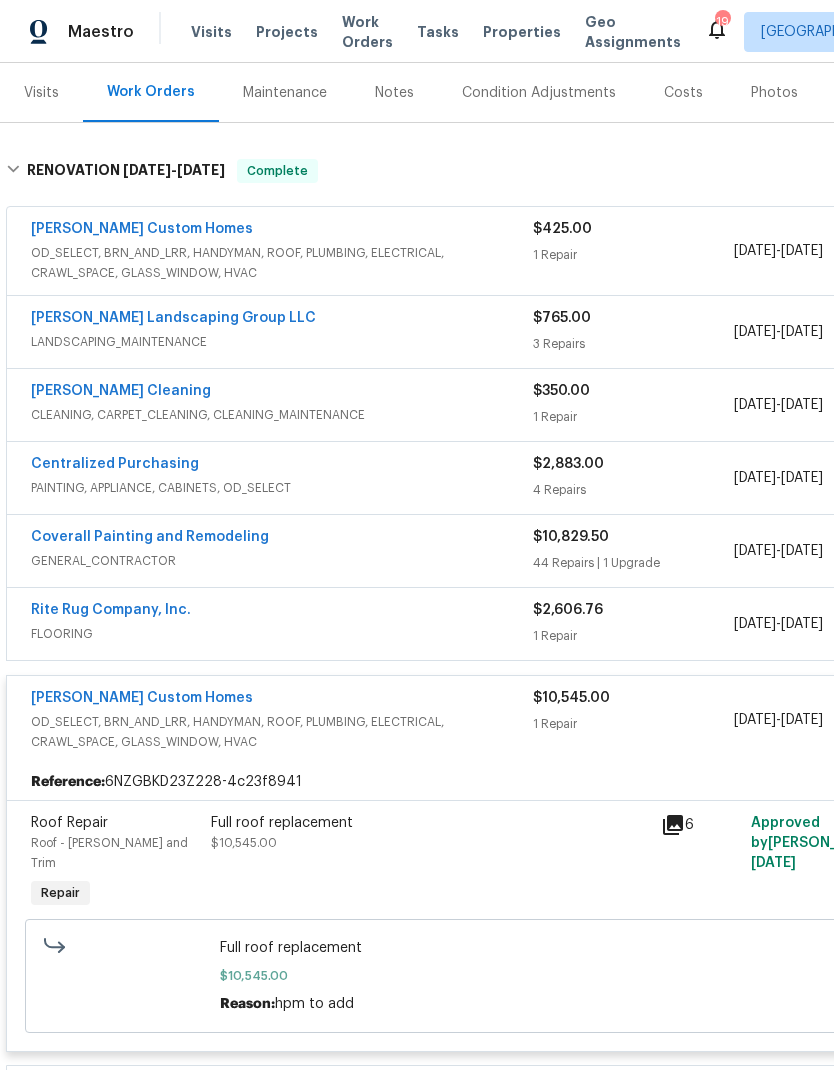 click 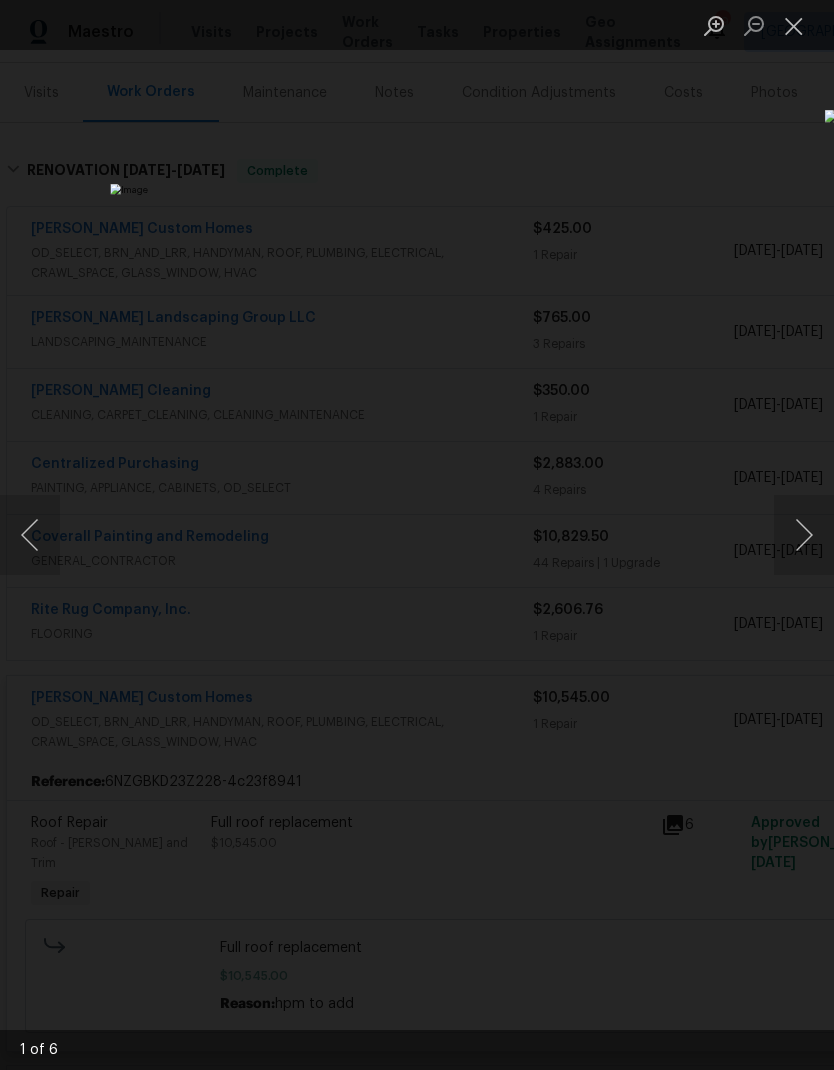 click at bounding box center [804, 535] 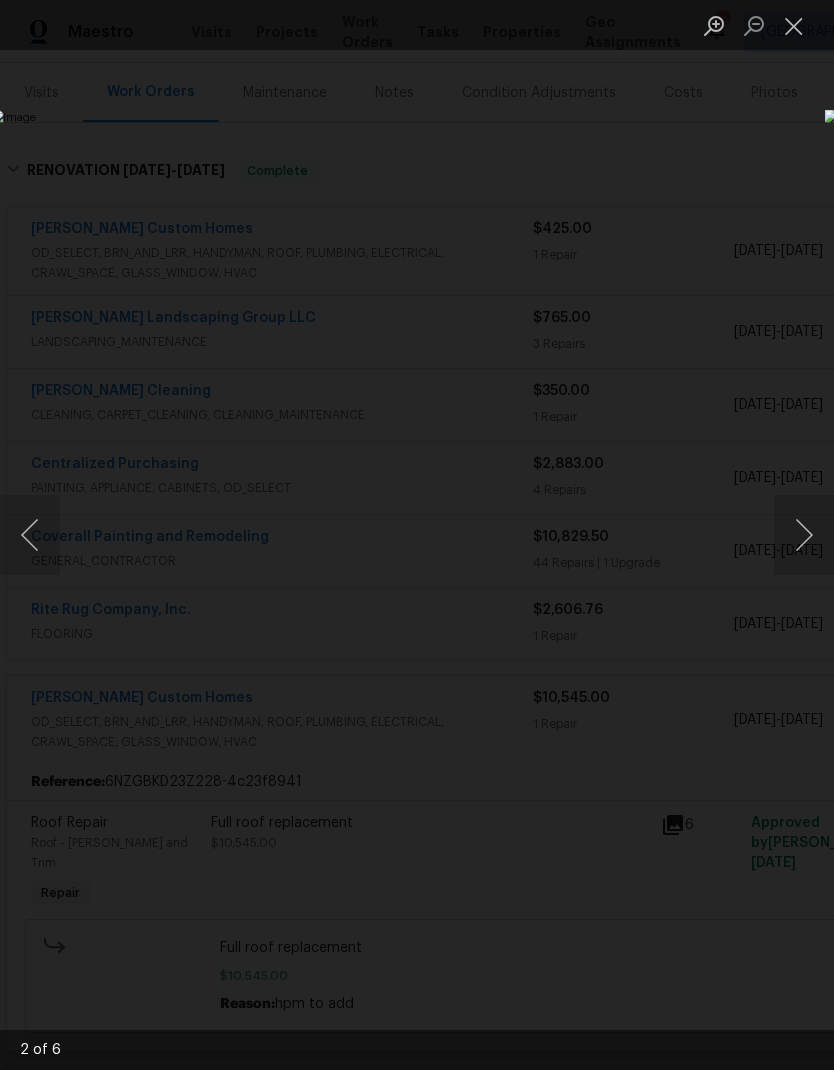 click at bounding box center (804, 535) 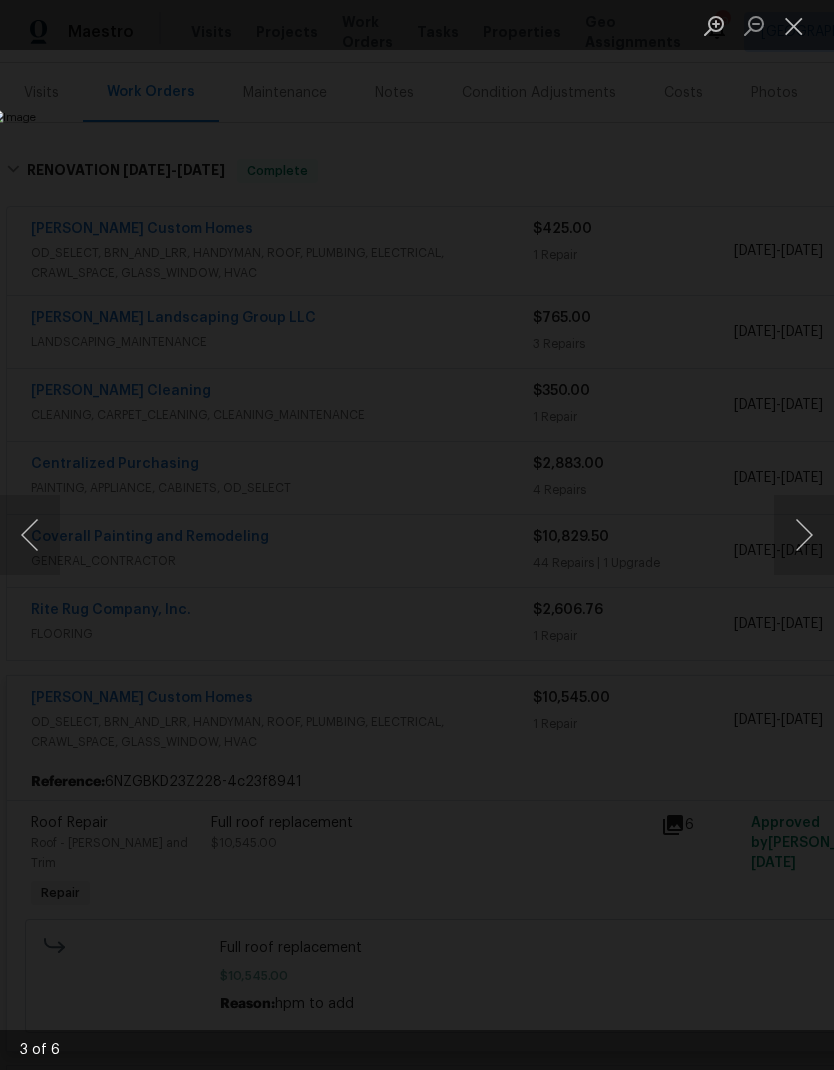 click at bounding box center [804, 535] 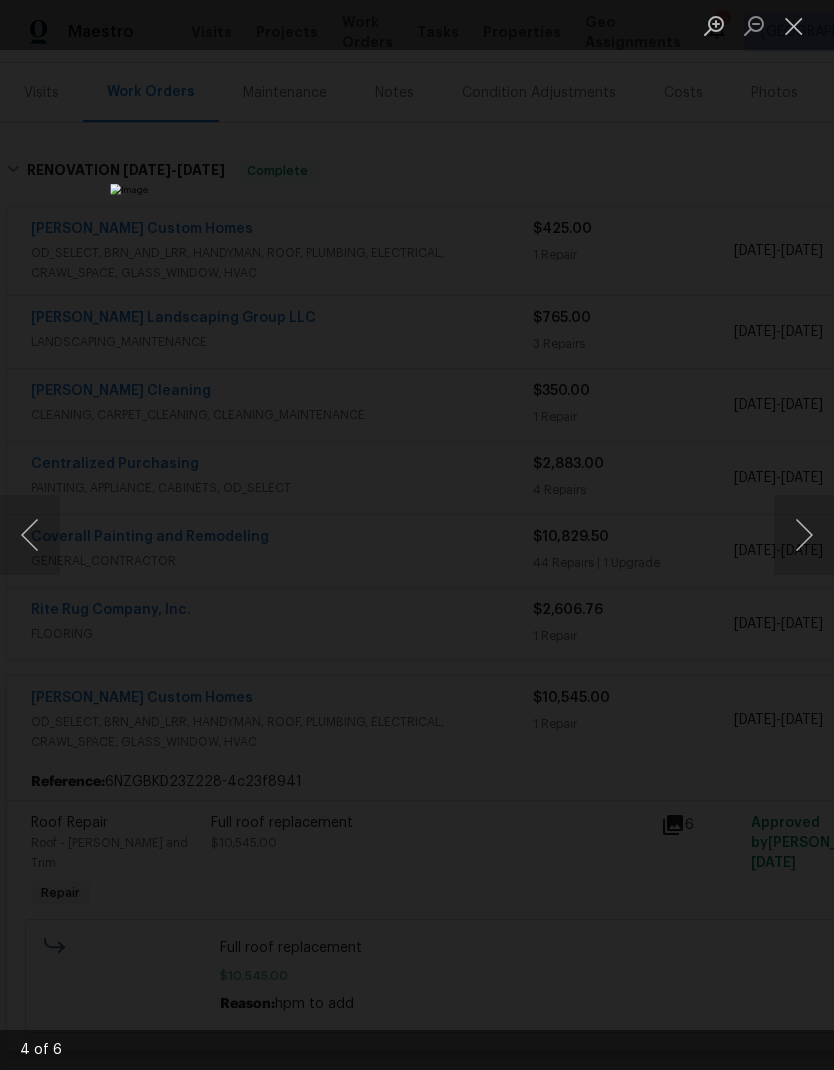 click at bounding box center [794, 25] 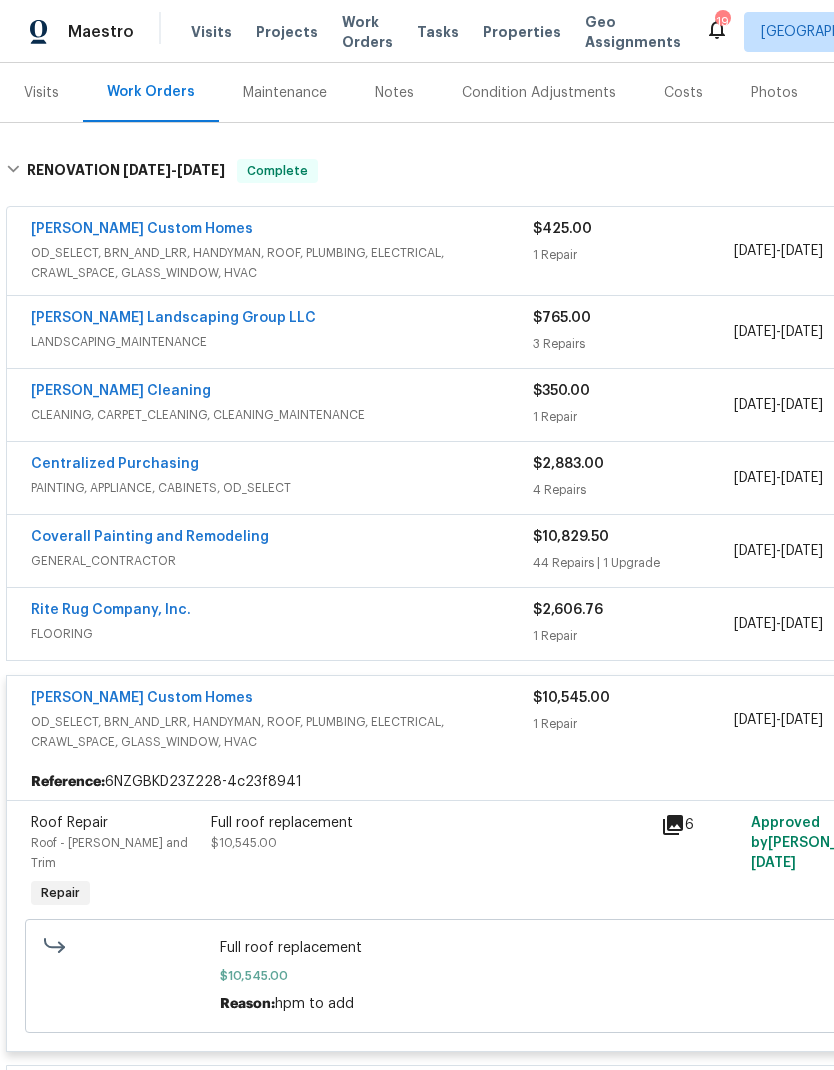 click on "[PERSON_NAME] Custom Homes" at bounding box center (282, 700) 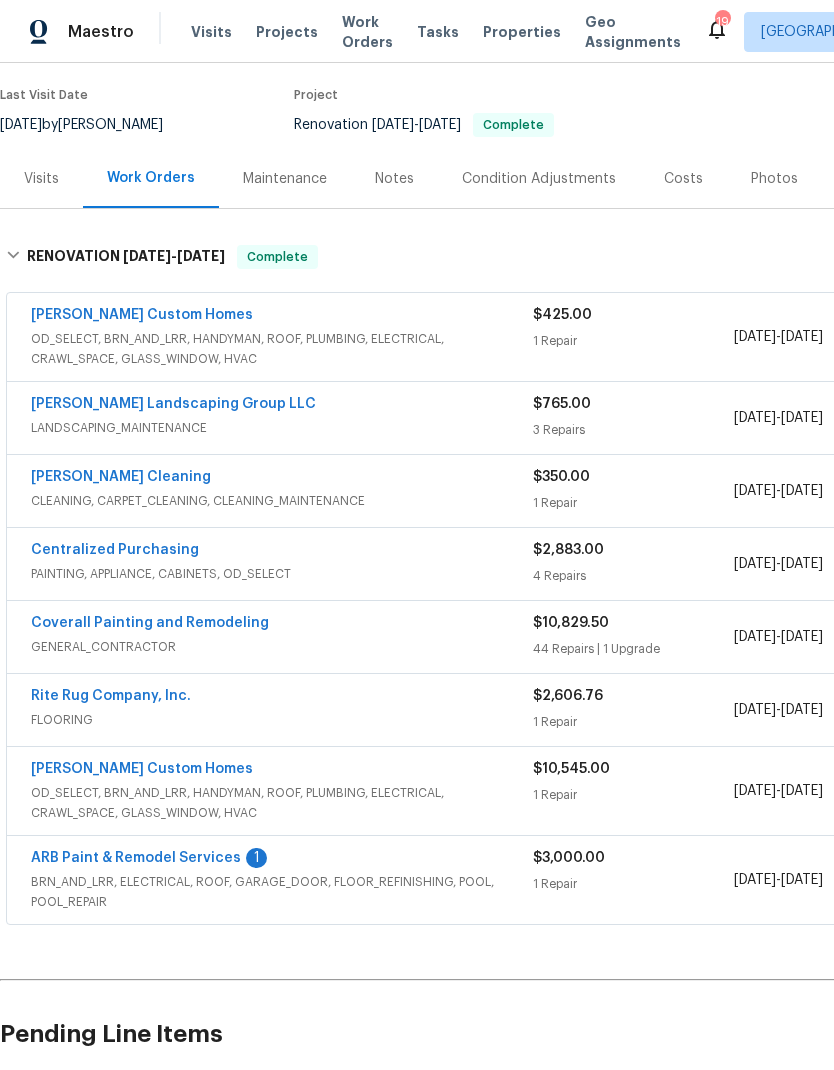 scroll, scrollTop: 154, scrollLeft: 0, axis: vertical 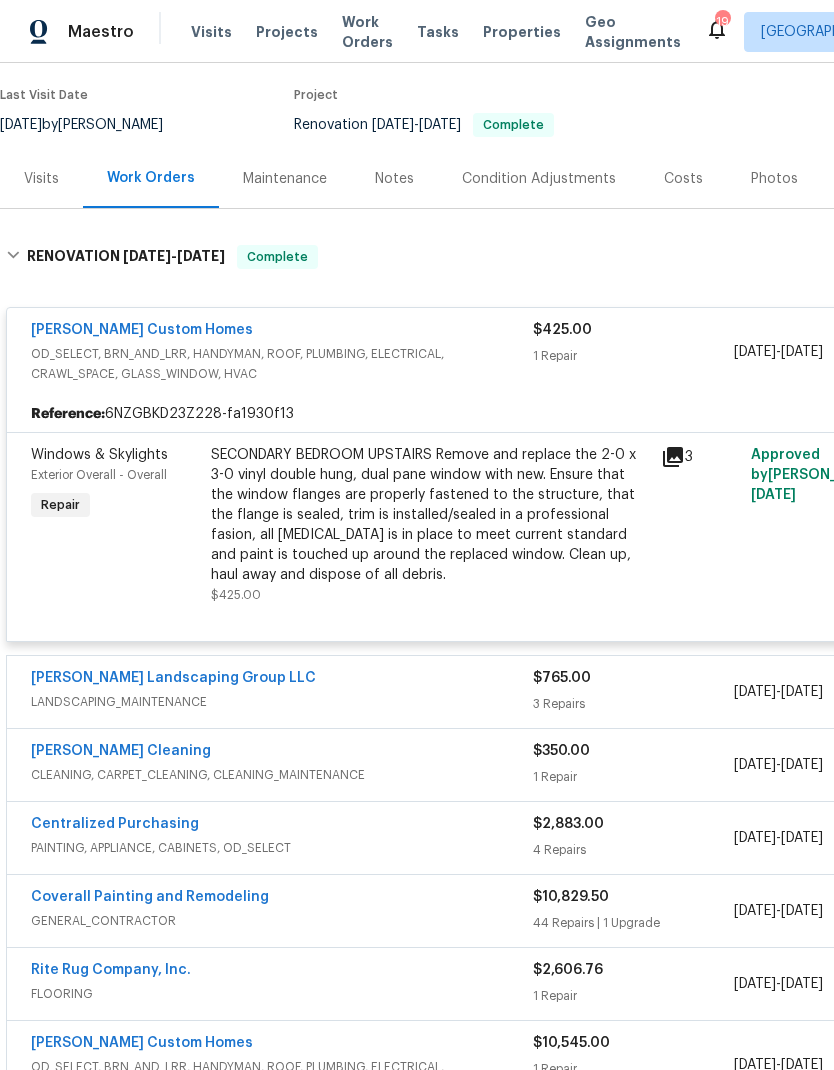click 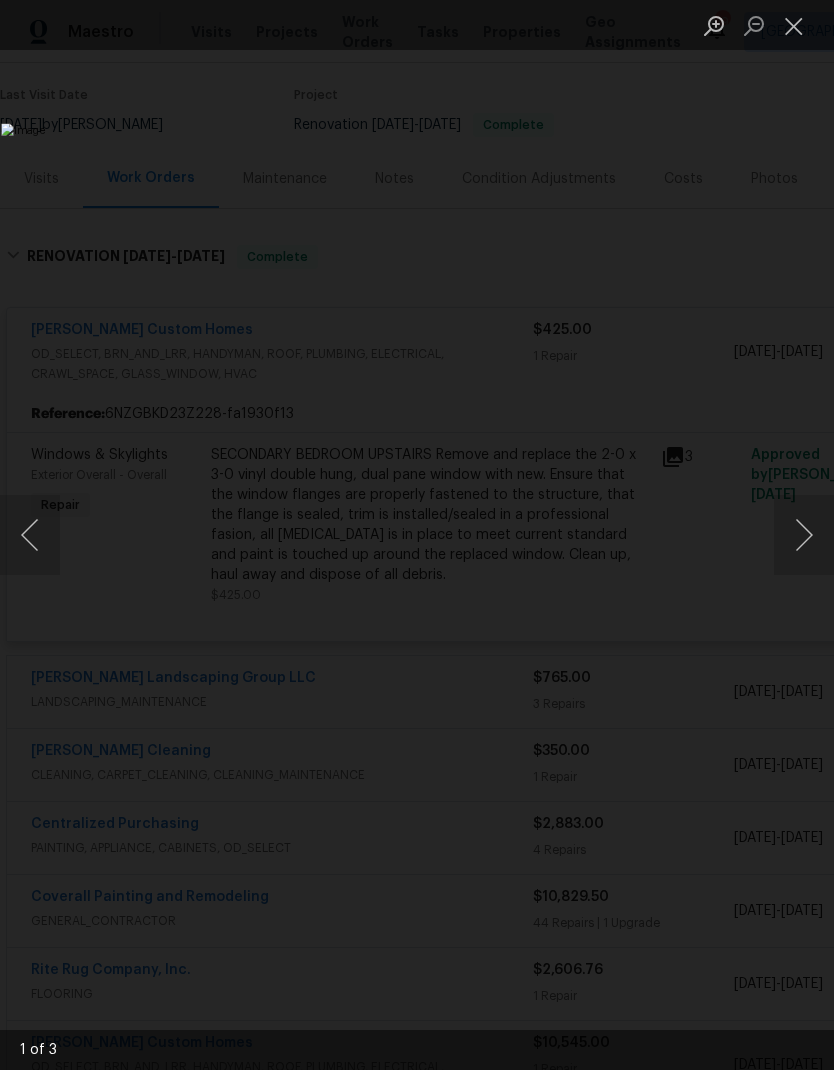 click at bounding box center [794, 25] 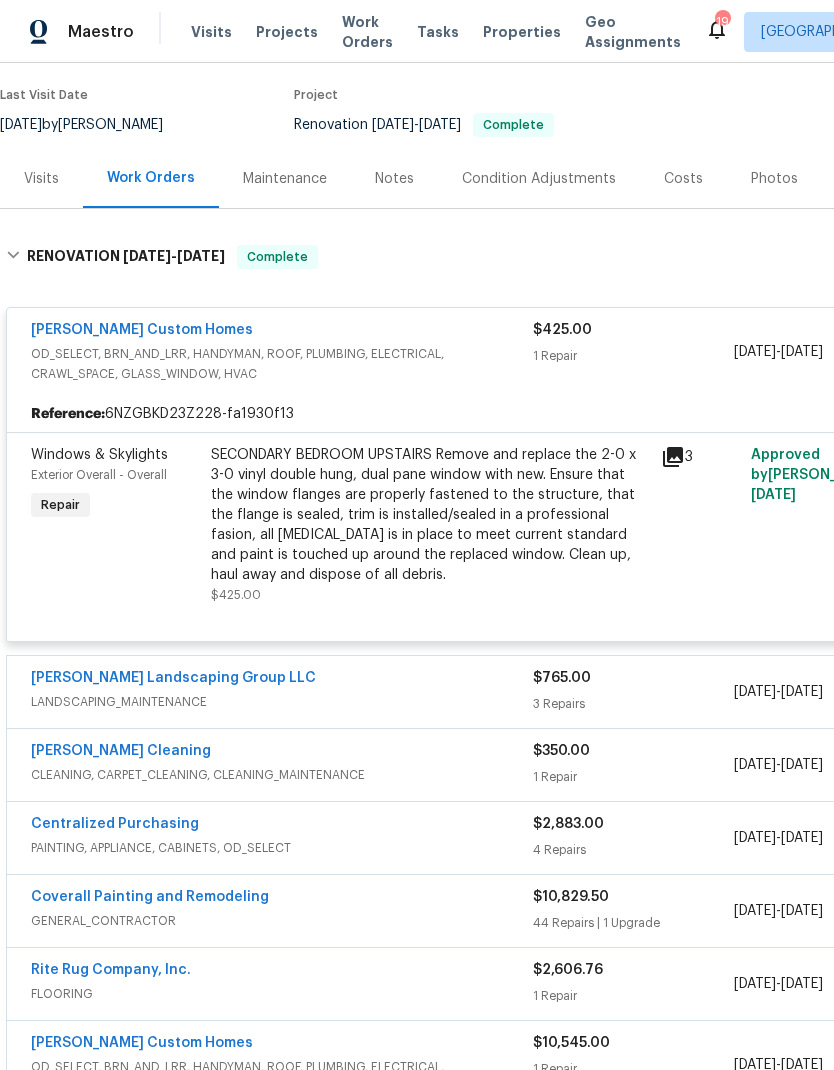 click on "SECONDARY BEDROOM UPSTAIRS Remove and replace the 2-0 x 3-0 vinyl double hung, dual pane window with new. Ensure that the window flanges are properly fastened to the structure, that the flange is sealed, trim is installed/sealed in a professional fasion, all [MEDICAL_DATA] is in place to meet current standard and paint is touched up around the replaced window. Clean up, haul away and dispose of all debris." at bounding box center (430, 515) 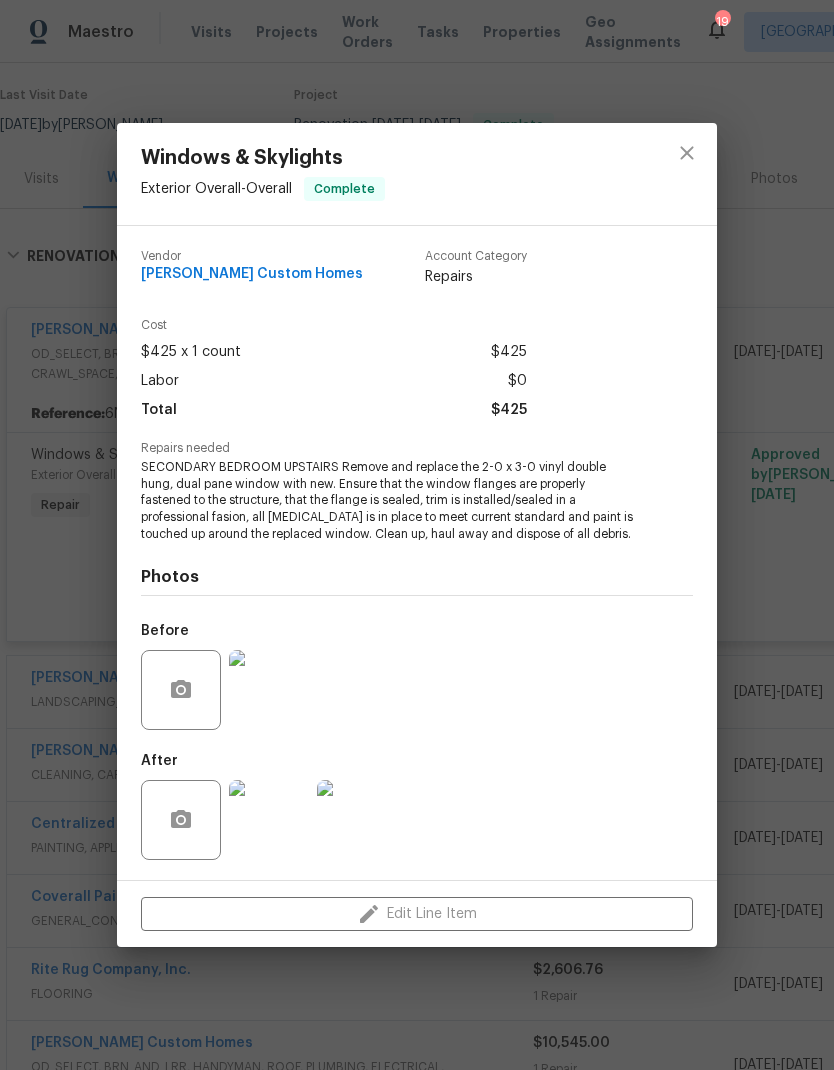 click at bounding box center (269, 690) 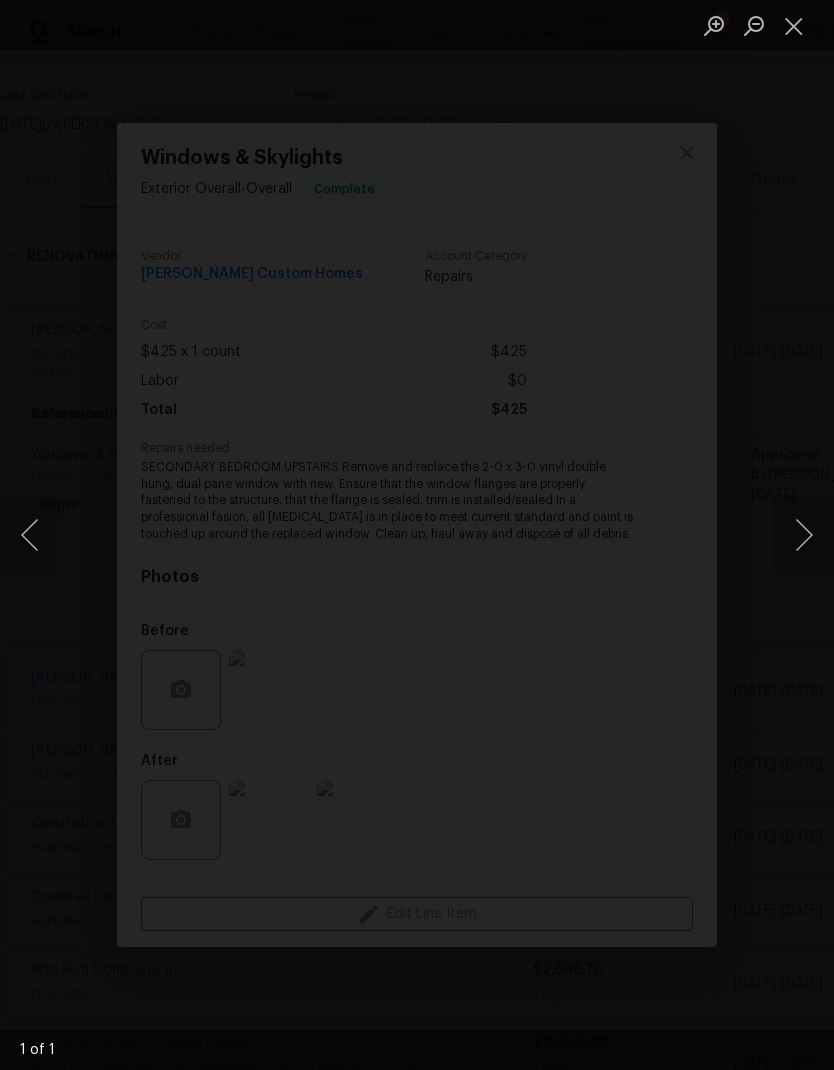 click at bounding box center [290, 568] 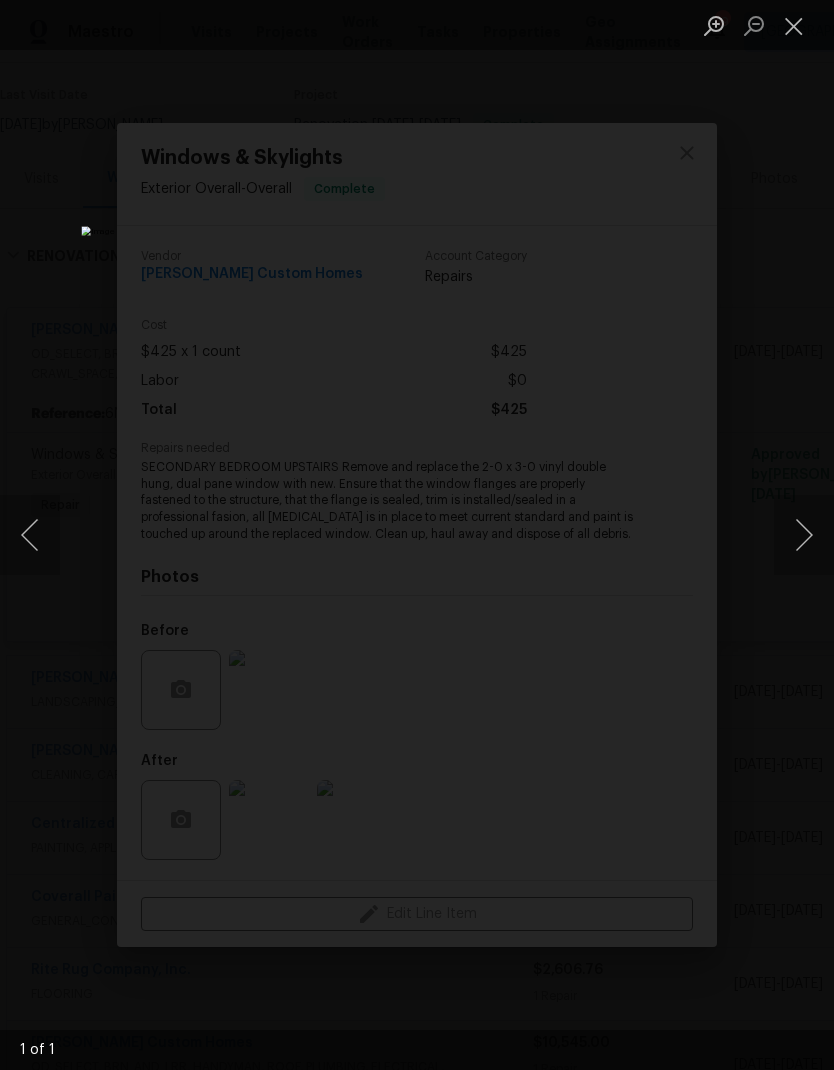 click at bounding box center [794, 25] 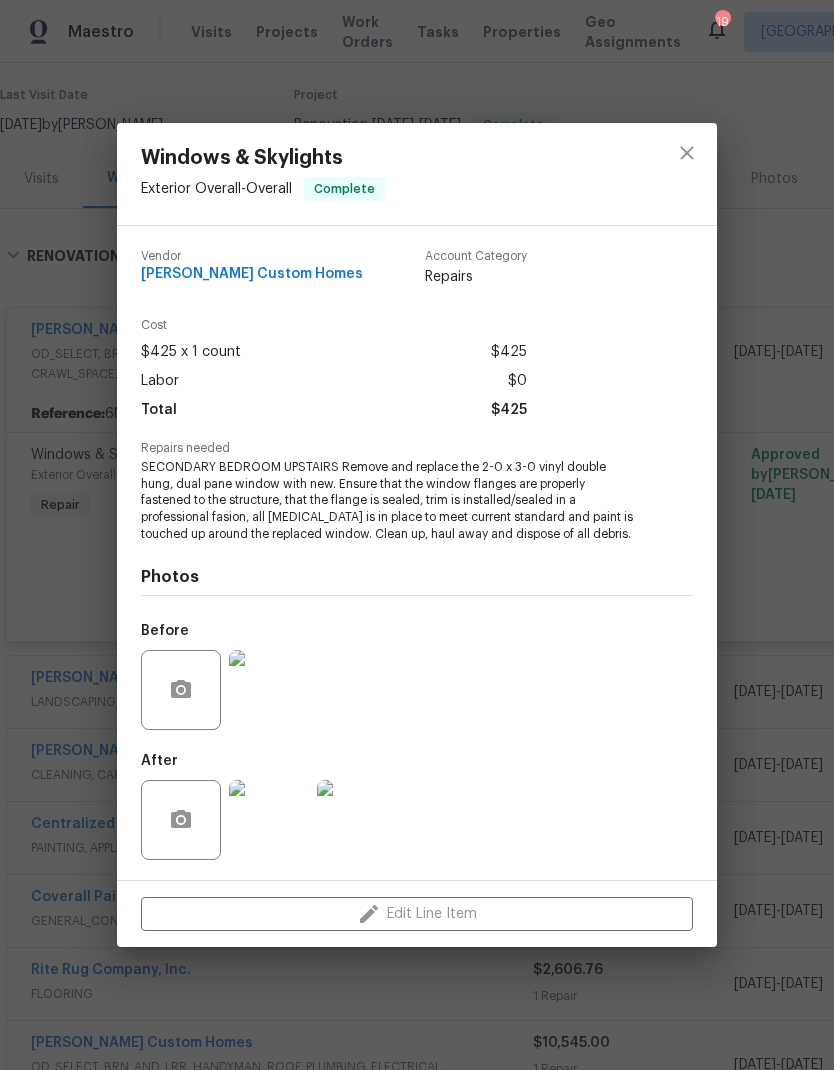 click at bounding box center (269, 820) 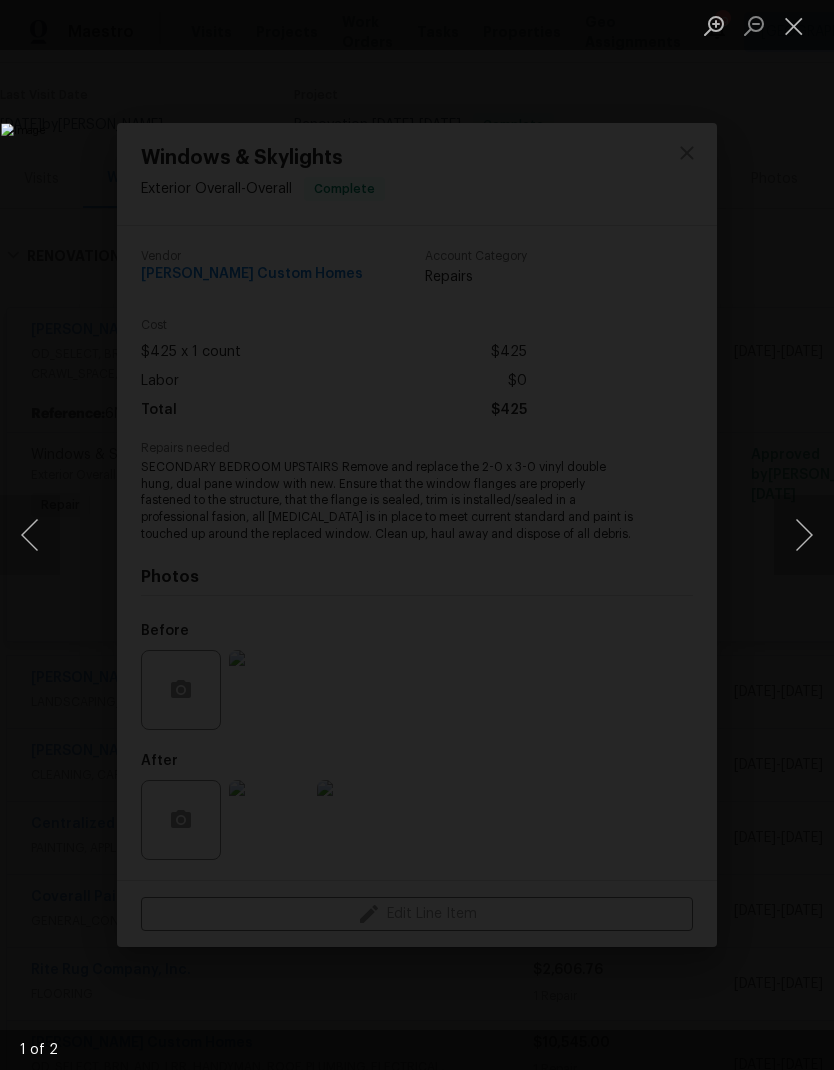 click at bounding box center [804, 535] 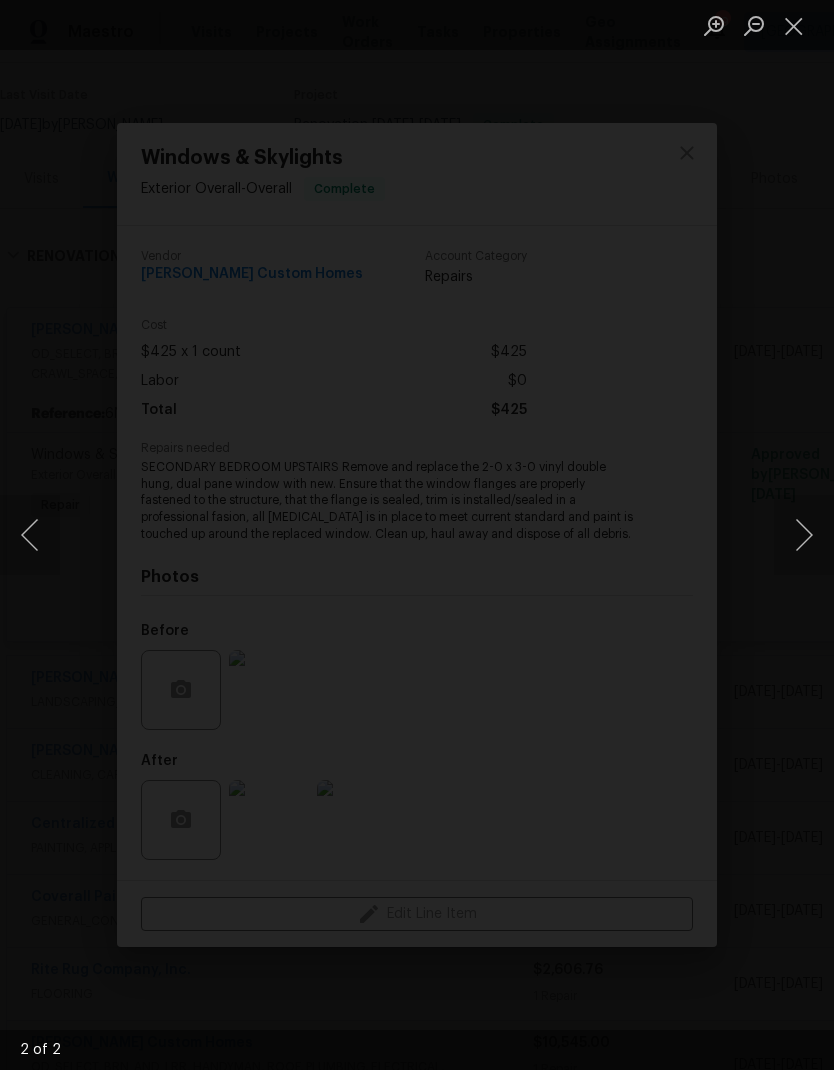 click at bounding box center [-227, 425] 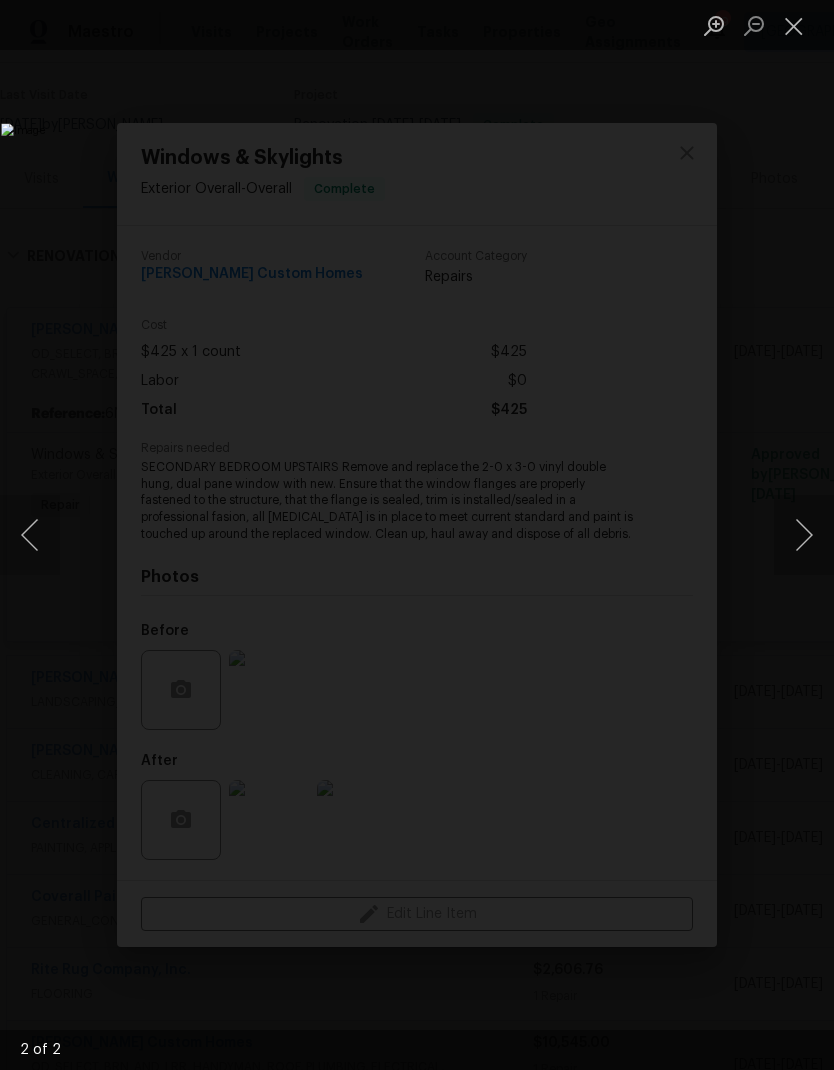 click at bounding box center (794, 25) 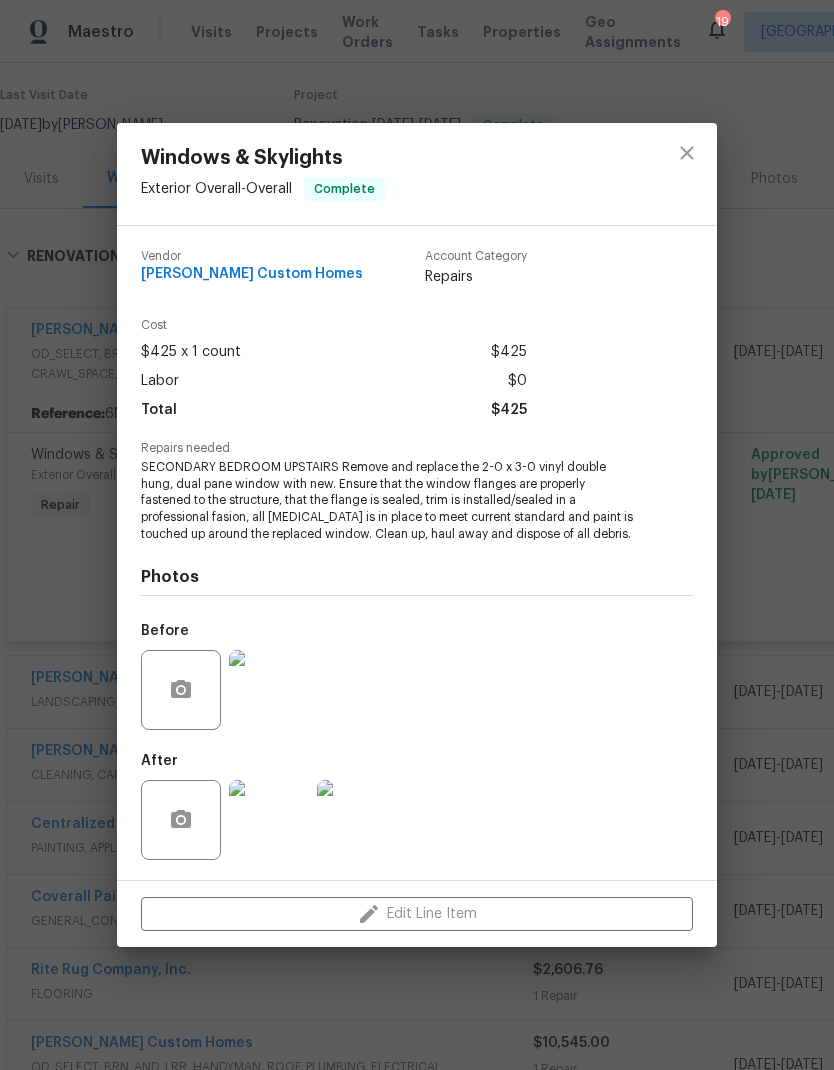 click at bounding box center [357, 820] 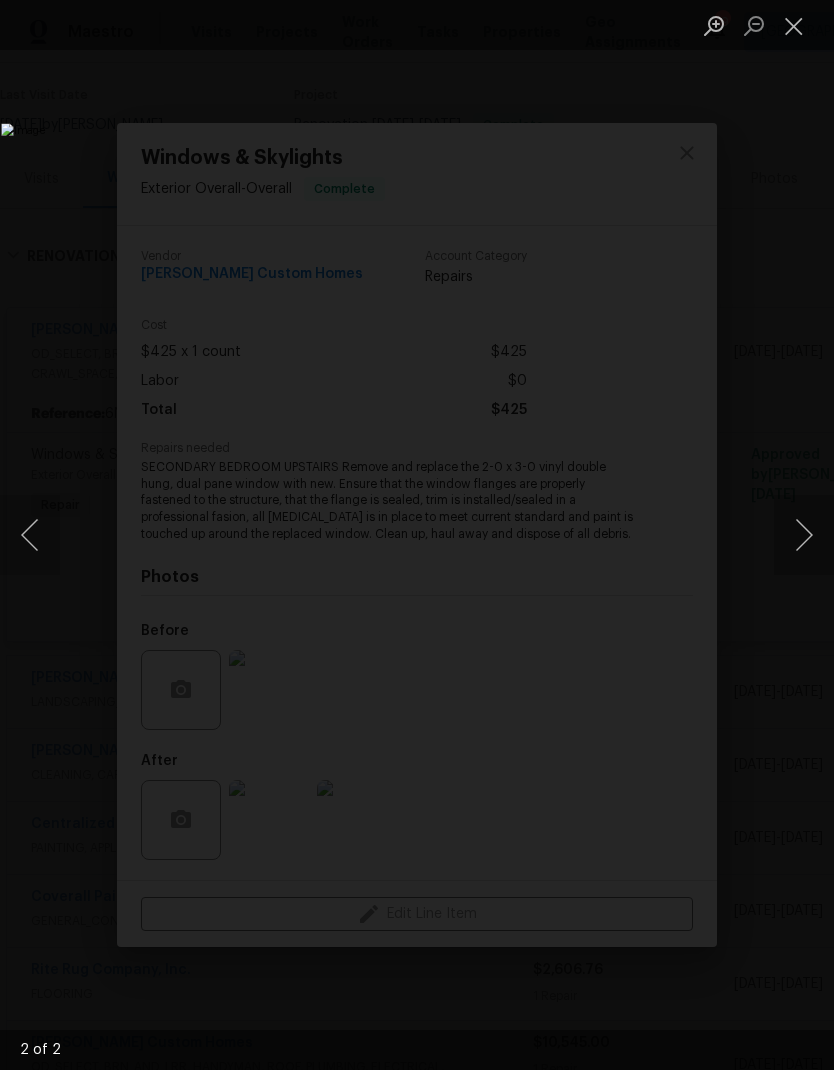 click at bounding box center (794, 25) 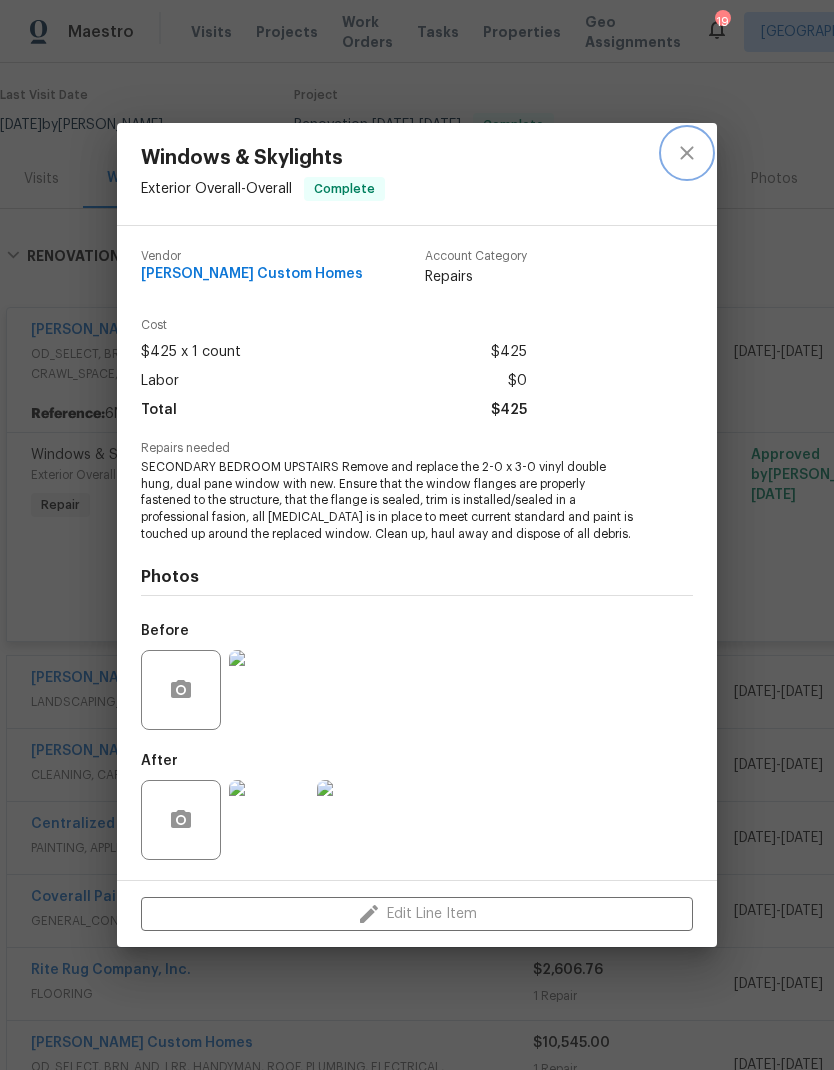 click 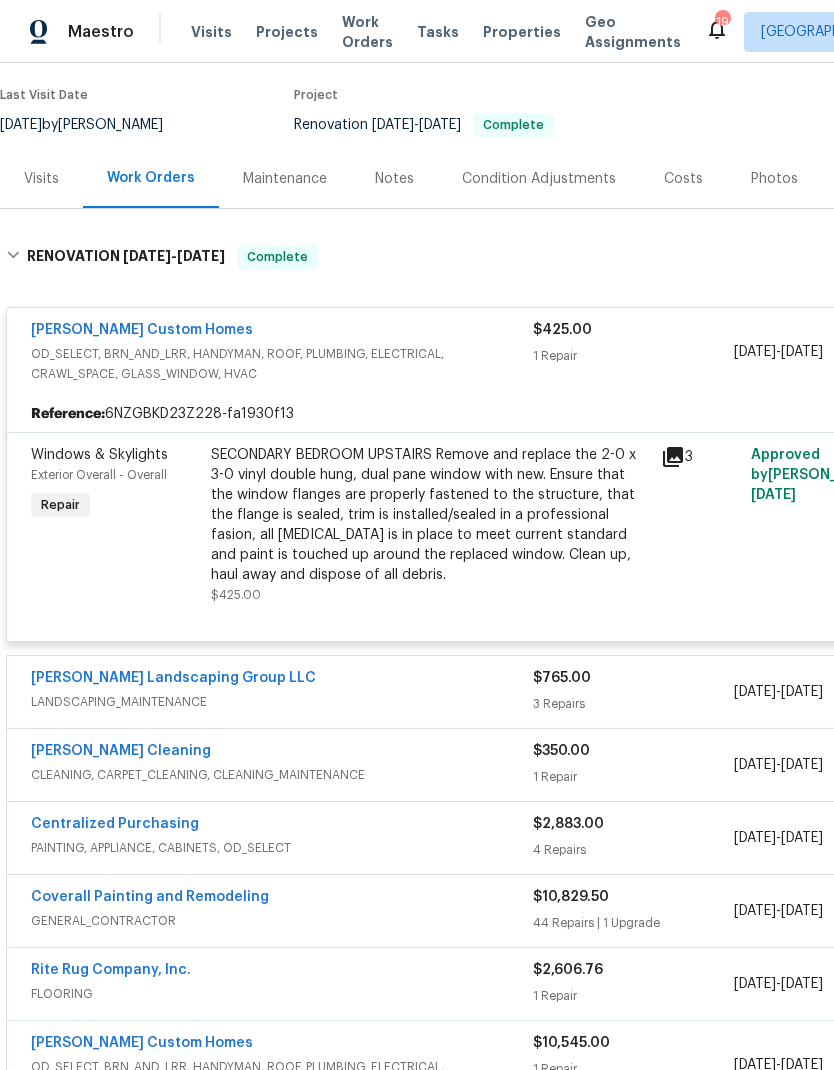 click on "[PERSON_NAME] Custom Homes OD_SELECT, BRN_AND_LRR, HANDYMAN, ROOF, PLUMBING, ELECTRICAL, CRAWL_SPACE, GLASS_WINDOW, HVAC $425.00 1 Repair [DATE]  -  [DATE] Paid Reference:  6NZGBKD23Z228-fa1930f13 Windows & Skylights Exterior Overall - Overall Repair SECONDARY BEDROOM UPSTAIRS Remove and replace the 2-0 x 3-0 vinyl double hung, dual pane window with new. Ensure that the window flanges are properly fastened to the structure, that the flange is sealed, trim is installed/sealed in a professional fasion, all [MEDICAL_DATA] is in place to meet current standard and paint is touched up around the replaced window. Clean up, haul away and dispose of all debris. $425.00   3 Approved by  [PERSON_NAME]  on   [DATE] Complete [PERSON_NAME] Landscaping Group LLC LANDSCAPING_MAINTENANCE $765.00 3 Repairs [DATE]  -  [DATE] Complete [PERSON_NAME] Cleaning CLEANING, CARPET_CLEANING, CLEANING_MAINTENANCE $350.00 1 Repair [DATE]  -  [DATE] Complete Centralized Purchasing PAINTING, APPLIANCE, CABINETS, OD_SELECT $2,883.00 4 Repairs 1" at bounding box center (565, 746) 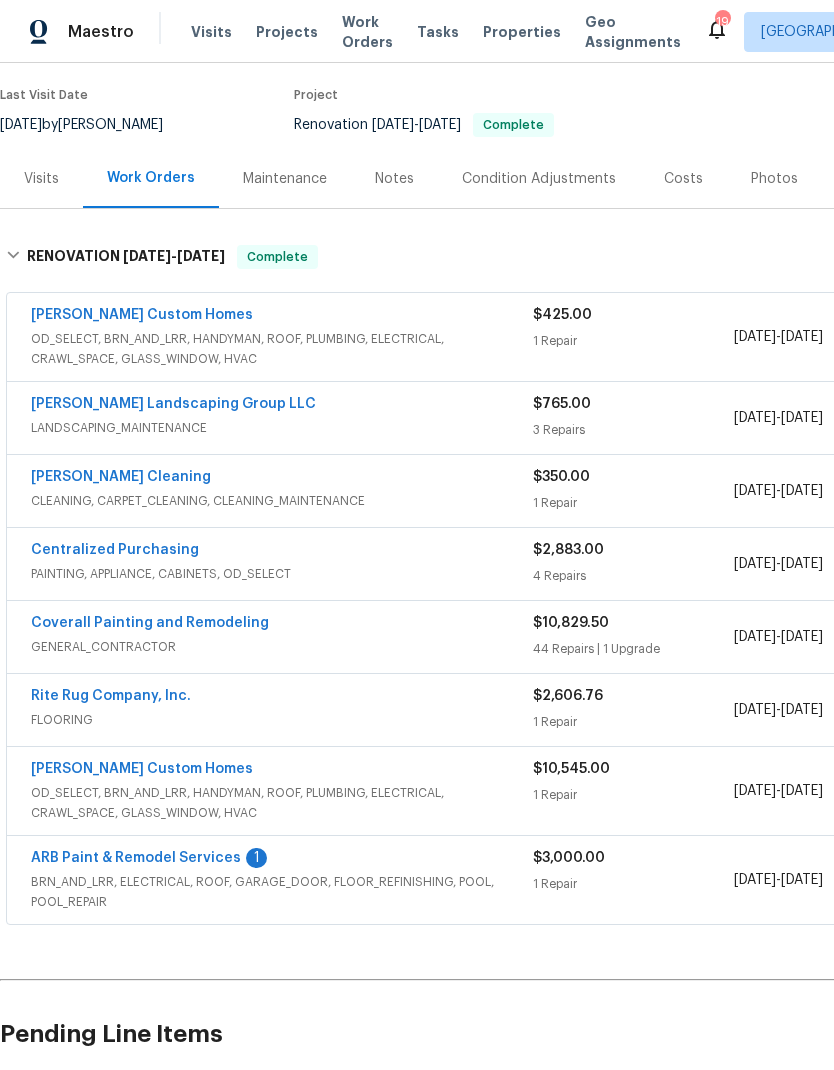 click on "Visits" at bounding box center [41, 179] 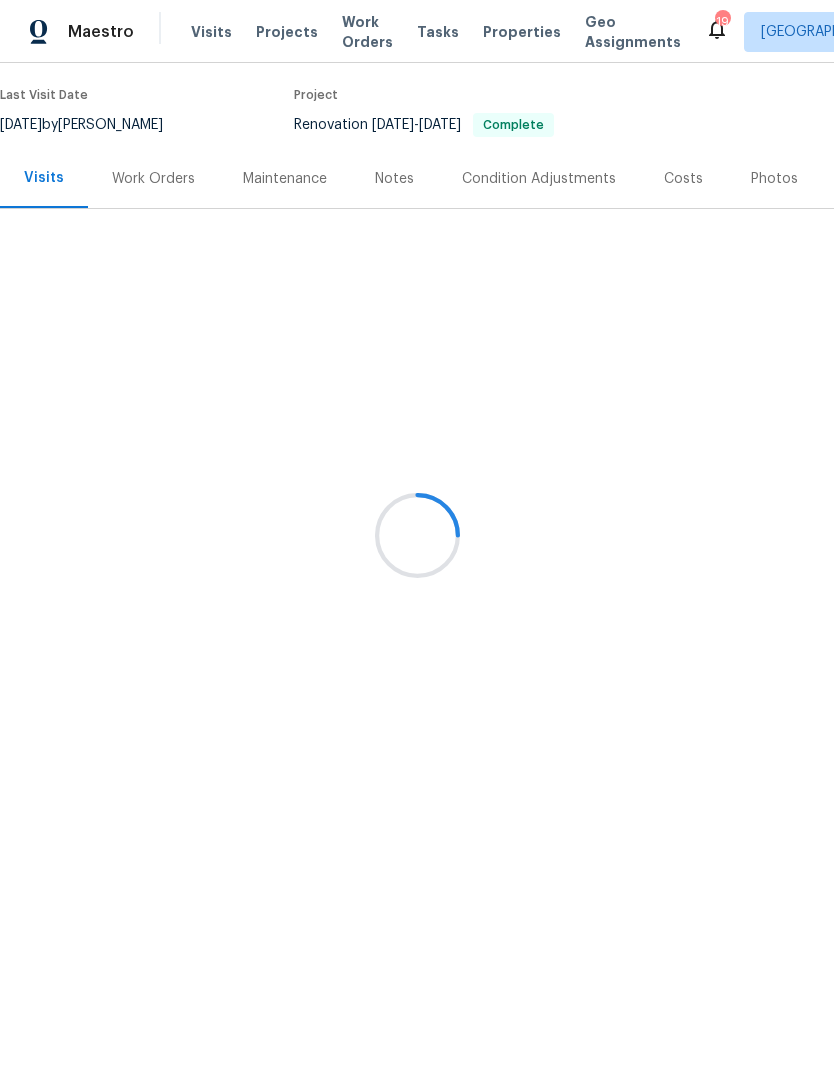 scroll, scrollTop: 0, scrollLeft: 0, axis: both 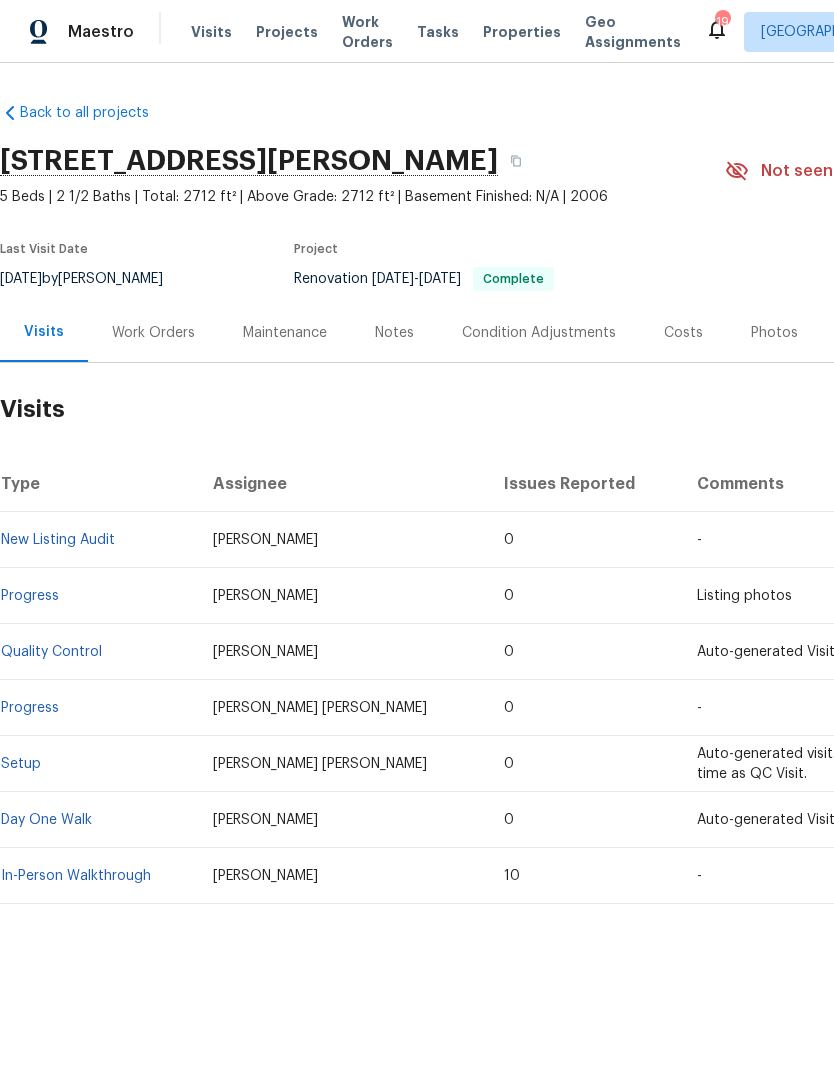 click on "New Listing Audit" at bounding box center [58, 540] 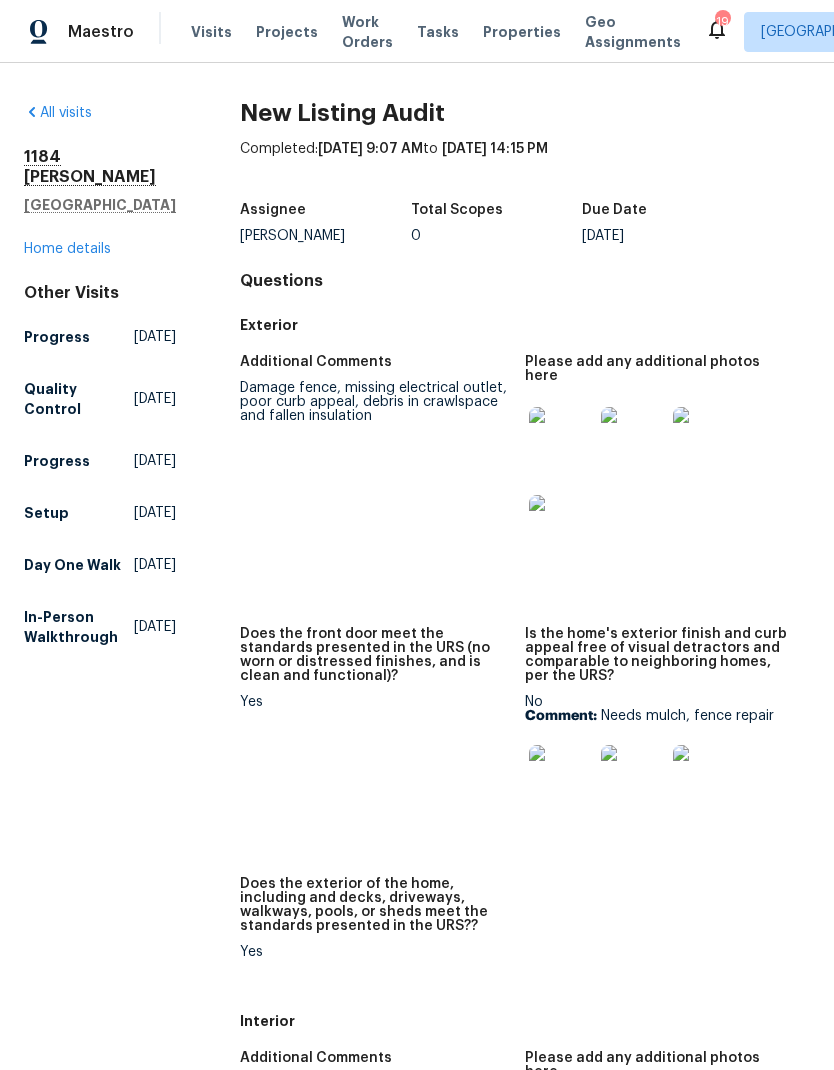 click at bounding box center (561, 439) 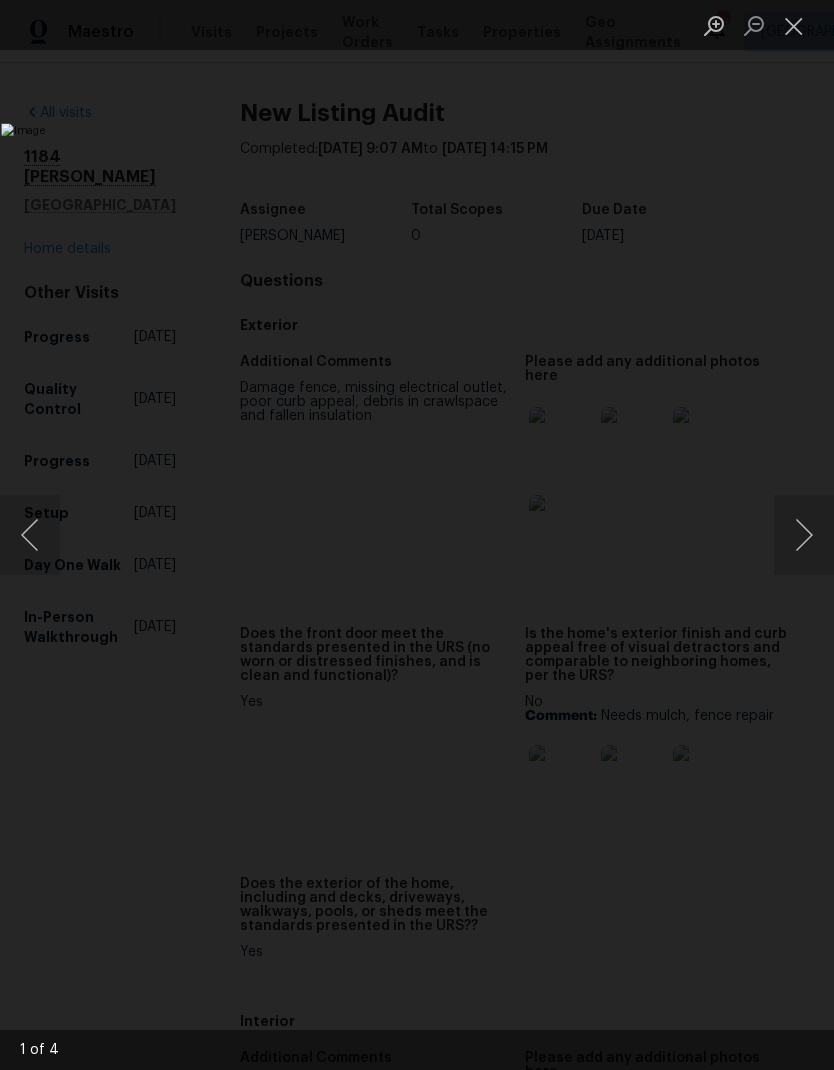 click at bounding box center (804, 535) 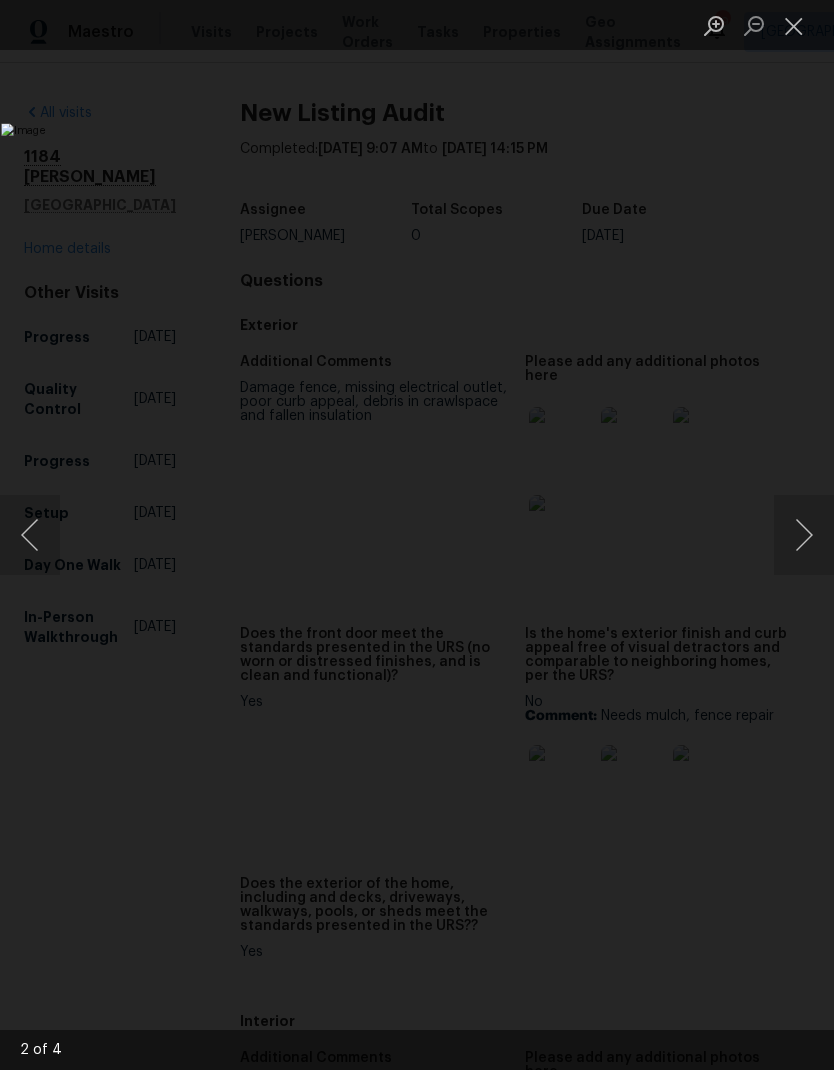 click at bounding box center (804, 535) 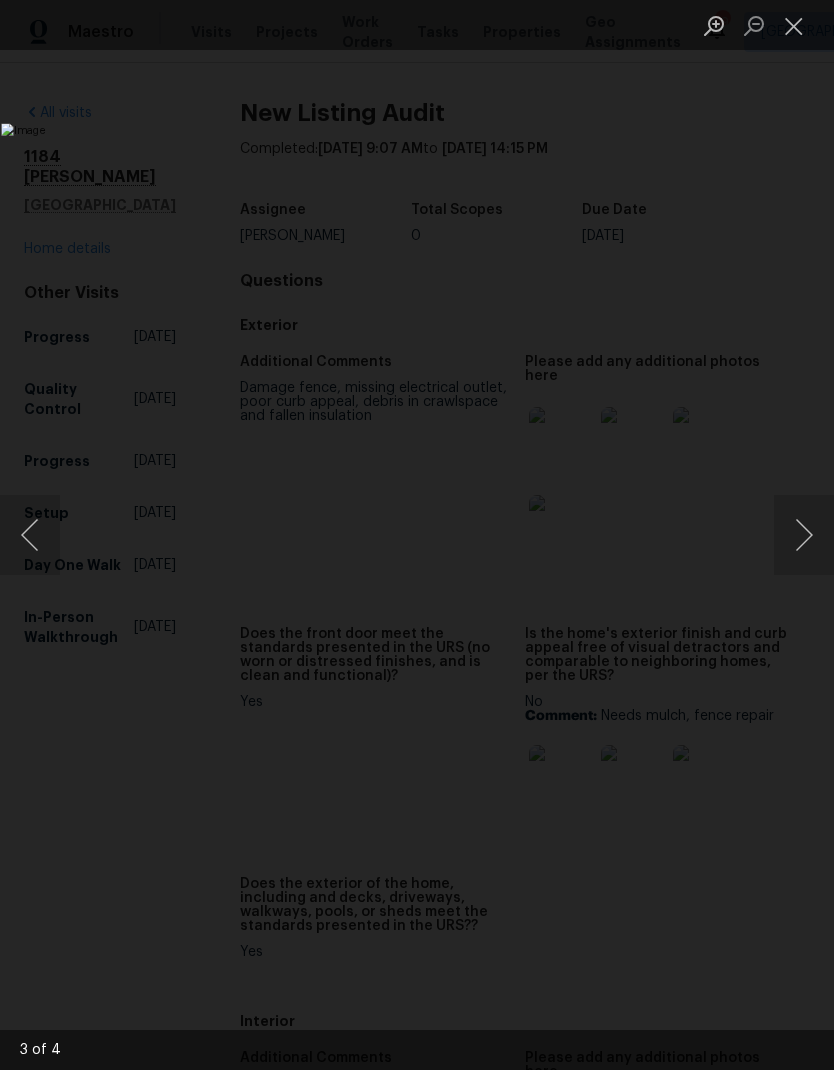 click at bounding box center (804, 535) 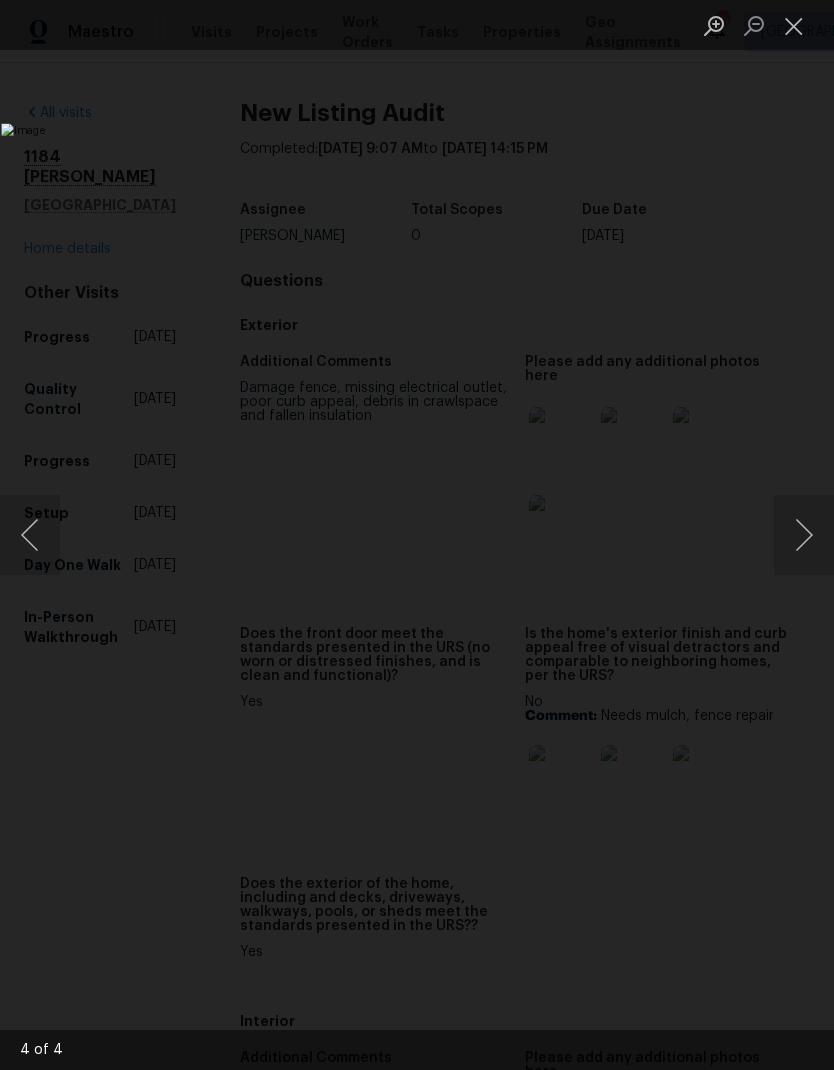 click at bounding box center [804, 535] 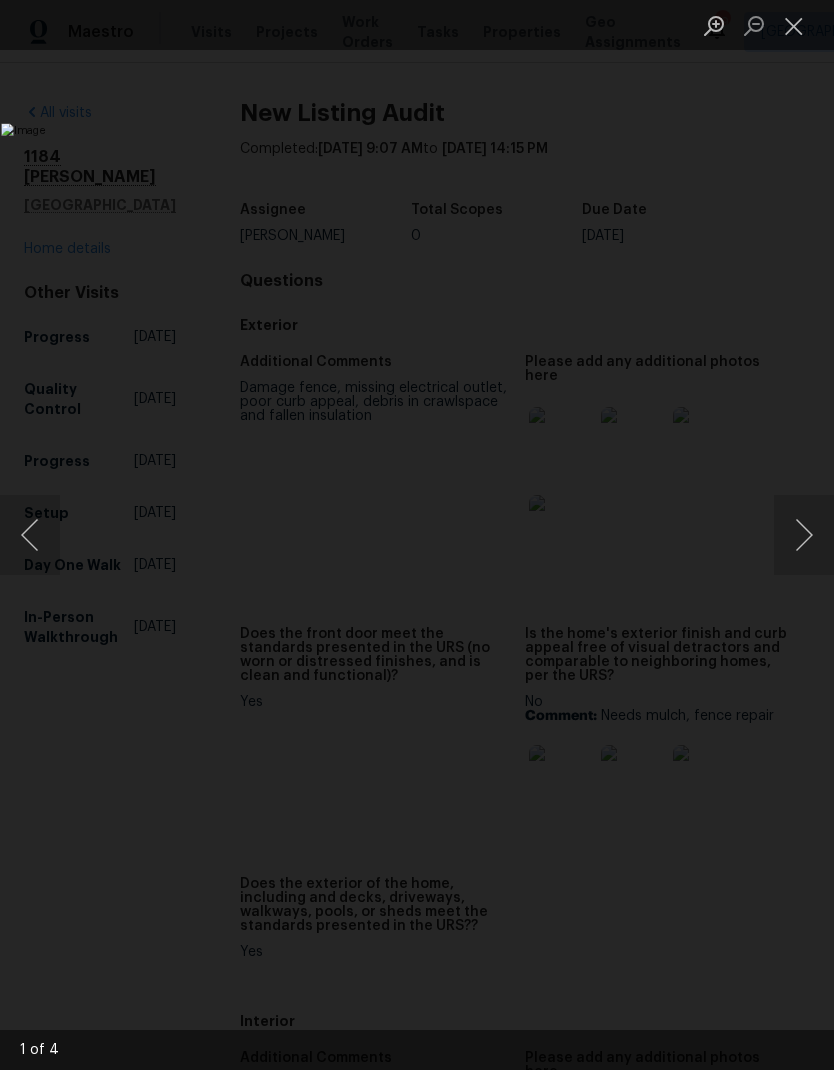 click at bounding box center (794, 25) 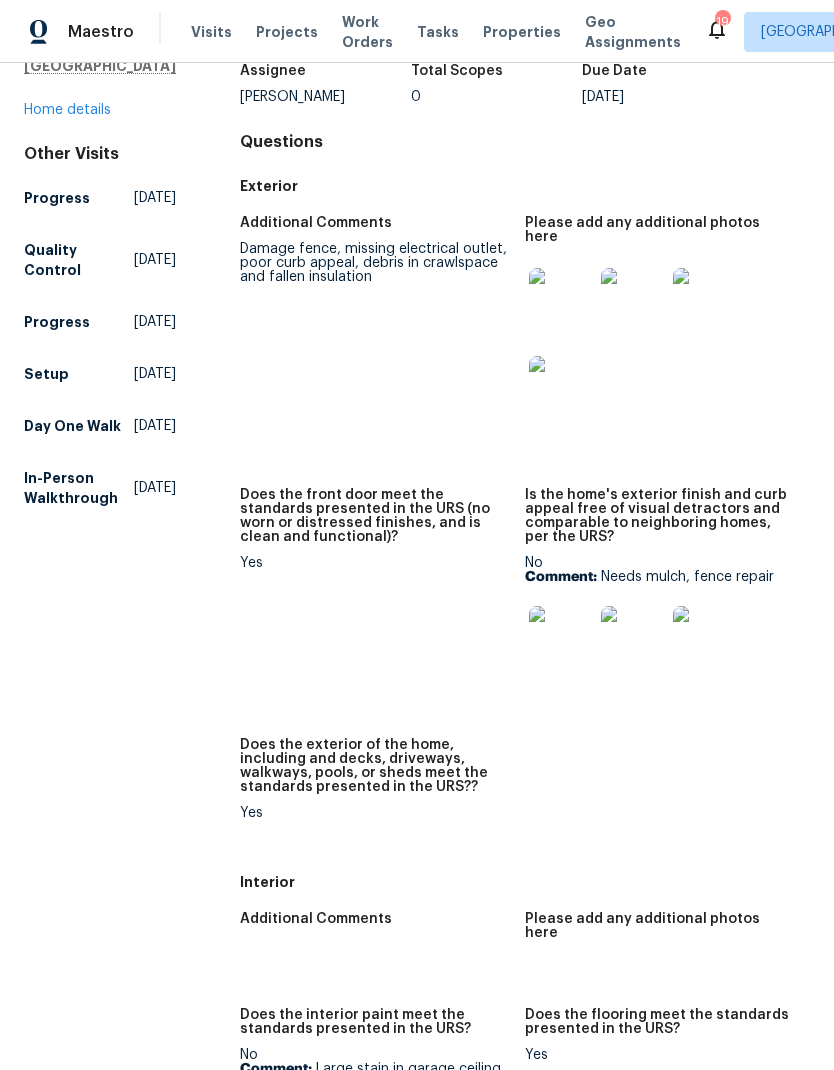 scroll, scrollTop: 214, scrollLeft: 0, axis: vertical 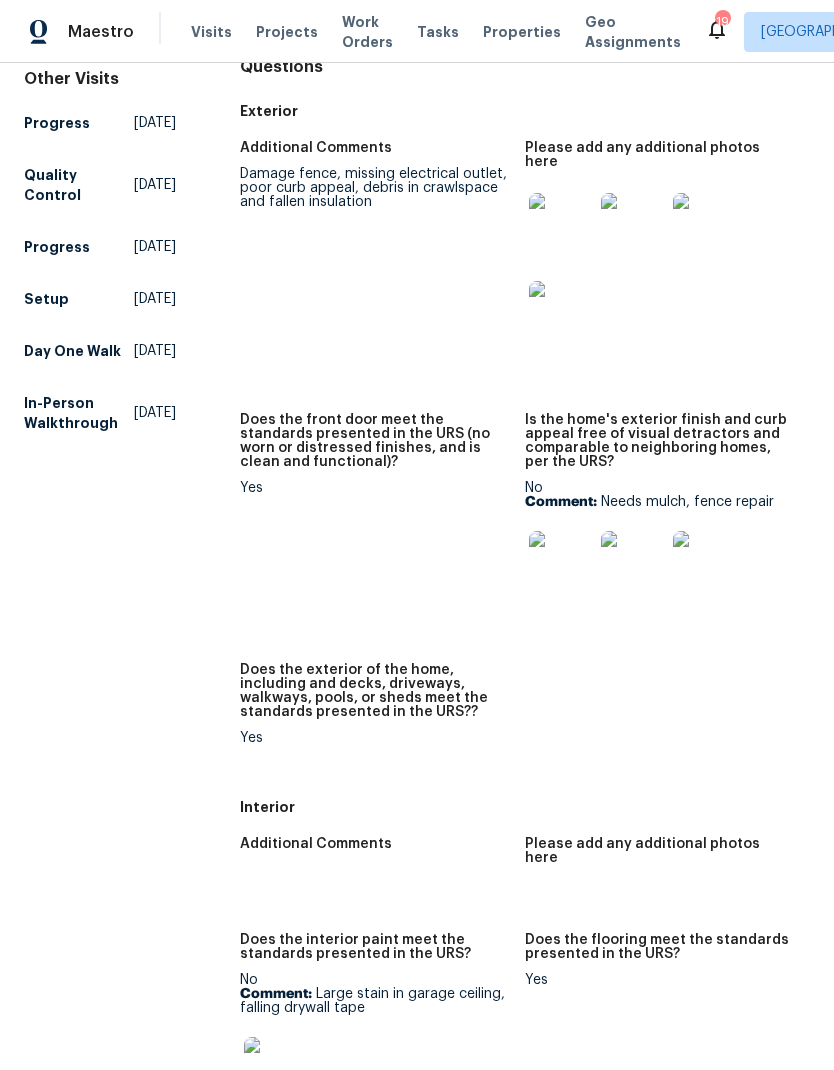 click at bounding box center [561, 563] 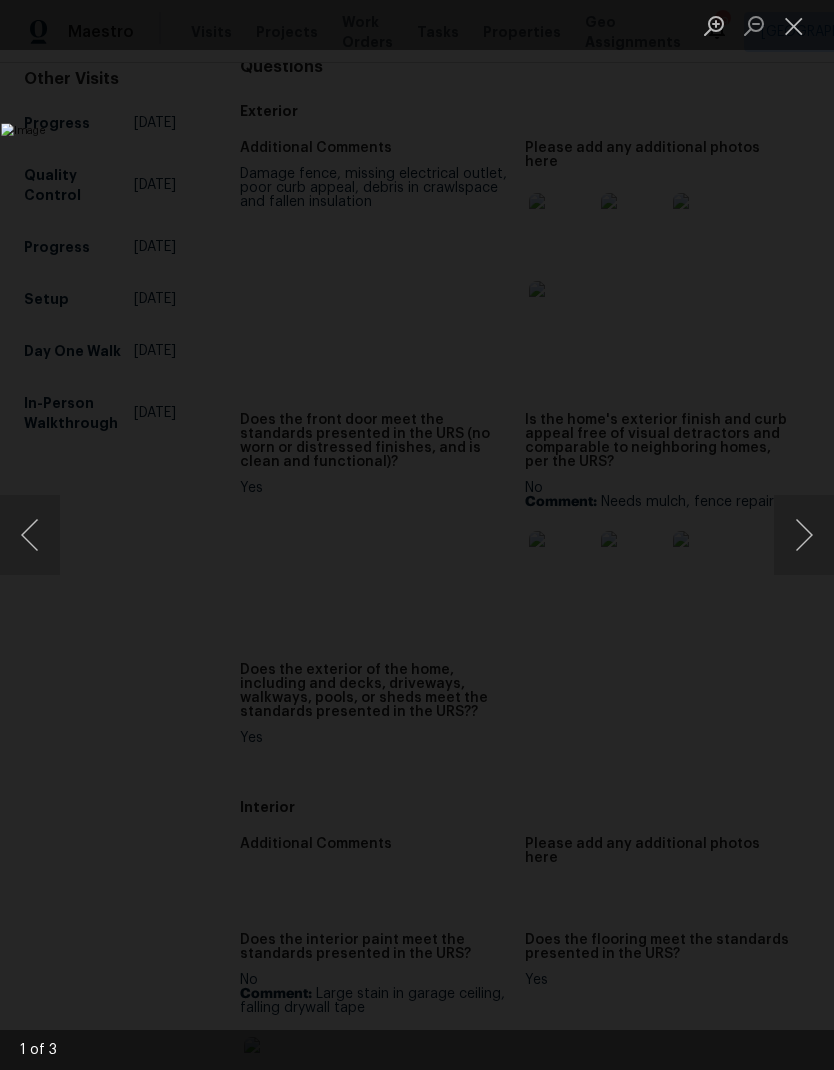 click at bounding box center [804, 535] 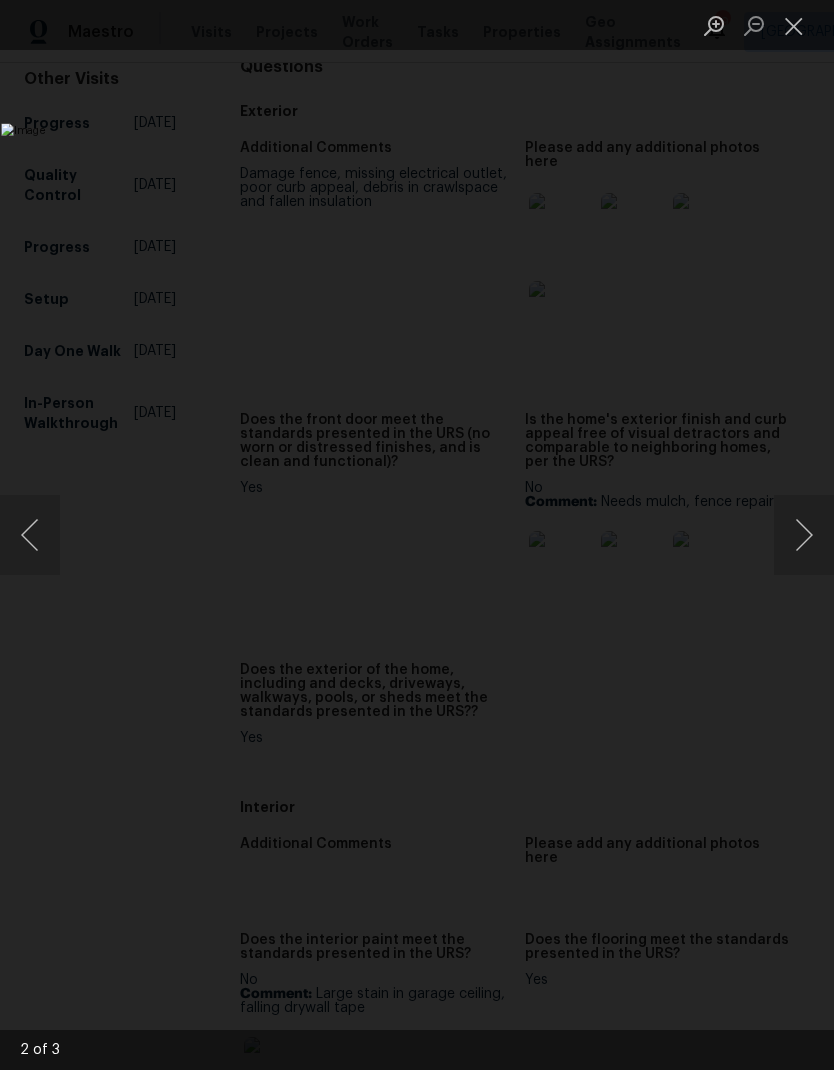 click at bounding box center [804, 535] 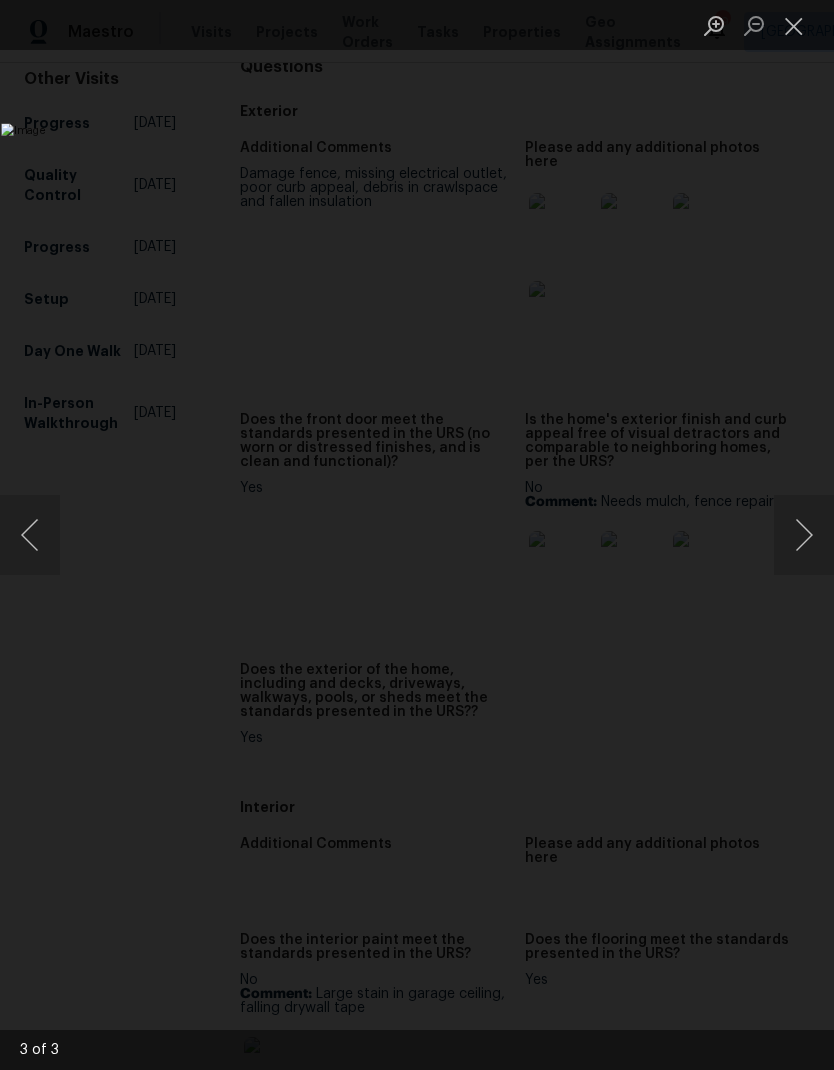 click at bounding box center [794, 25] 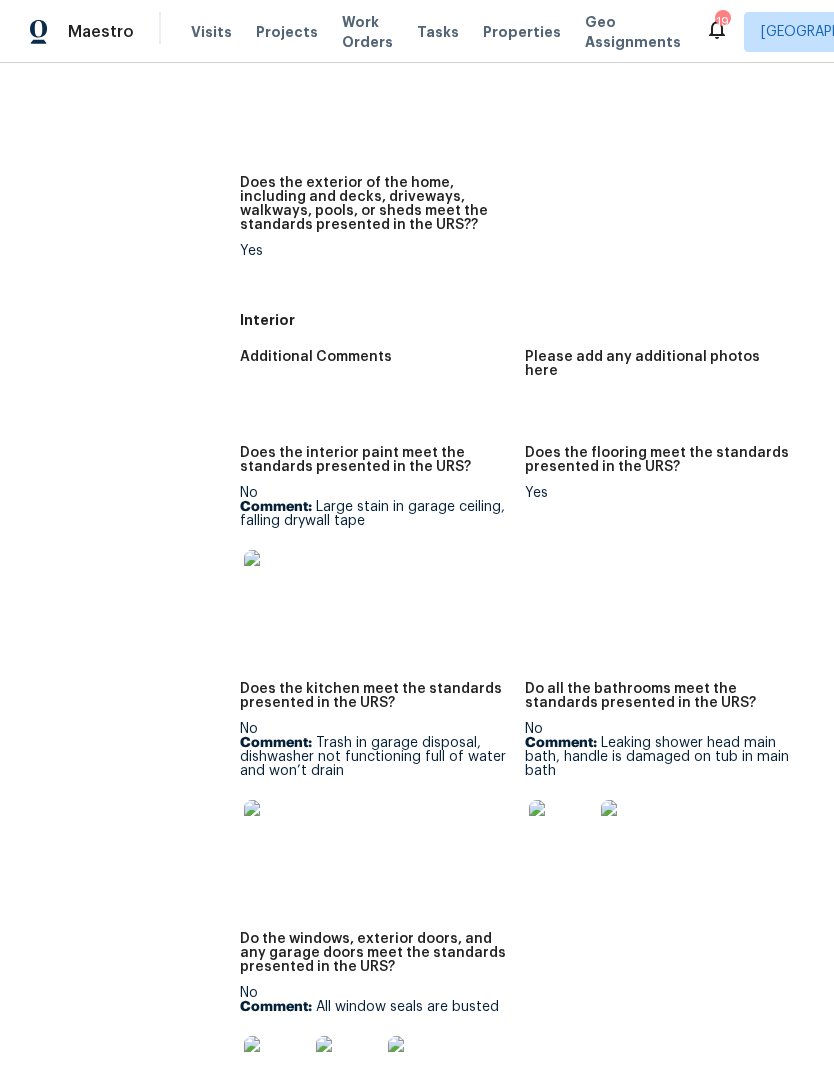 scroll, scrollTop: 709, scrollLeft: 0, axis: vertical 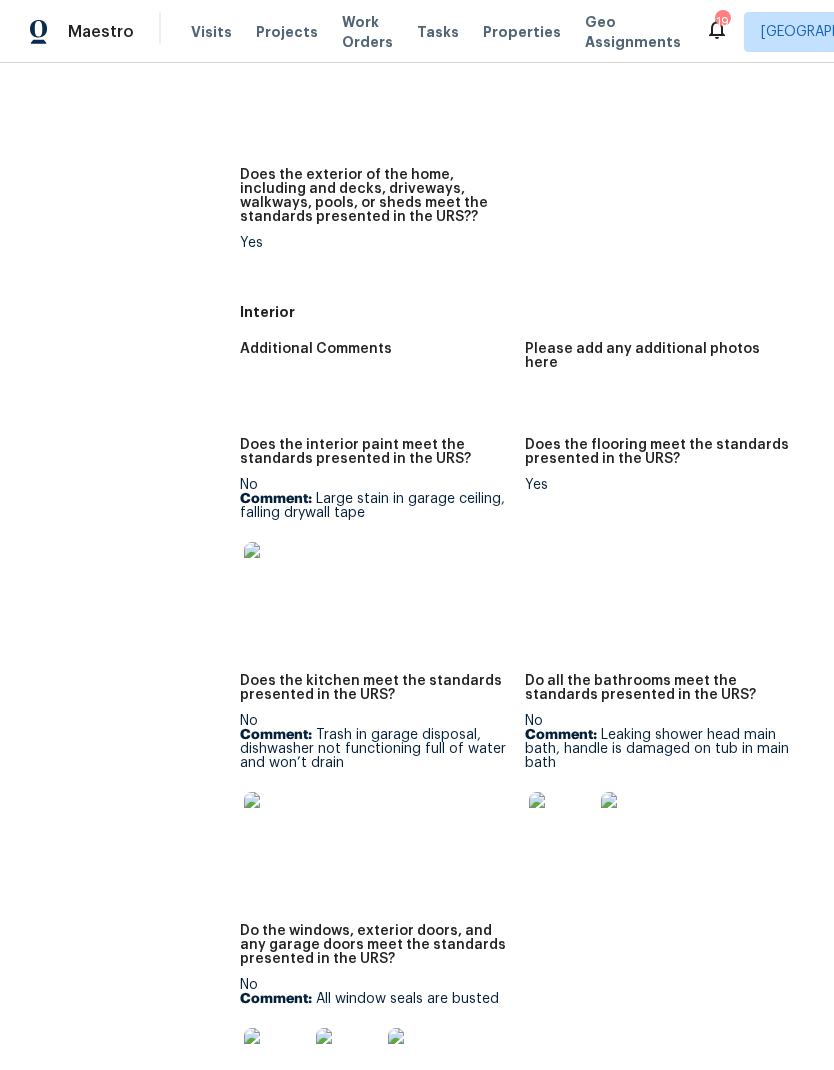 click at bounding box center [276, 574] 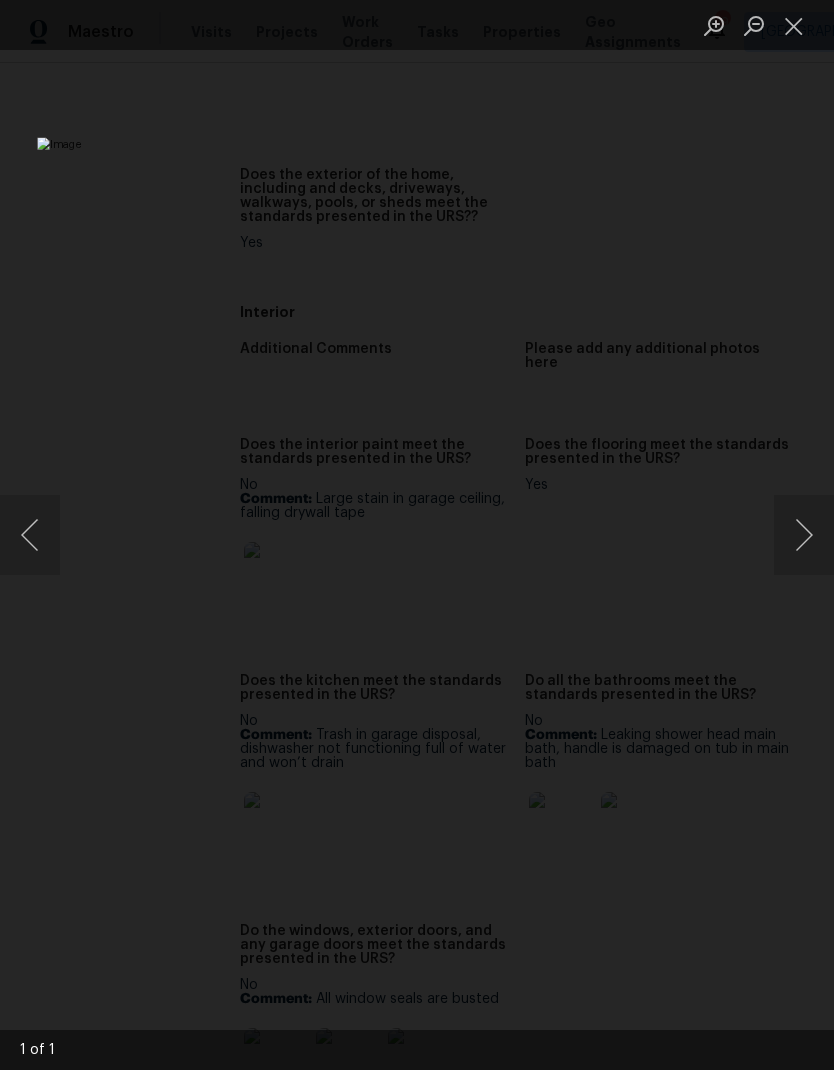 click at bounding box center (794, 25) 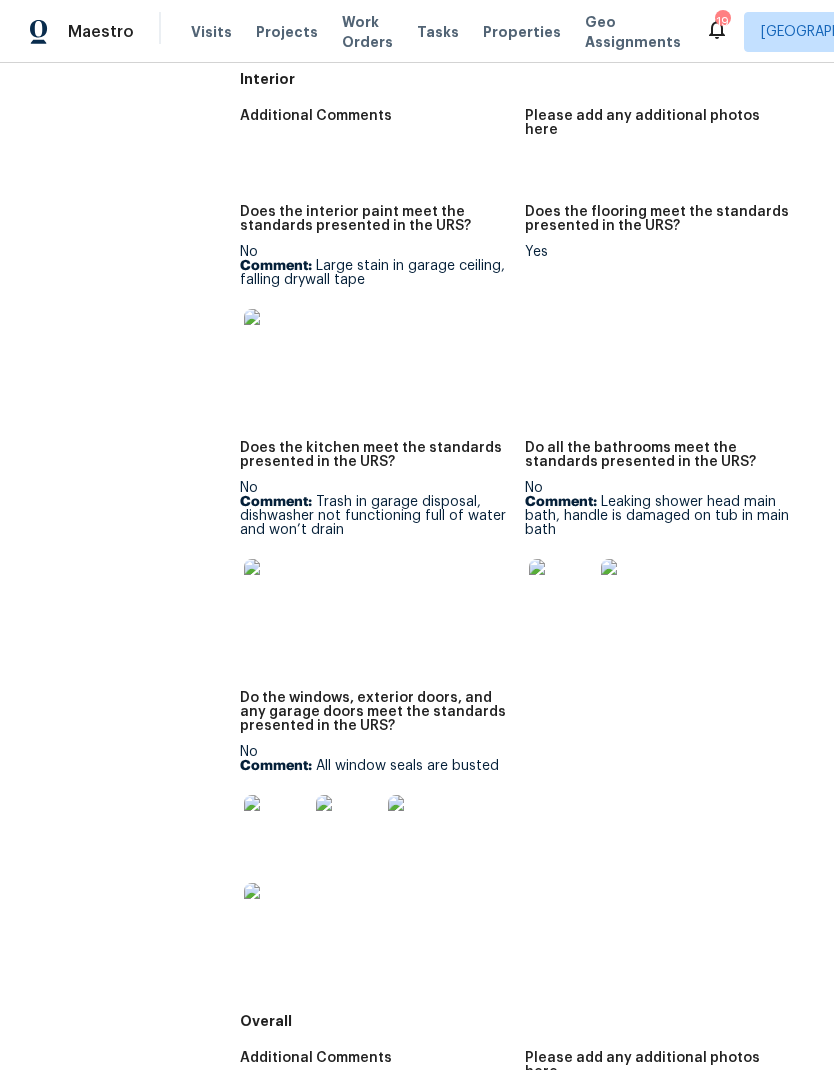 scroll, scrollTop: 945, scrollLeft: 0, axis: vertical 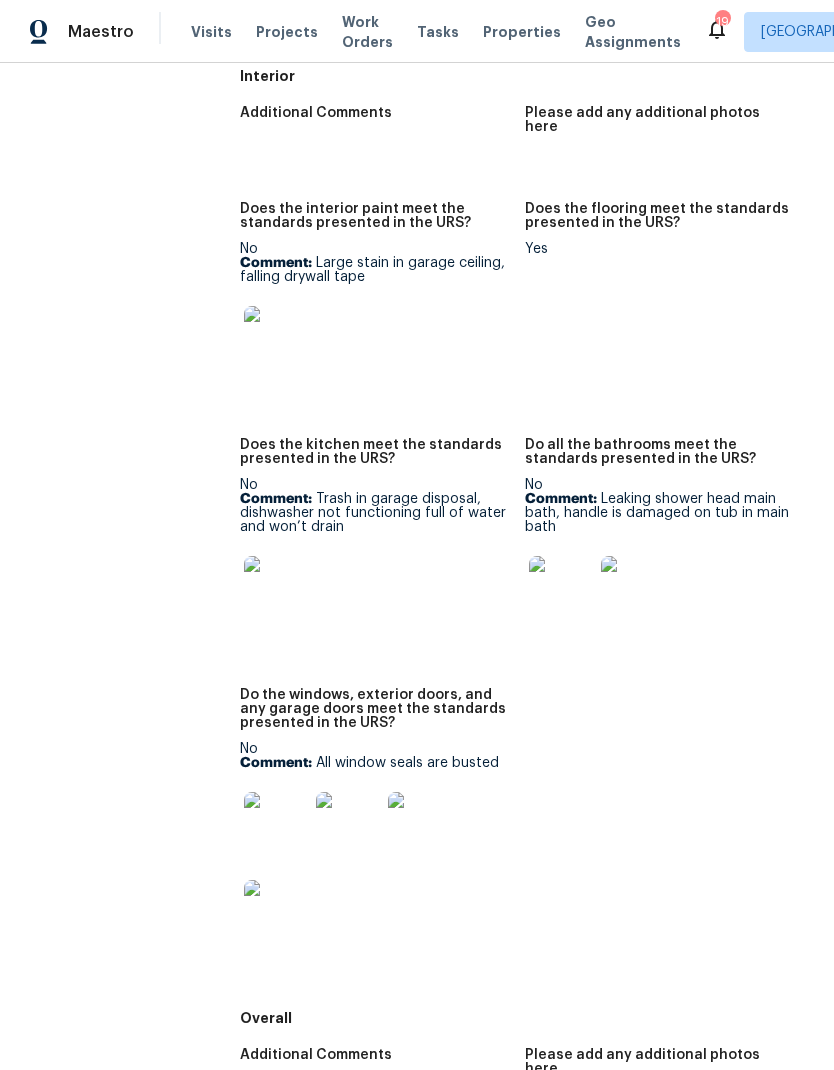 click at bounding box center (276, 588) 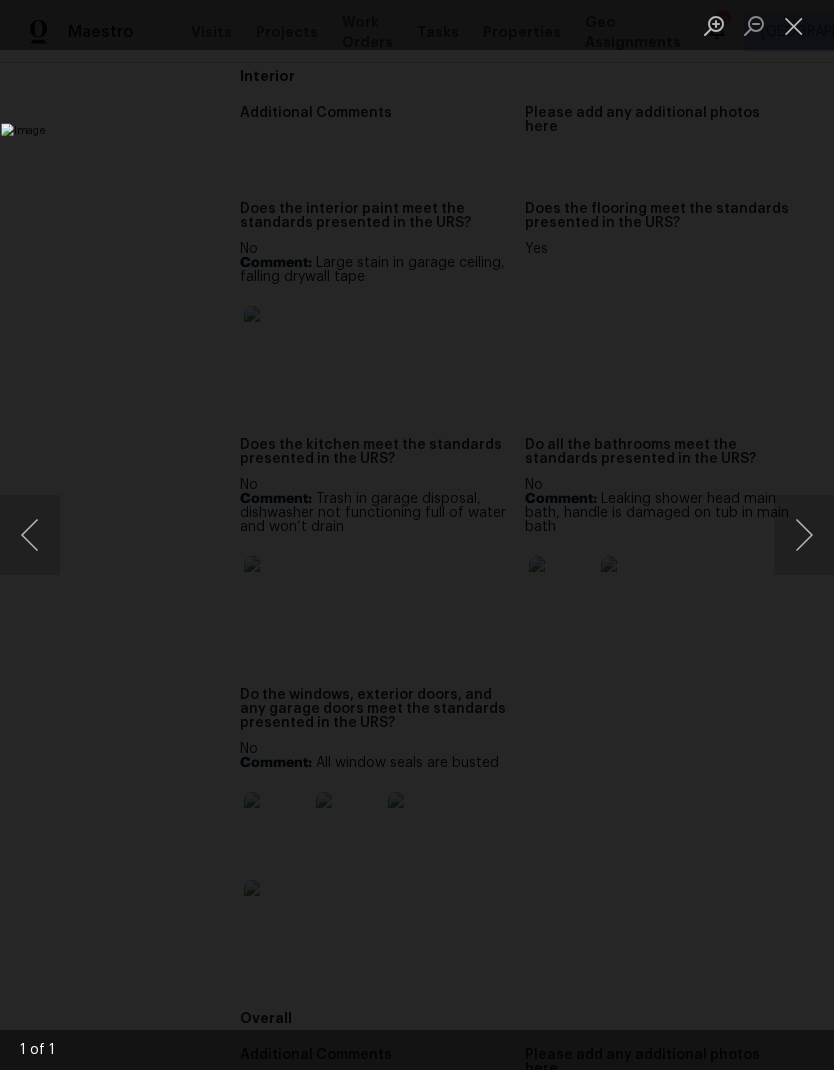 click at bounding box center [794, 25] 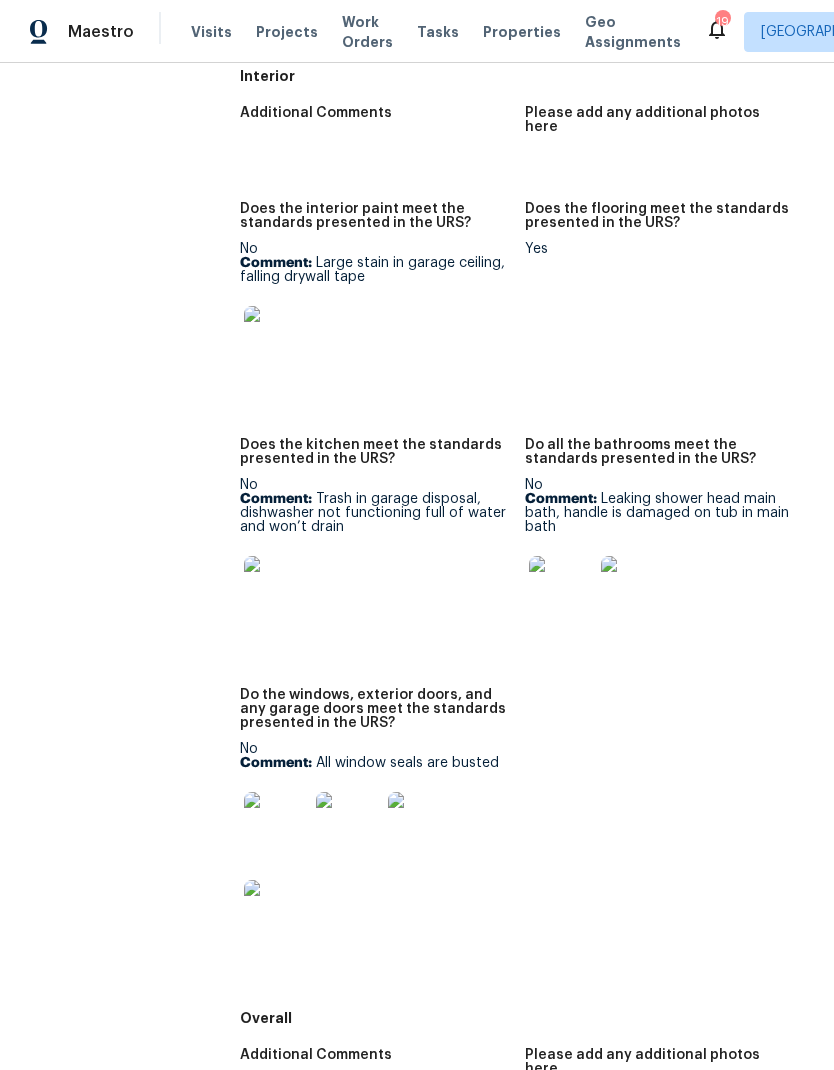 click at bounding box center (561, 588) 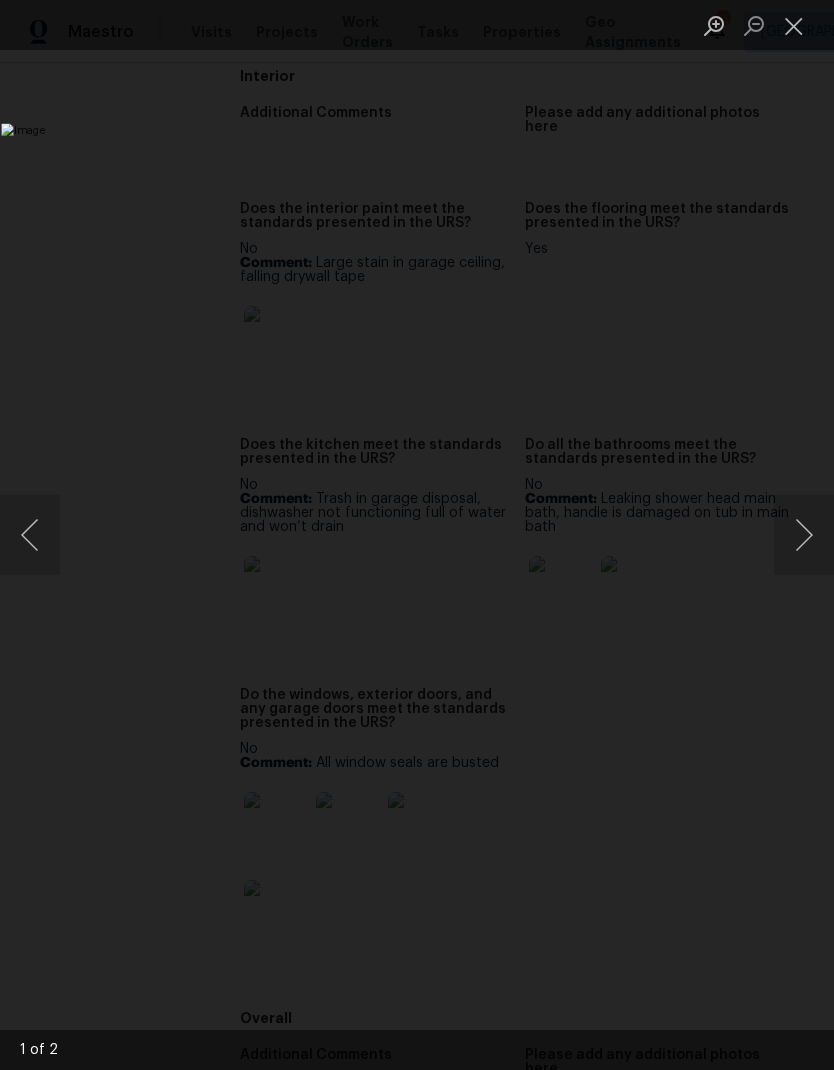 click at bounding box center [804, 535] 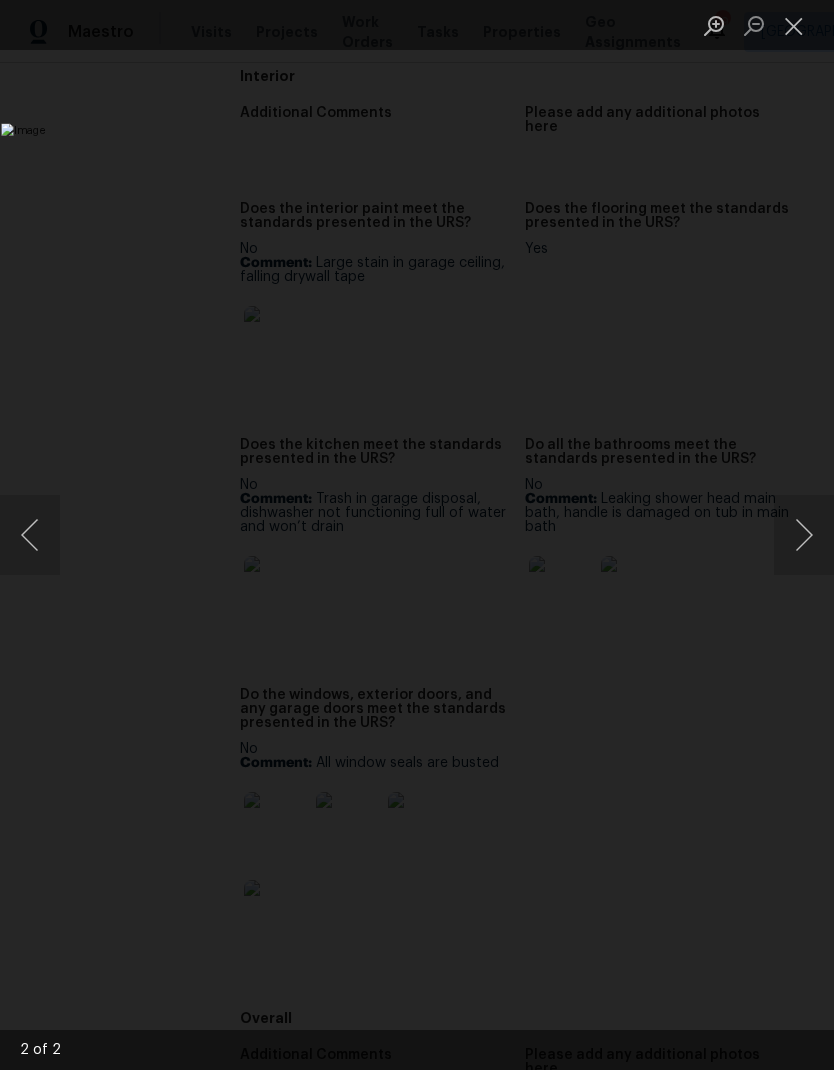 click at bounding box center [794, 25] 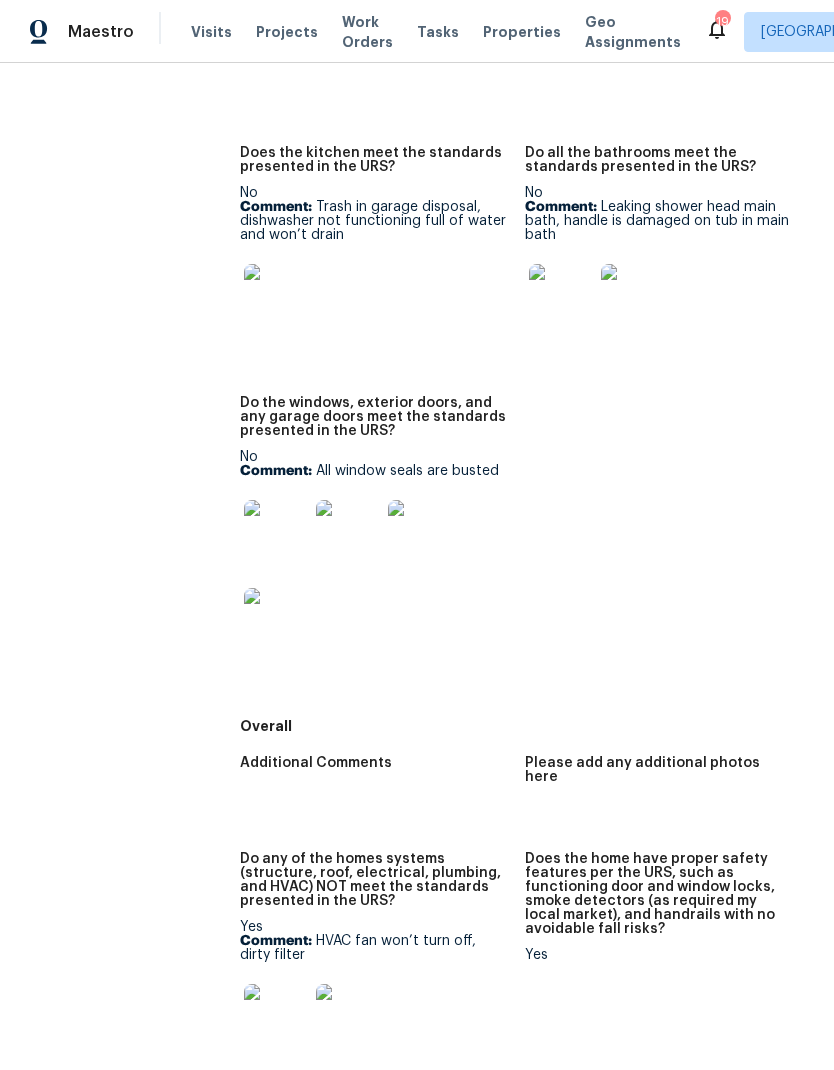 scroll, scrollTop: 1241, scrollLeft: 0, axis: vertical 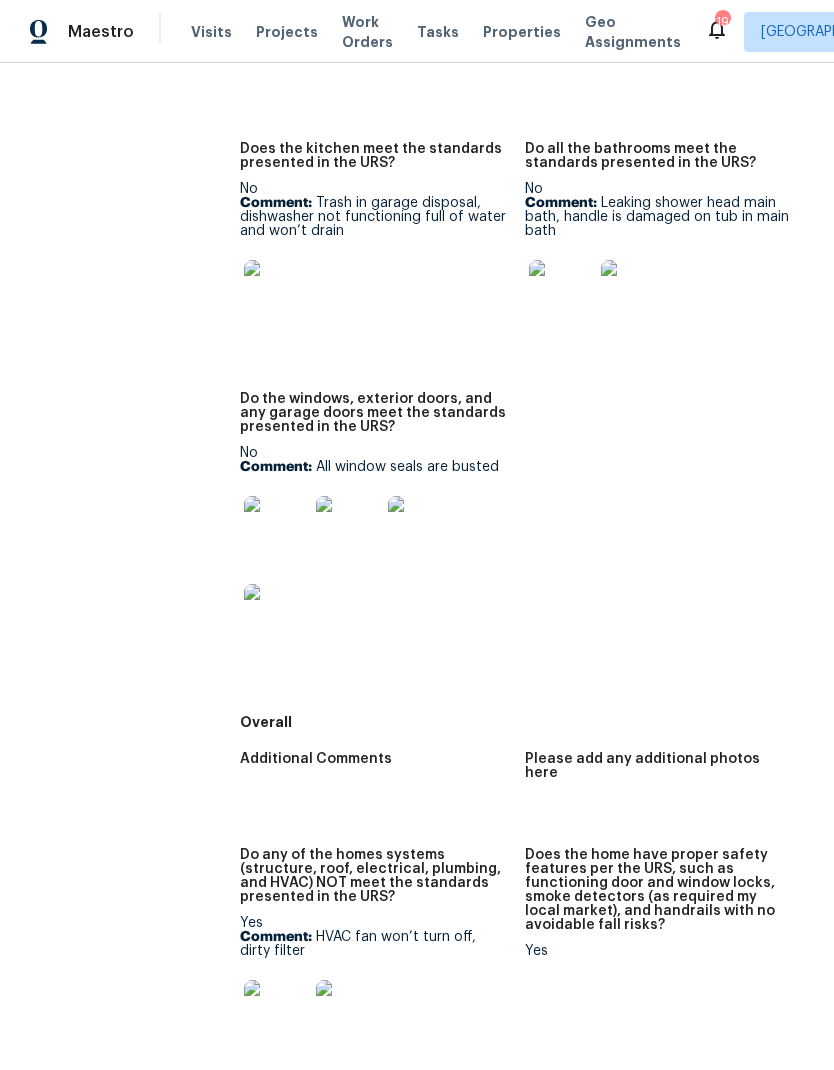 click at bounding box center [276, 528] 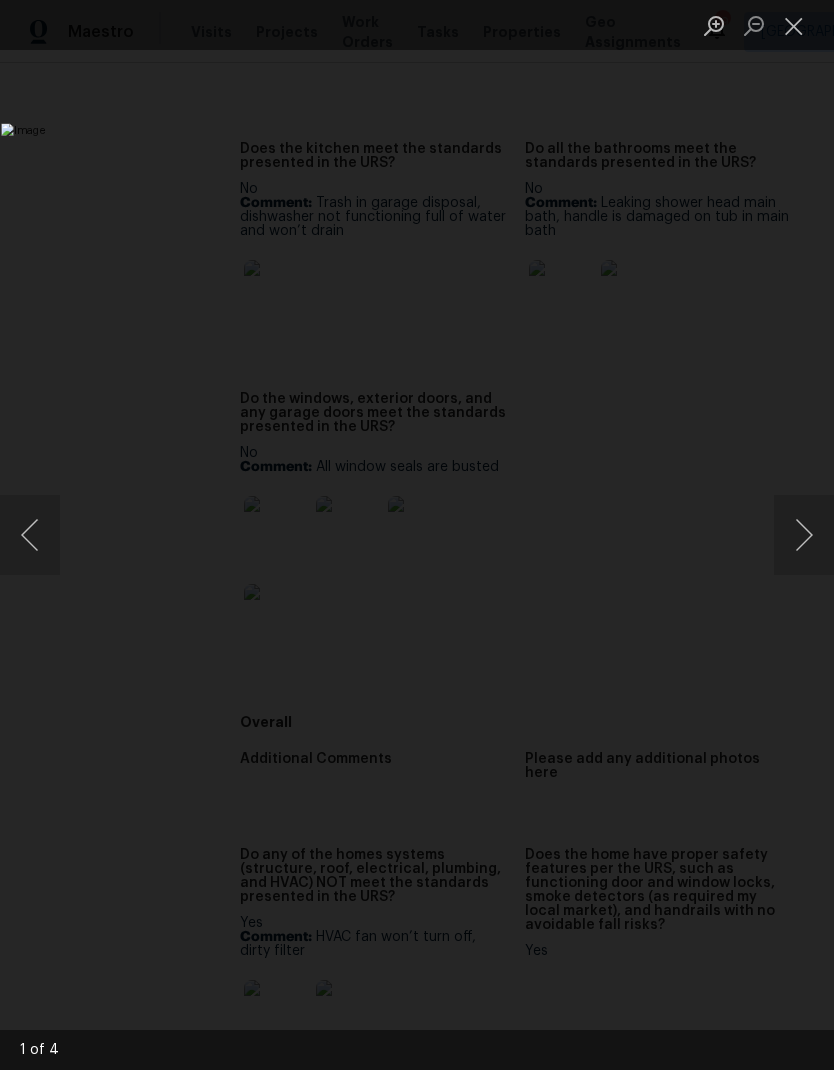 click at bounding box center [804, 535] 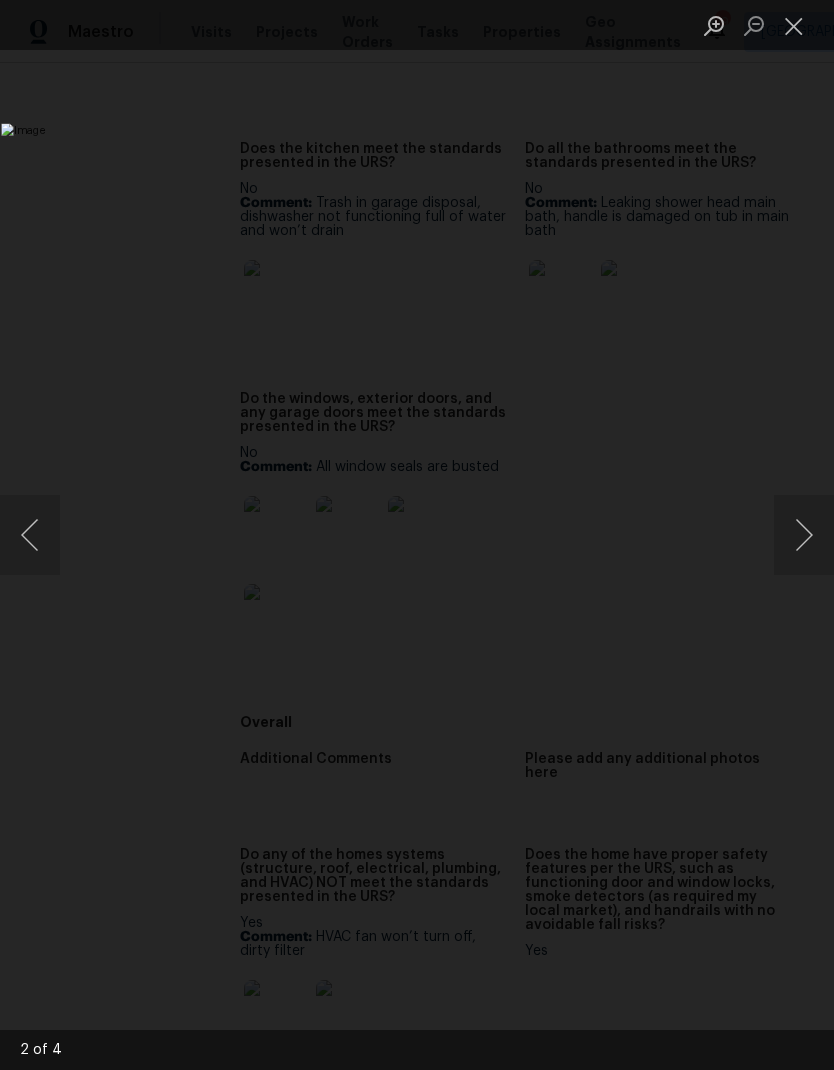 click at bounding box center (804, 535) 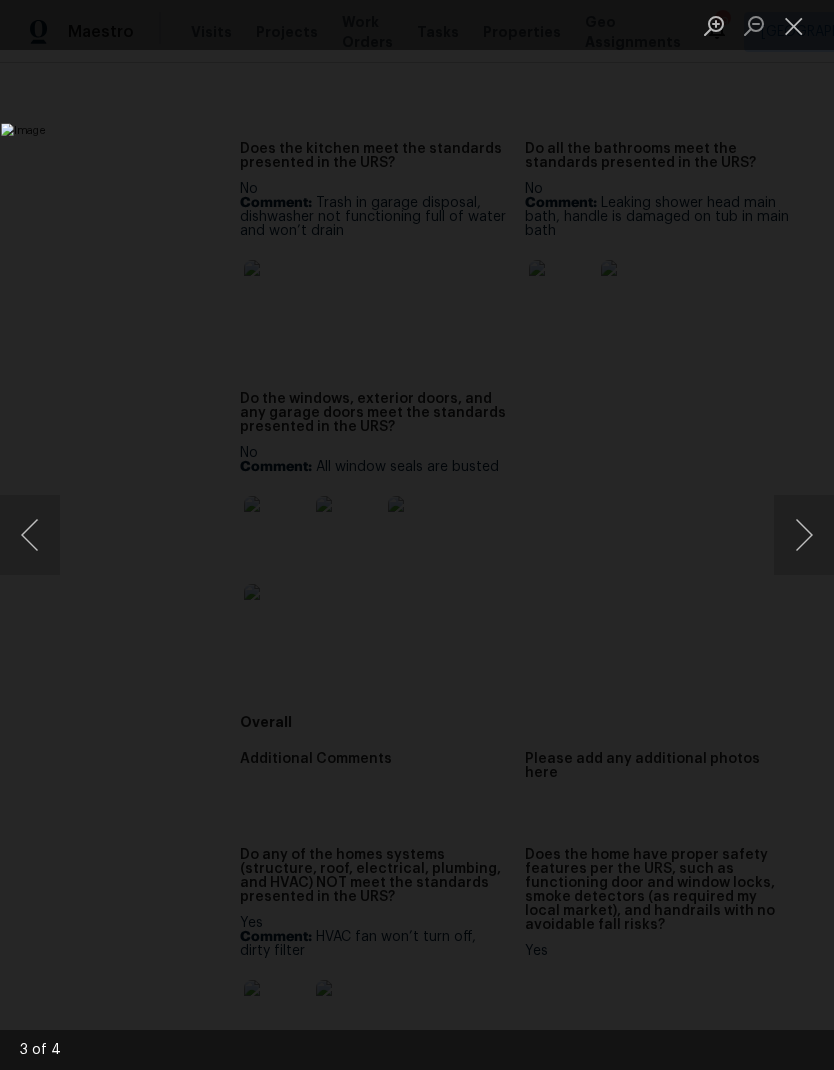click at bounding box center [804, 535] 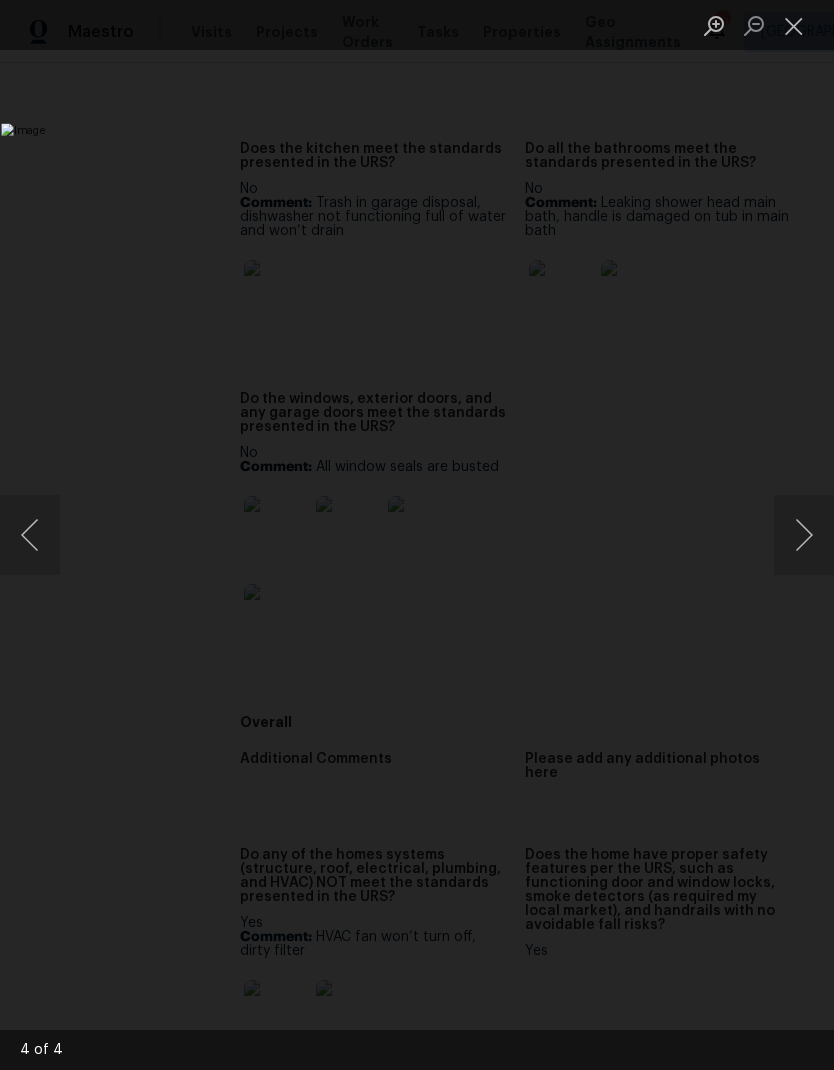 click at bounding box center [804, 535] 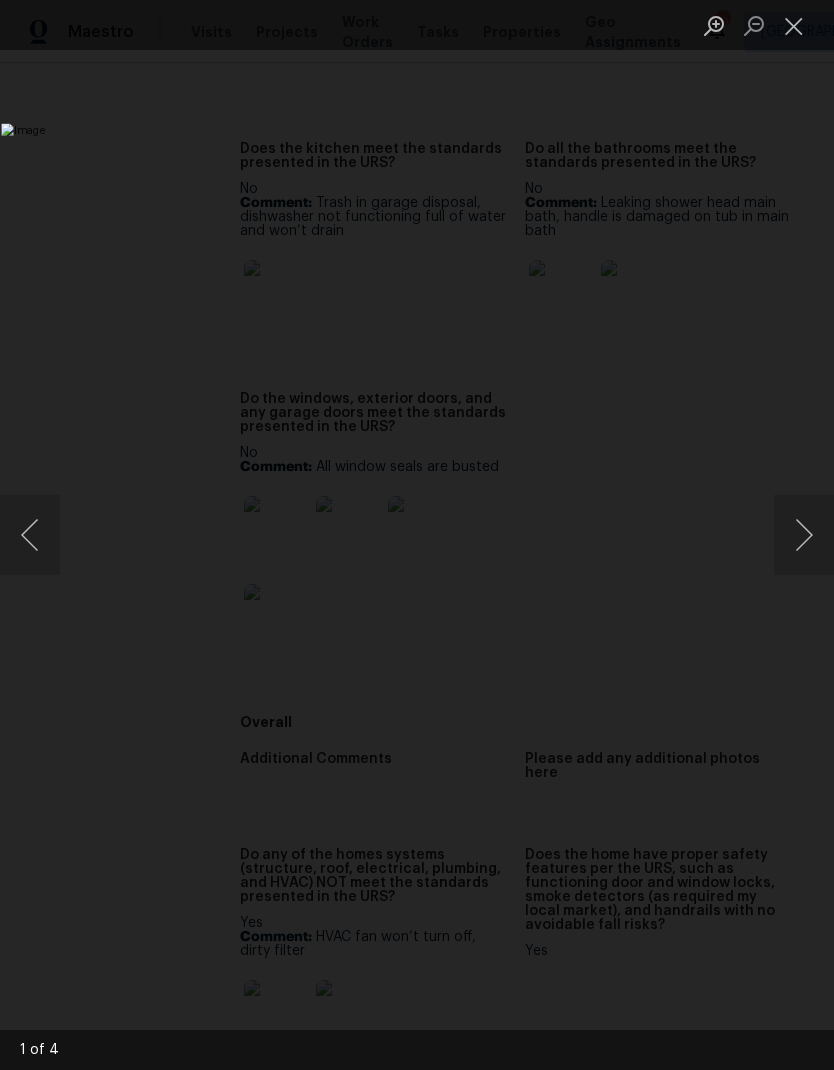 click at bounding box center (794, 25) 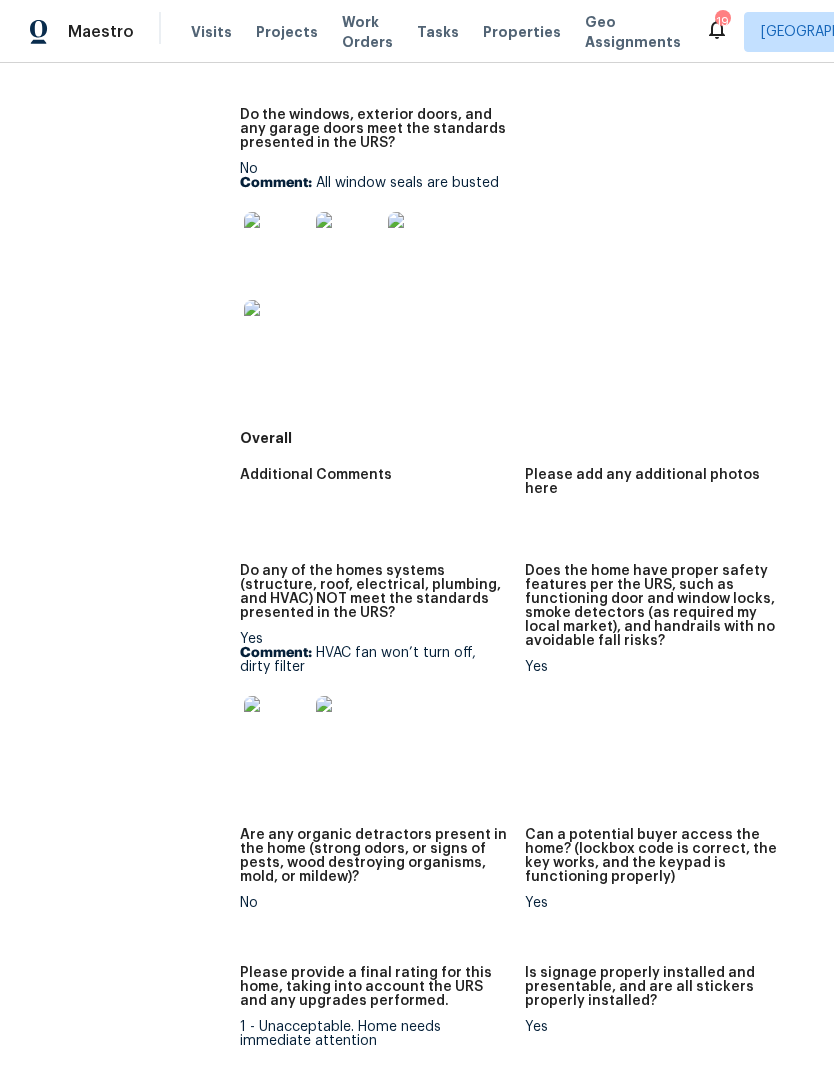 scroll, scrollTop: 1534, scrollLeft: 0, axis: vertical 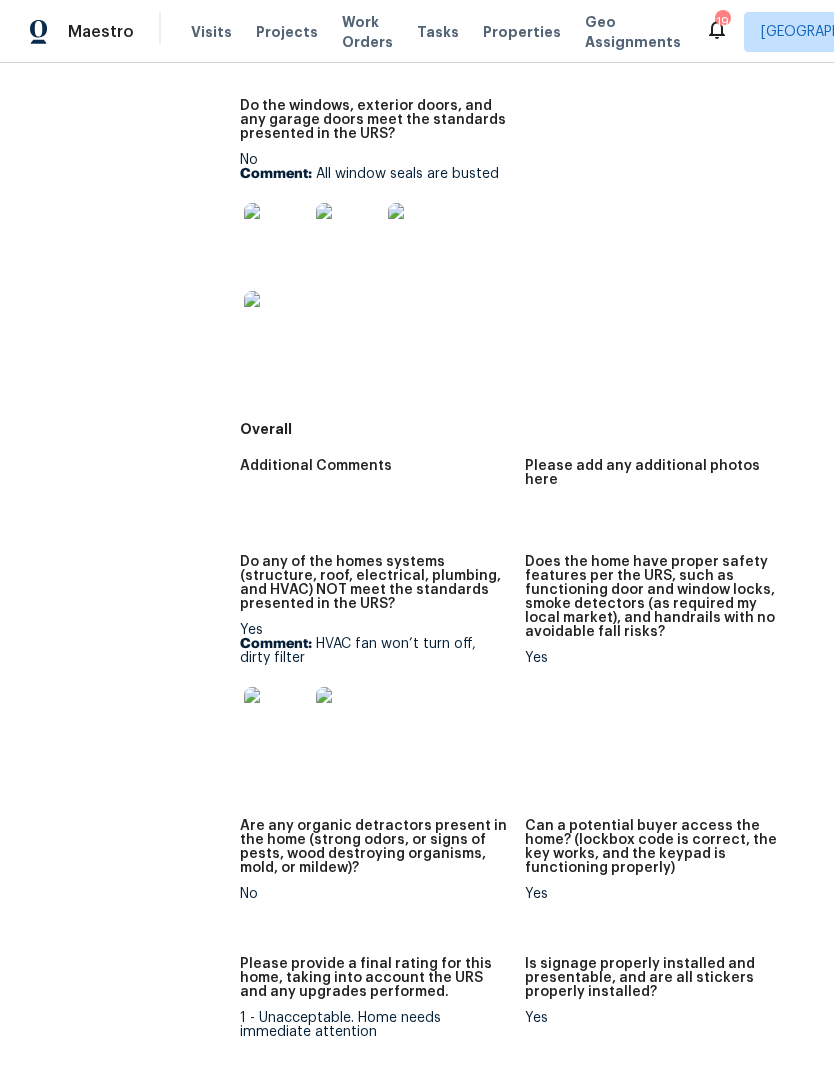 click at bounding box center [276, 719] 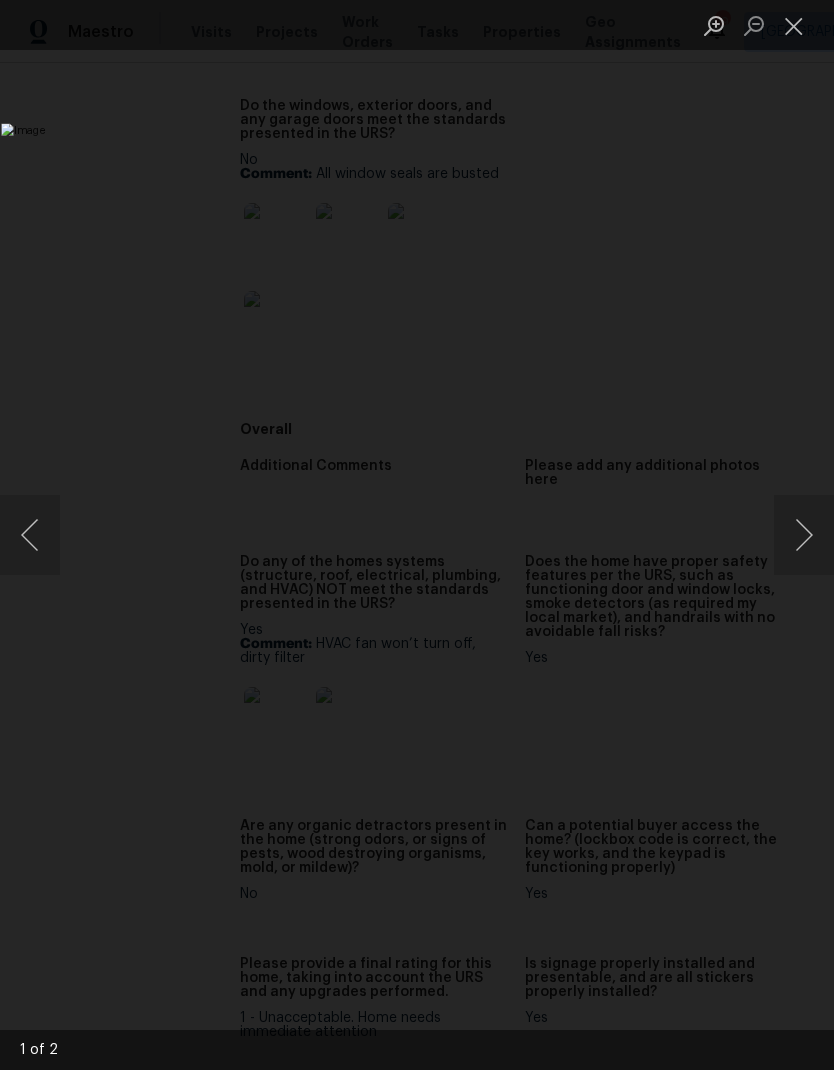 click at bounding box center (804, 535) 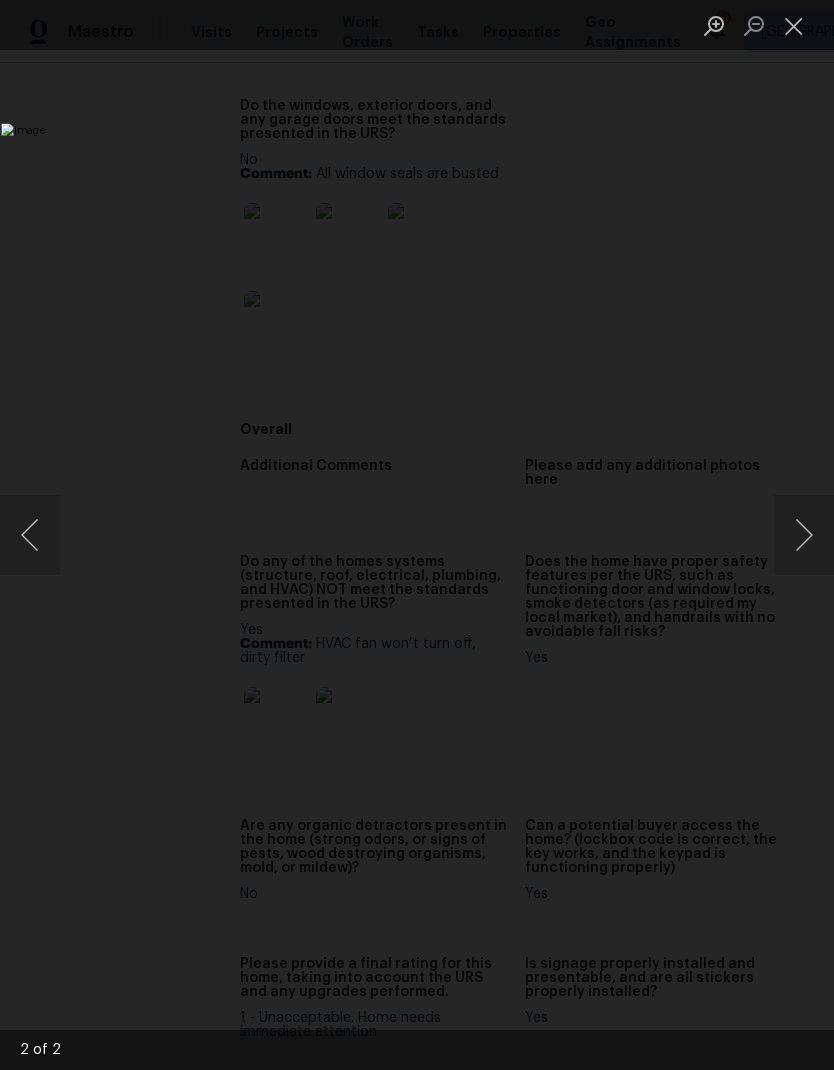 click at bounding box center (794, 25) 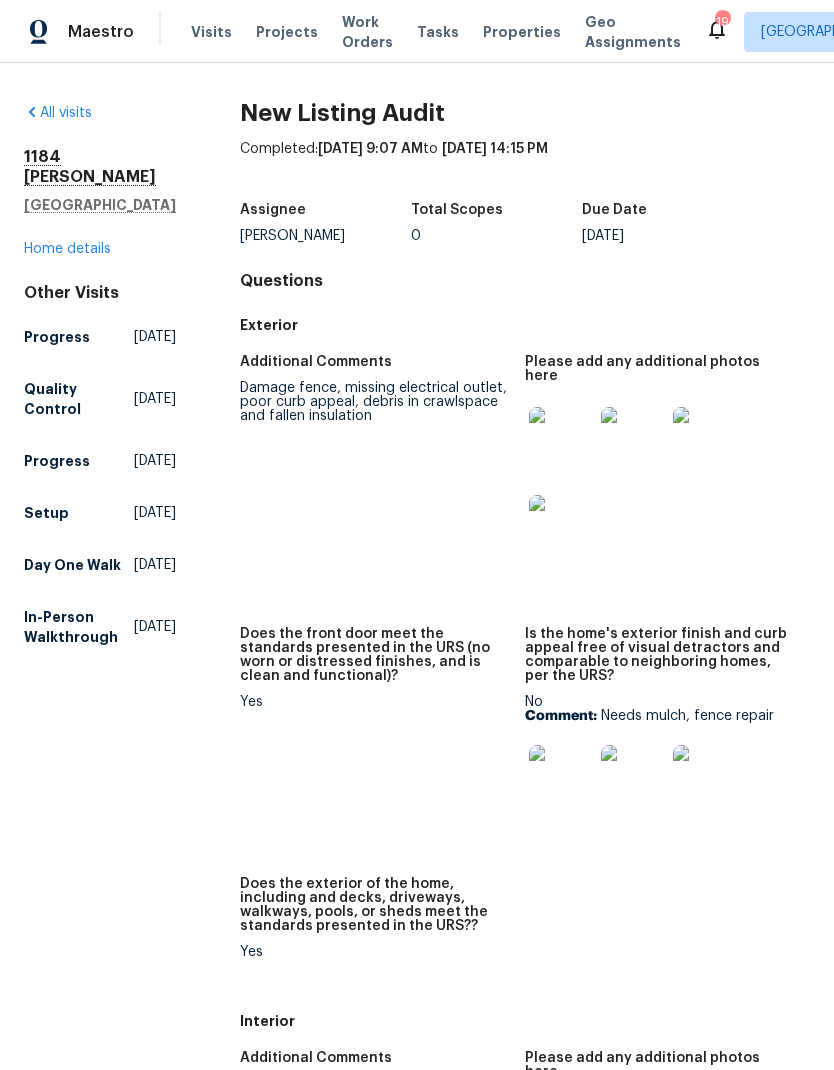 scroll, scrollTop: 0, scrollLeft: 0, axis: both 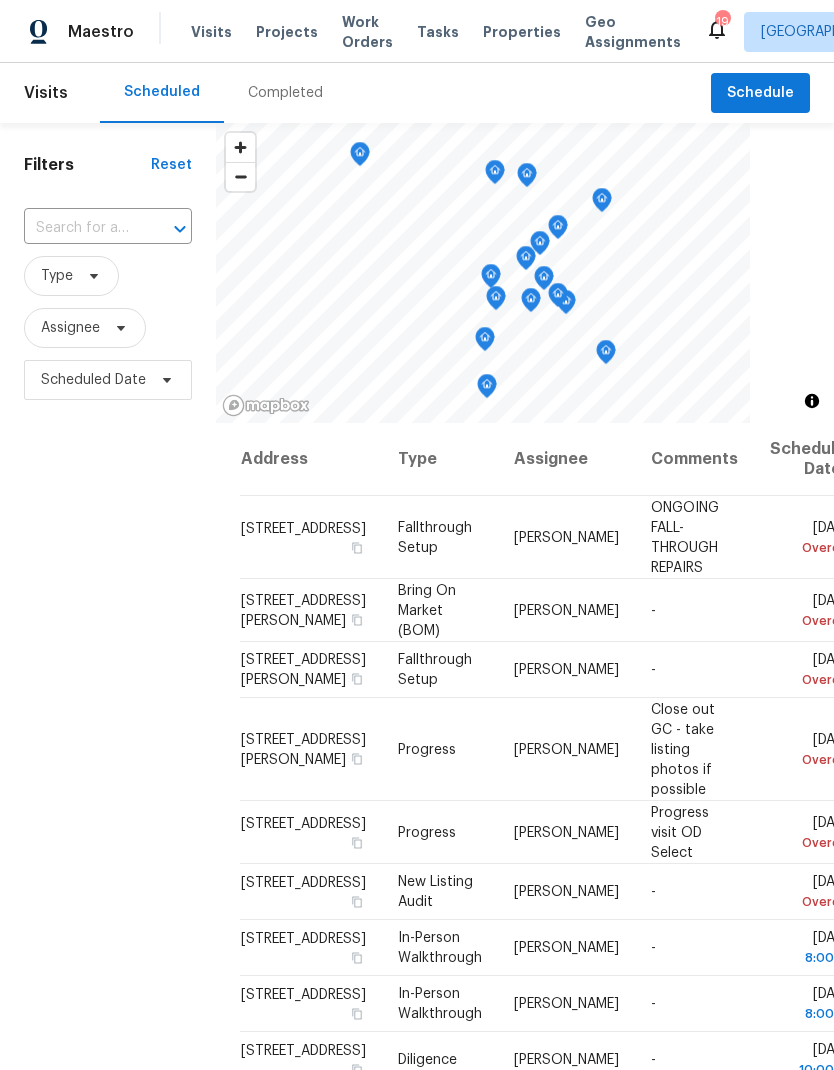 click on "Completed" at bounding box center [285, 93] 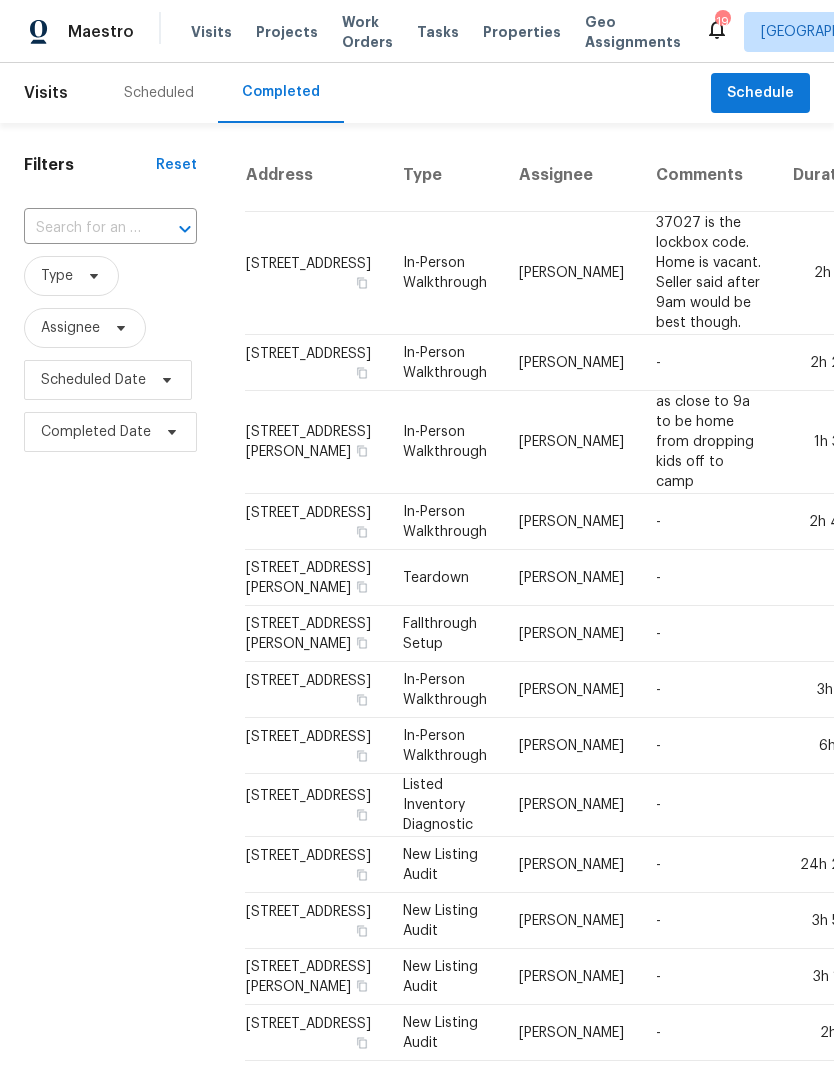 click at bounding box center [82, 228] 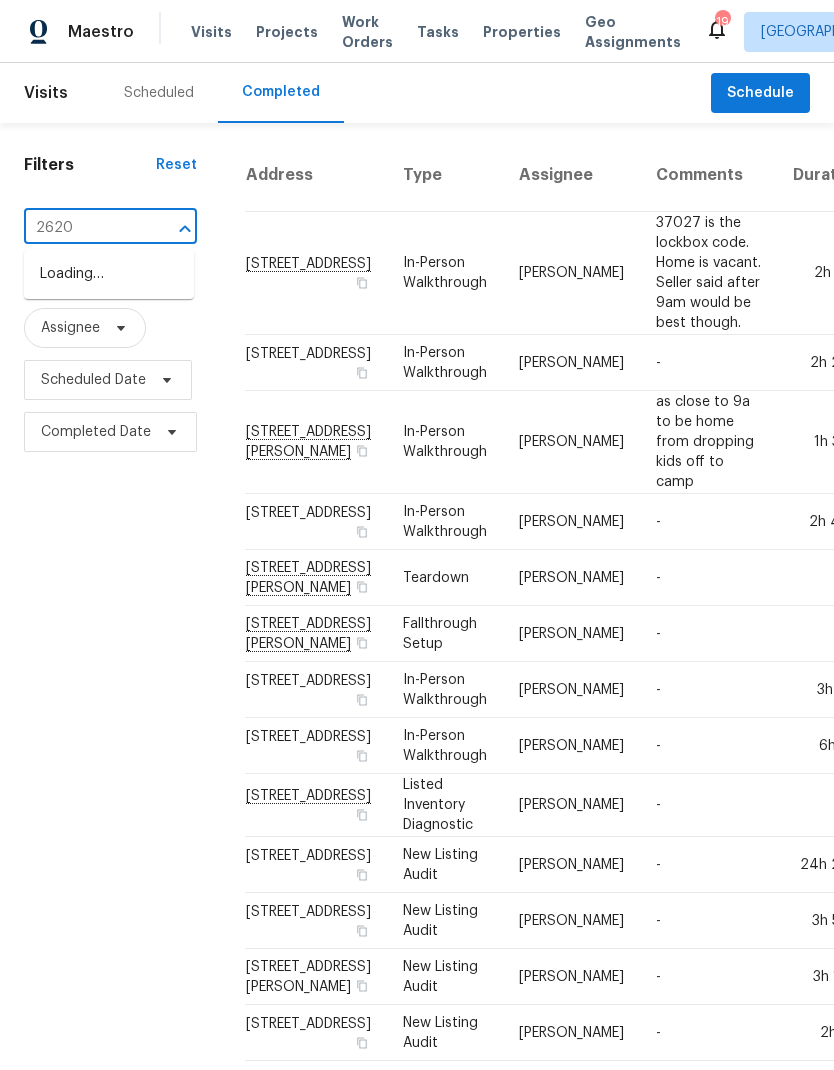 type on "2620 t" 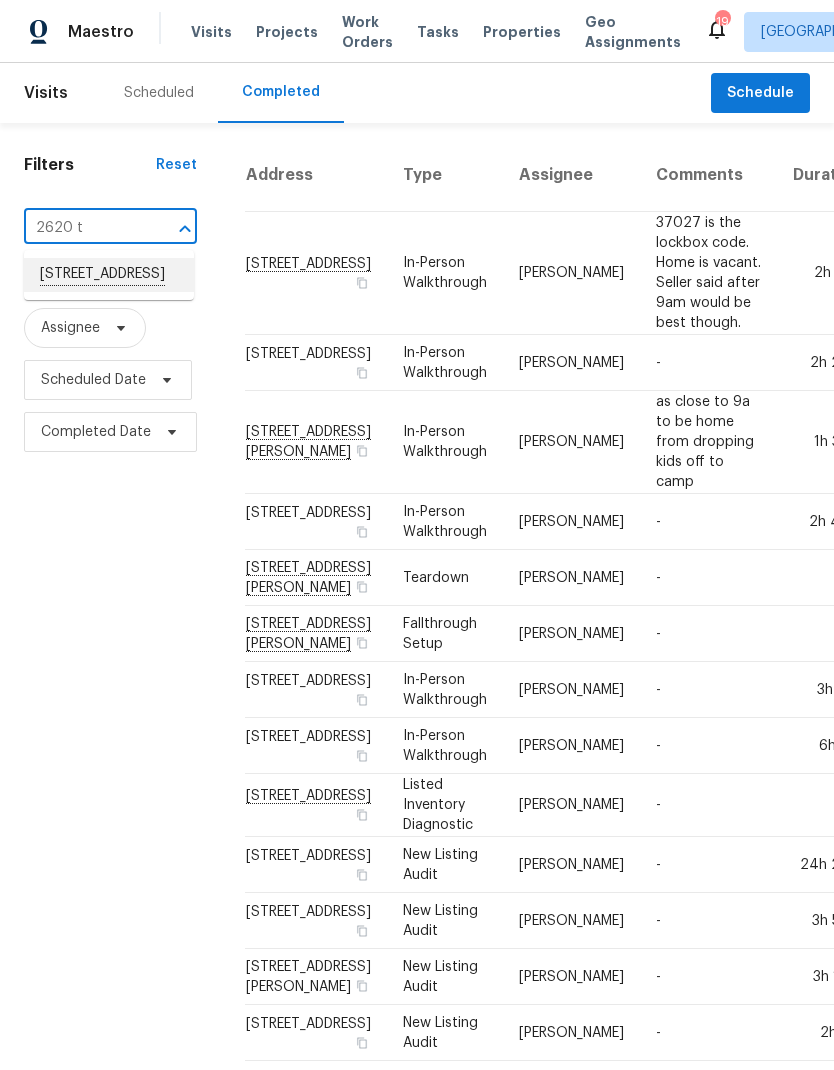 click on "[STREET_ADDRESS]" at bounding box center (109, 275) 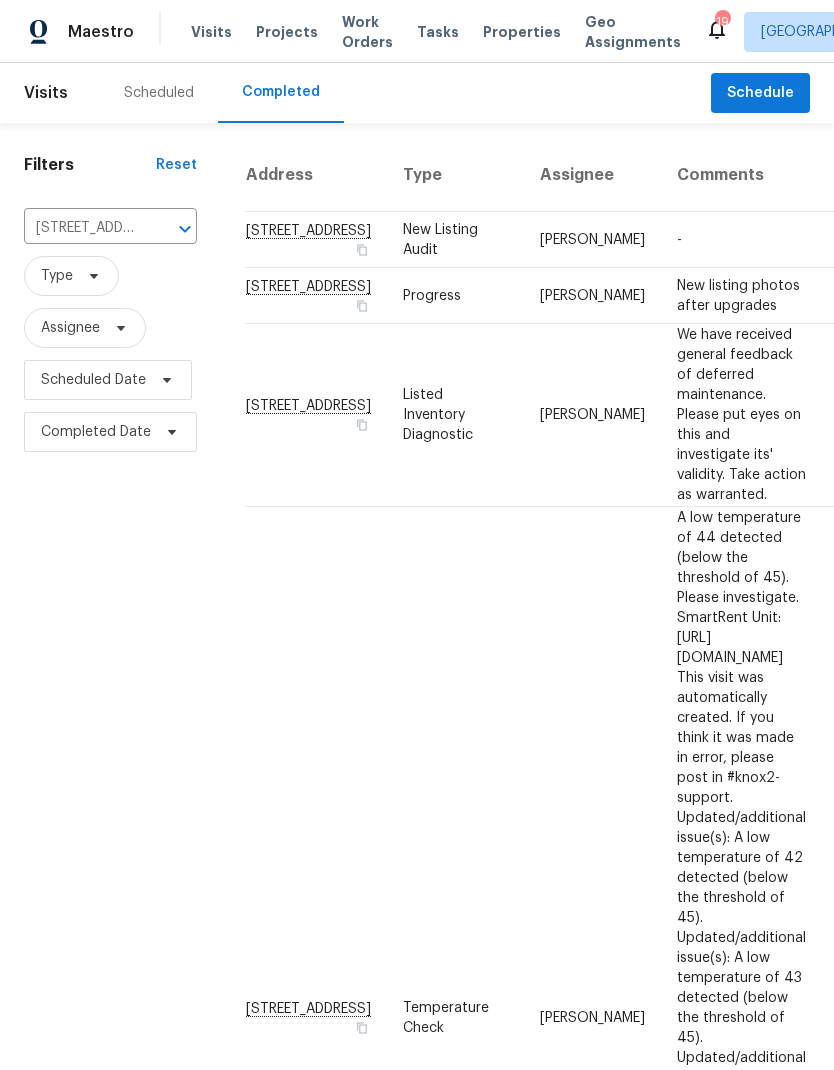click on "New Listing Audit" at bounding box center [455, 240] 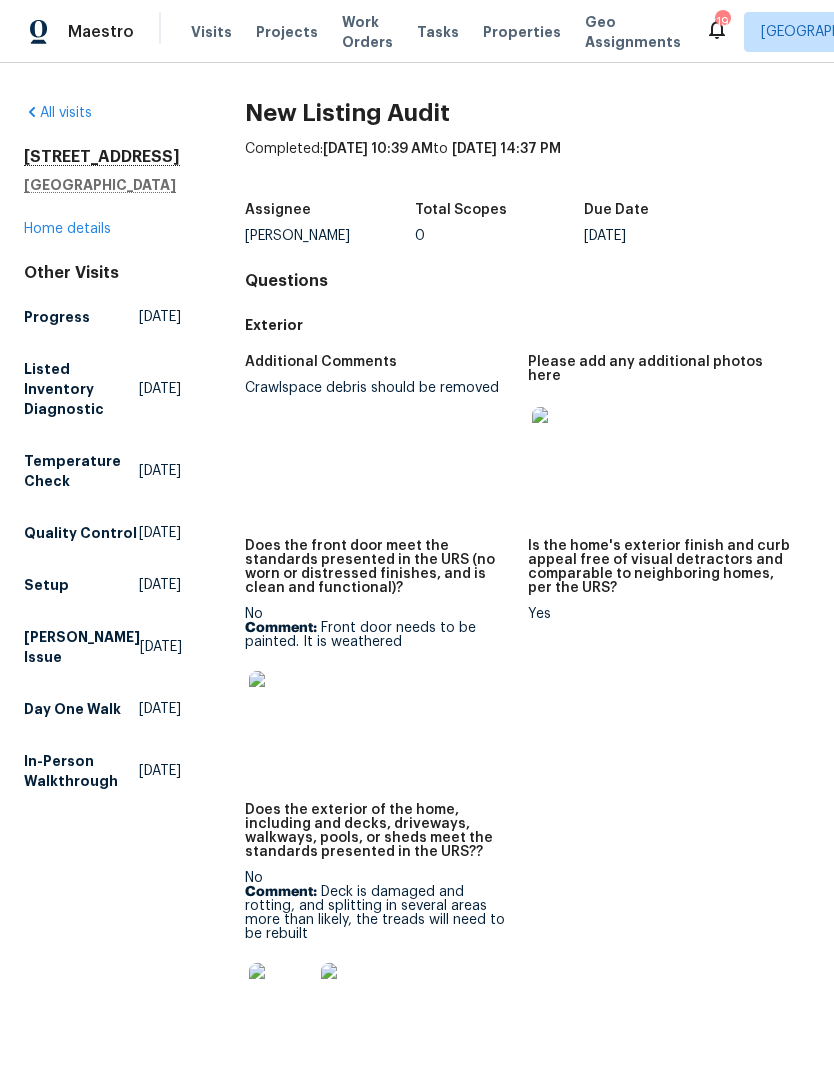 click at bounding box center (564, 439) 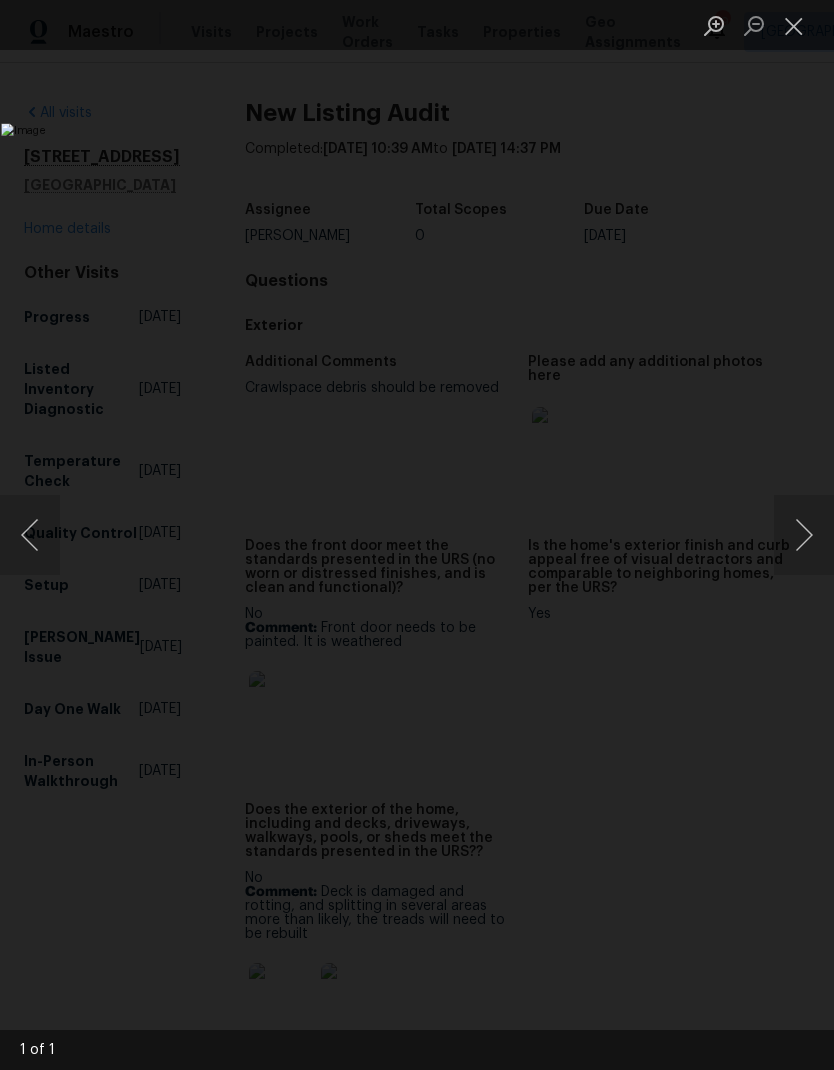 click at bounding box center (794, 25) 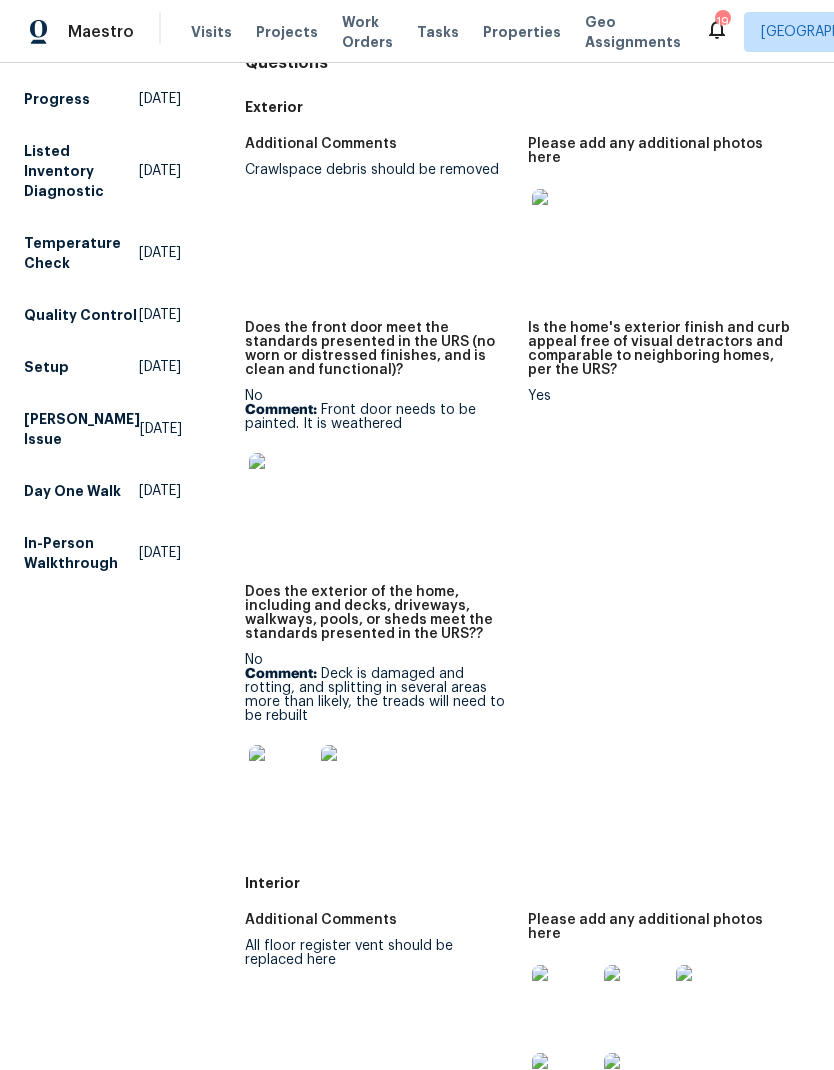 scroll, scrollTop: 257, scrollLeft: 0, axis: vertical 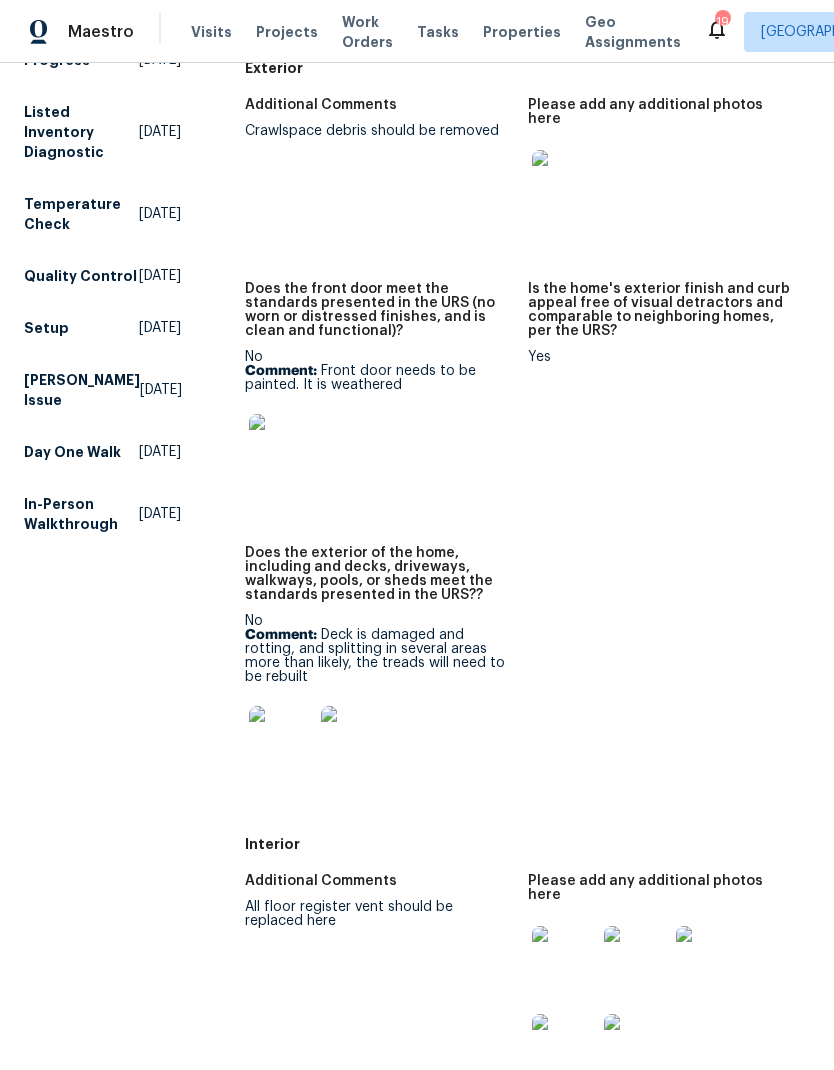 click at bounding box center (281, 446) 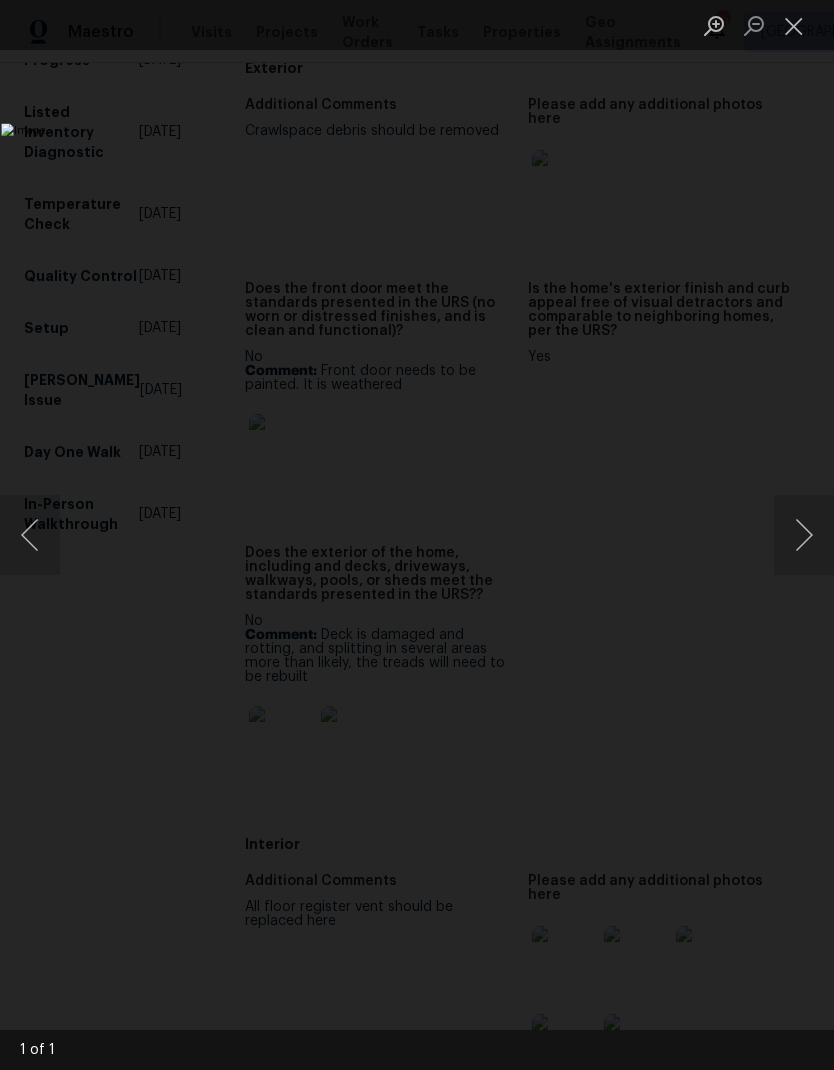 click at bounding box center (794, 25) 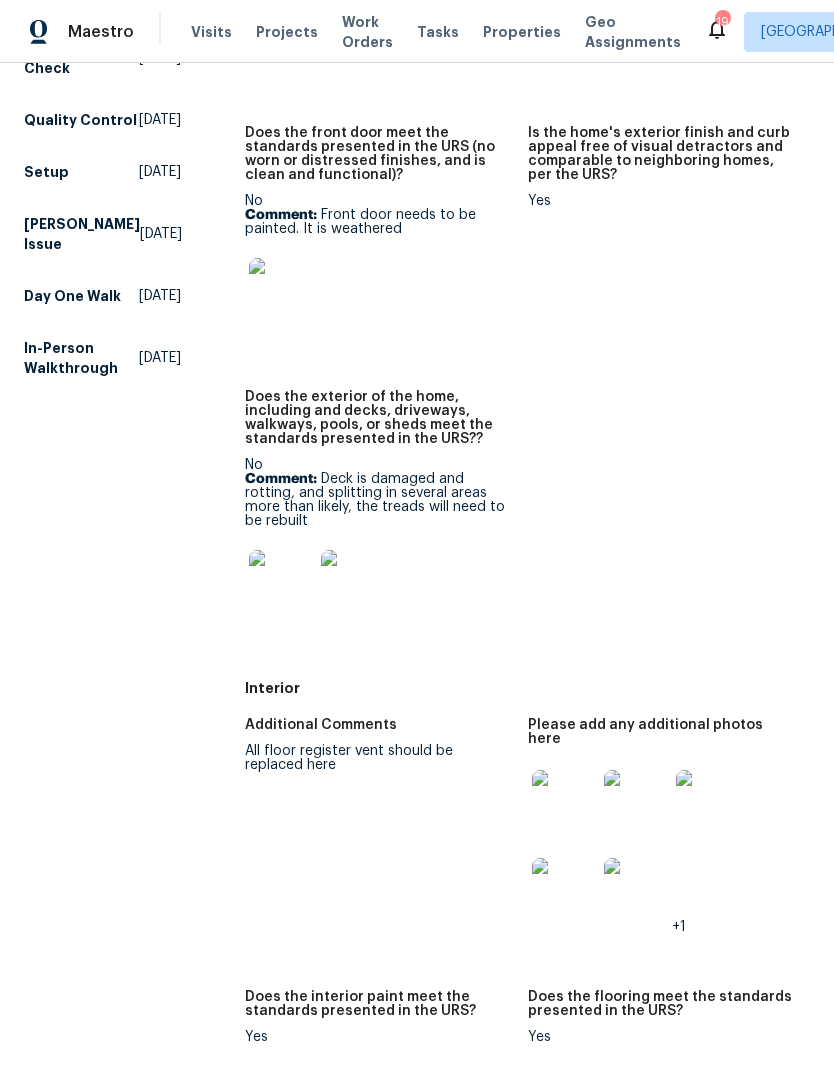 scroll, scrollTop: 442, scrollLeft: 0, axis: vertical 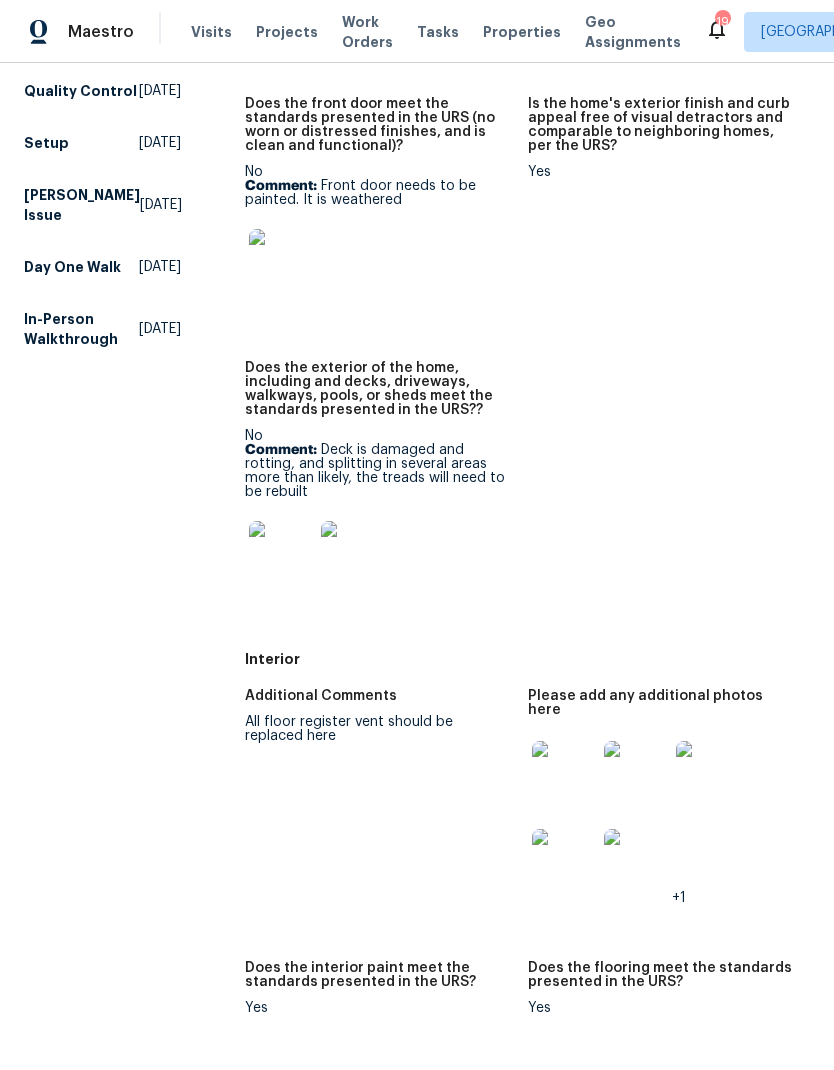 click at bounding box center [281, 553] 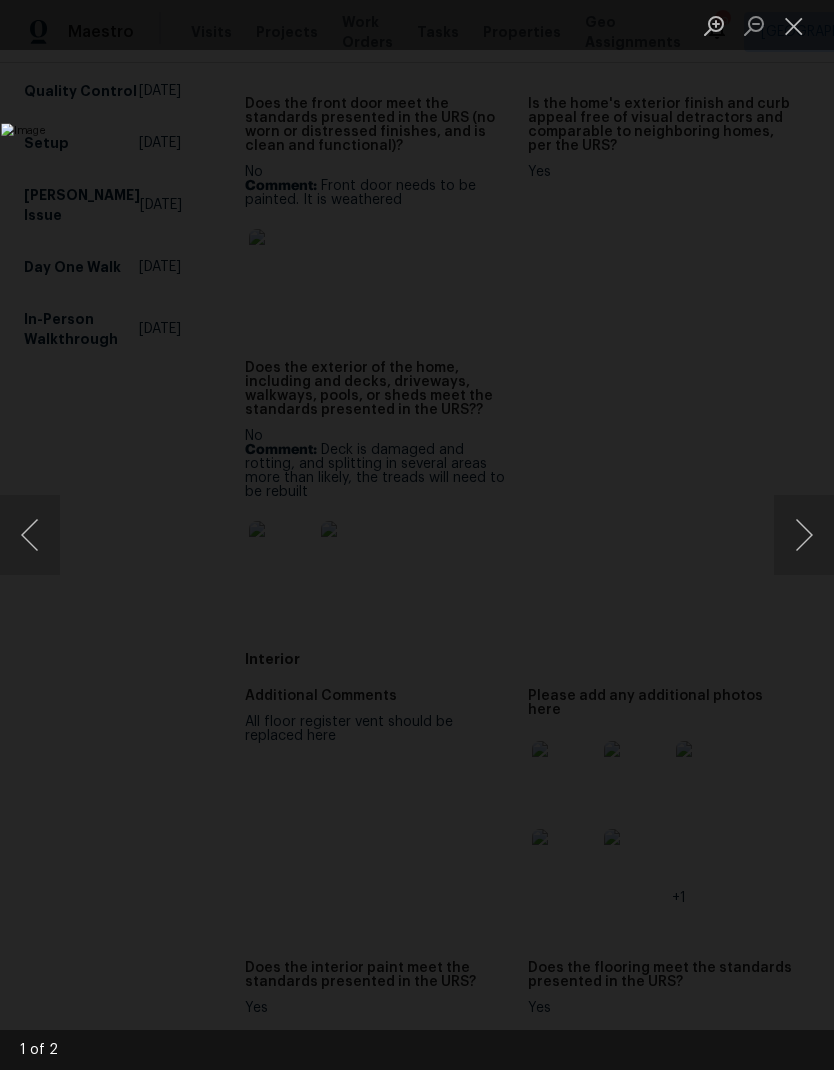 click at bounding box center [804, 535] 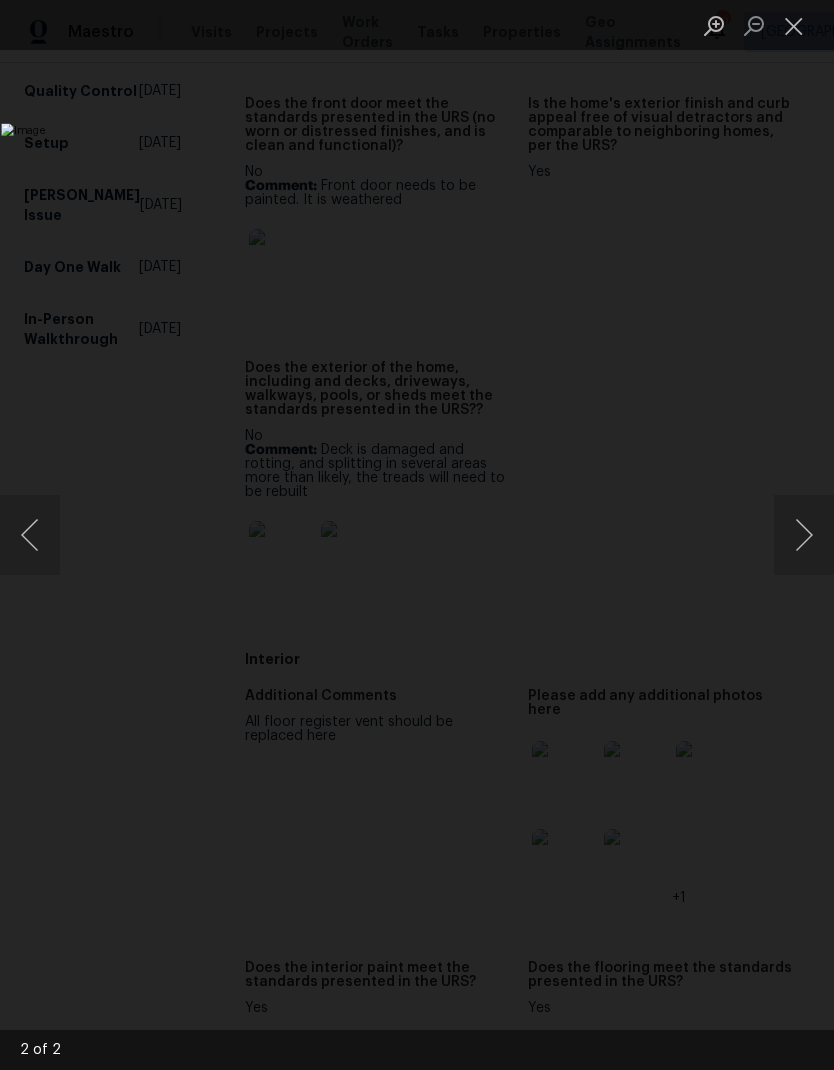 click at bounding box center [804, 535] 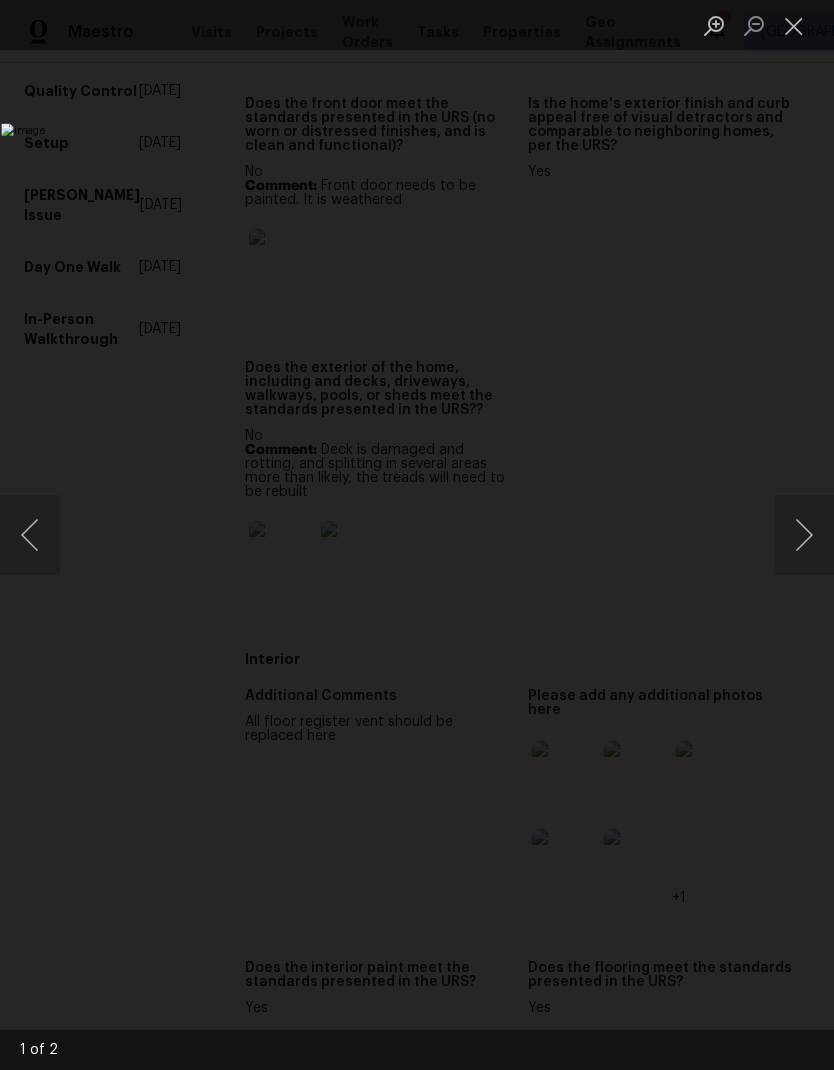 click at bounding box center (804, 535) 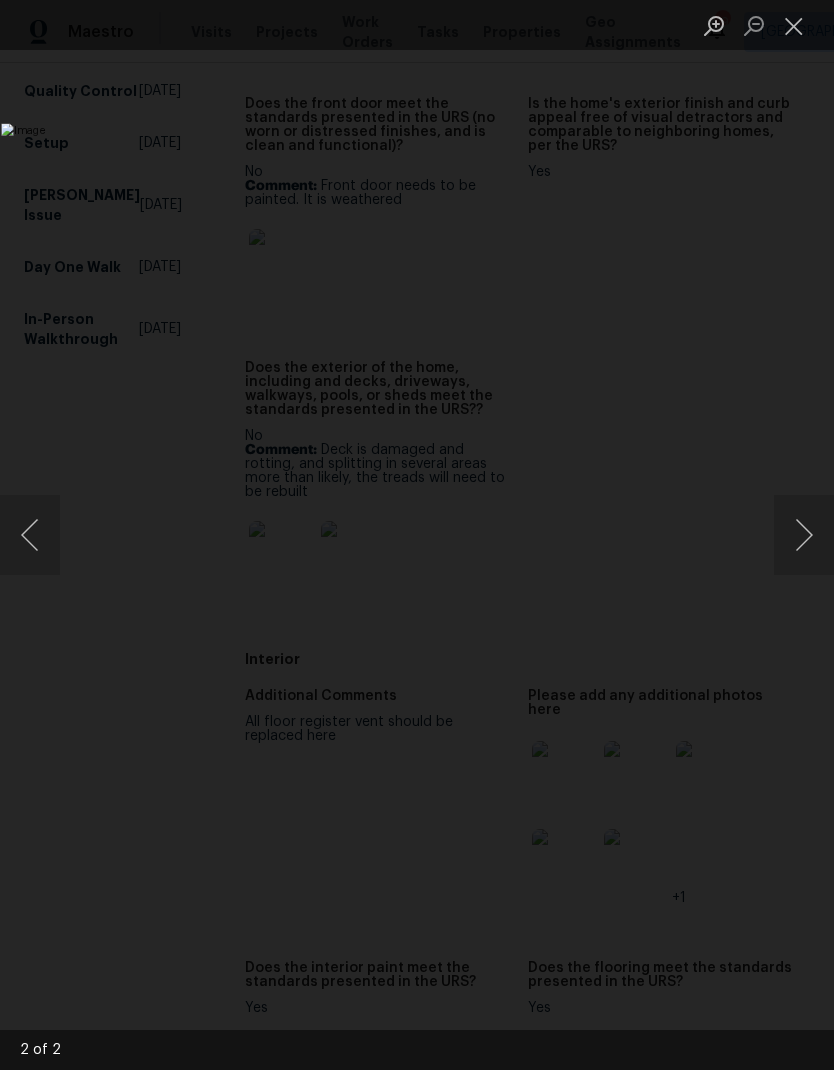 click at bounding box center (794, 25) 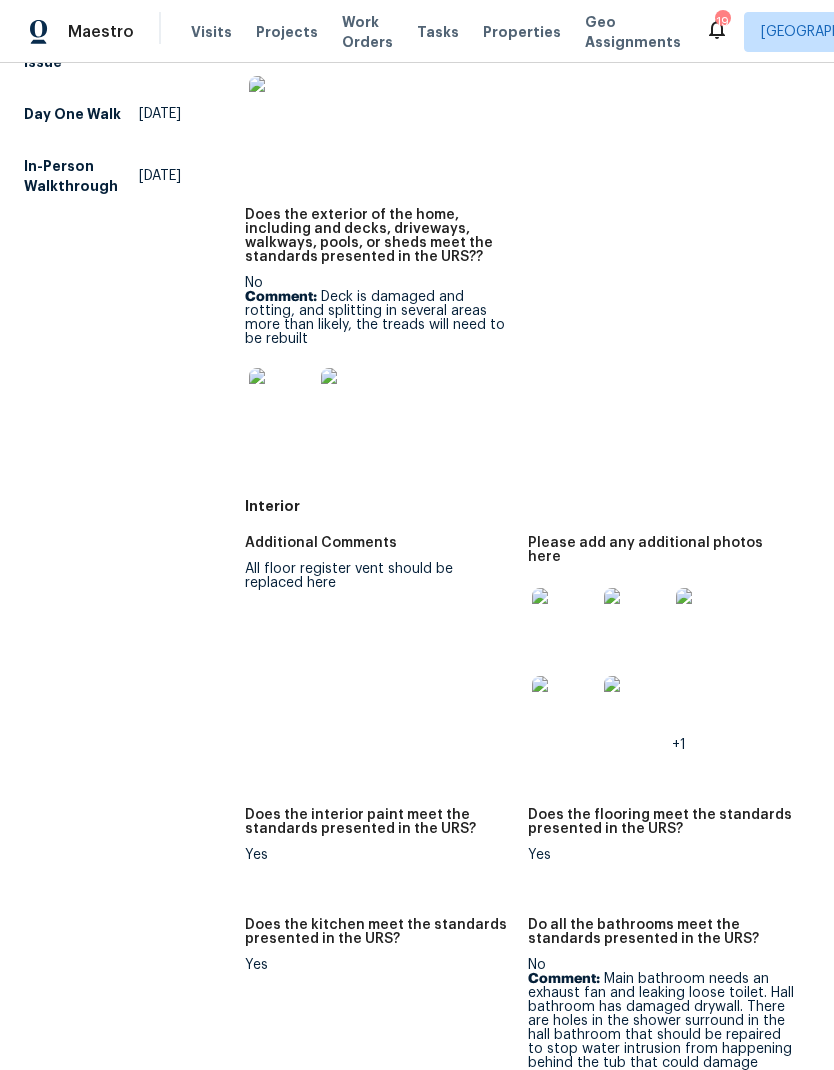 scroll, scrollTop: 596, scrollLeft: 0, axis: vertical 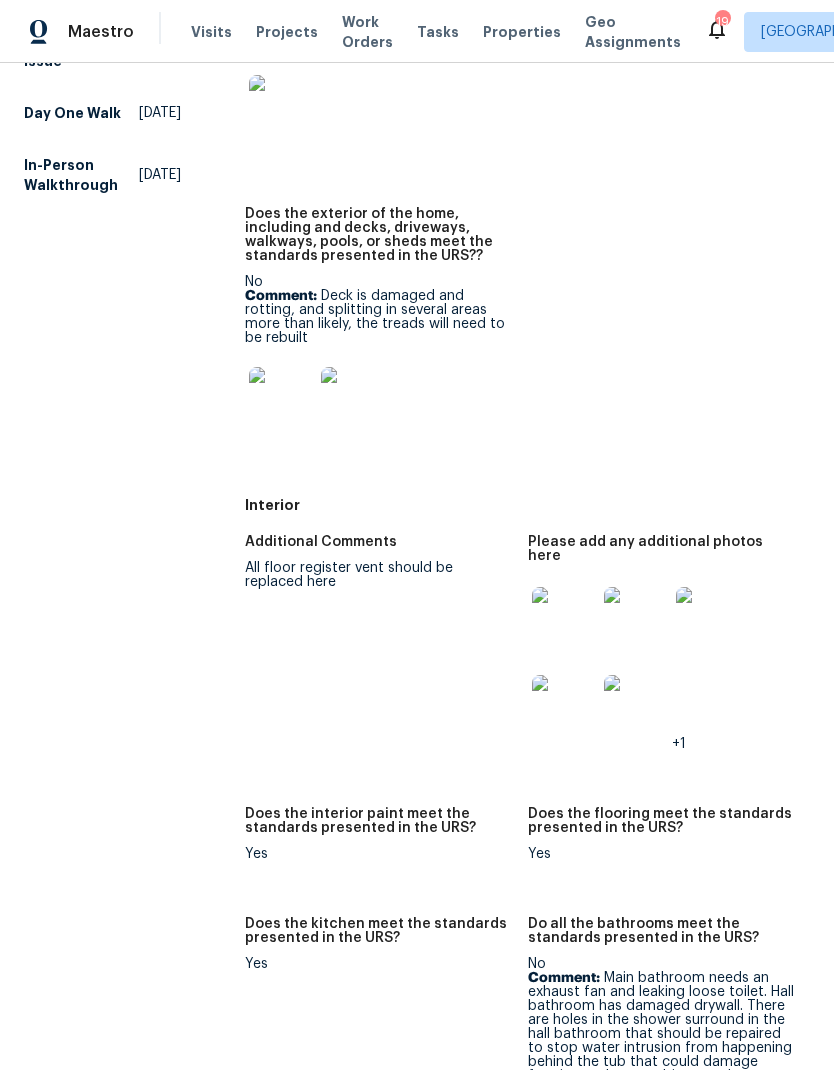 click at bounding box center [564, 619] 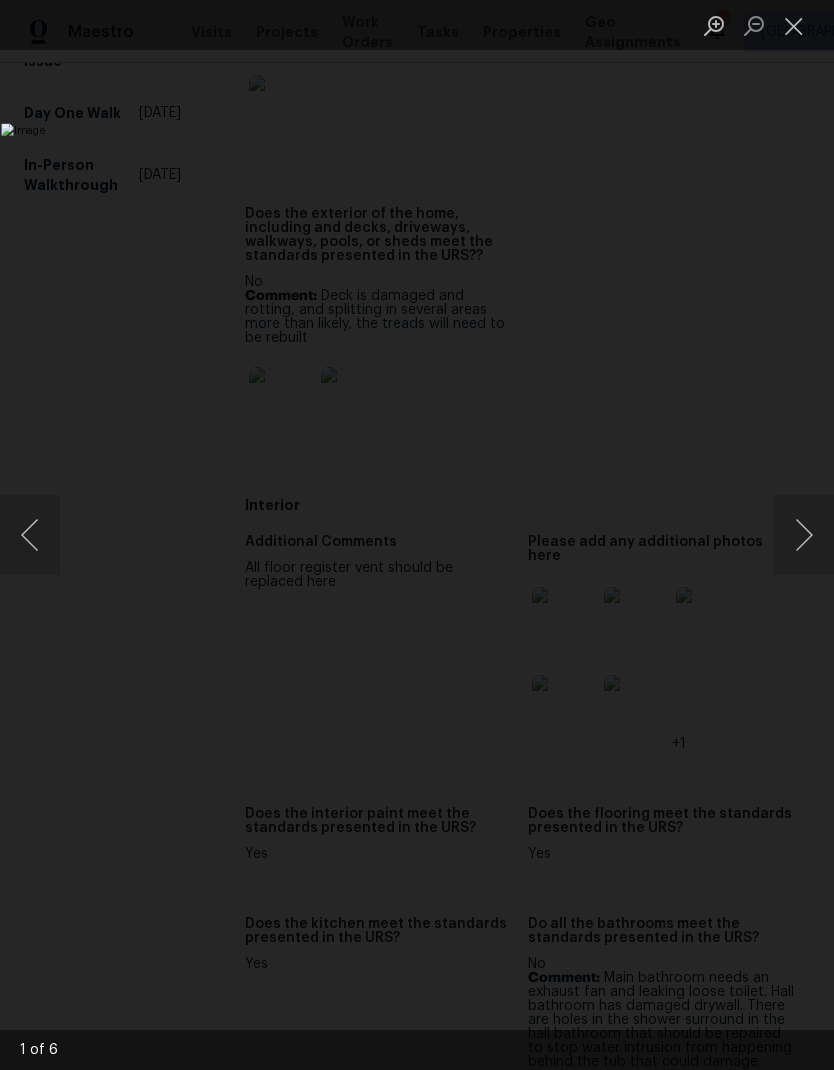 click at bounding box center [804, 535] 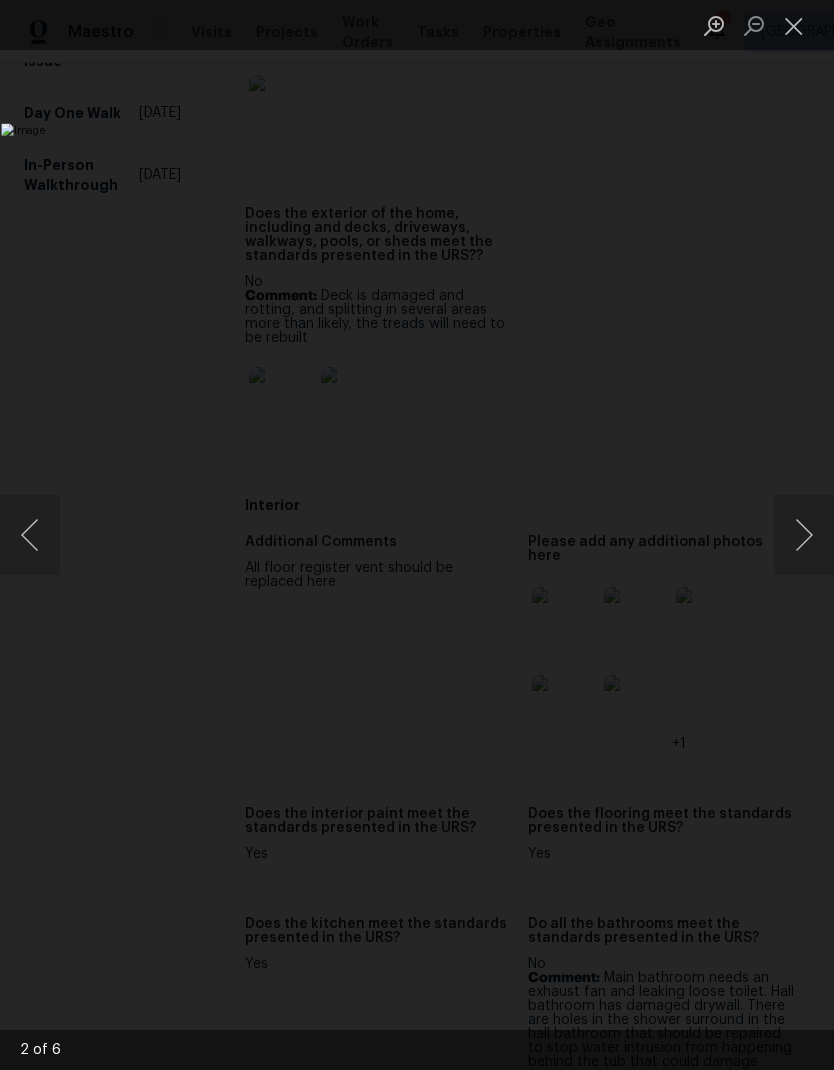 click at bounding box center [804, 535] 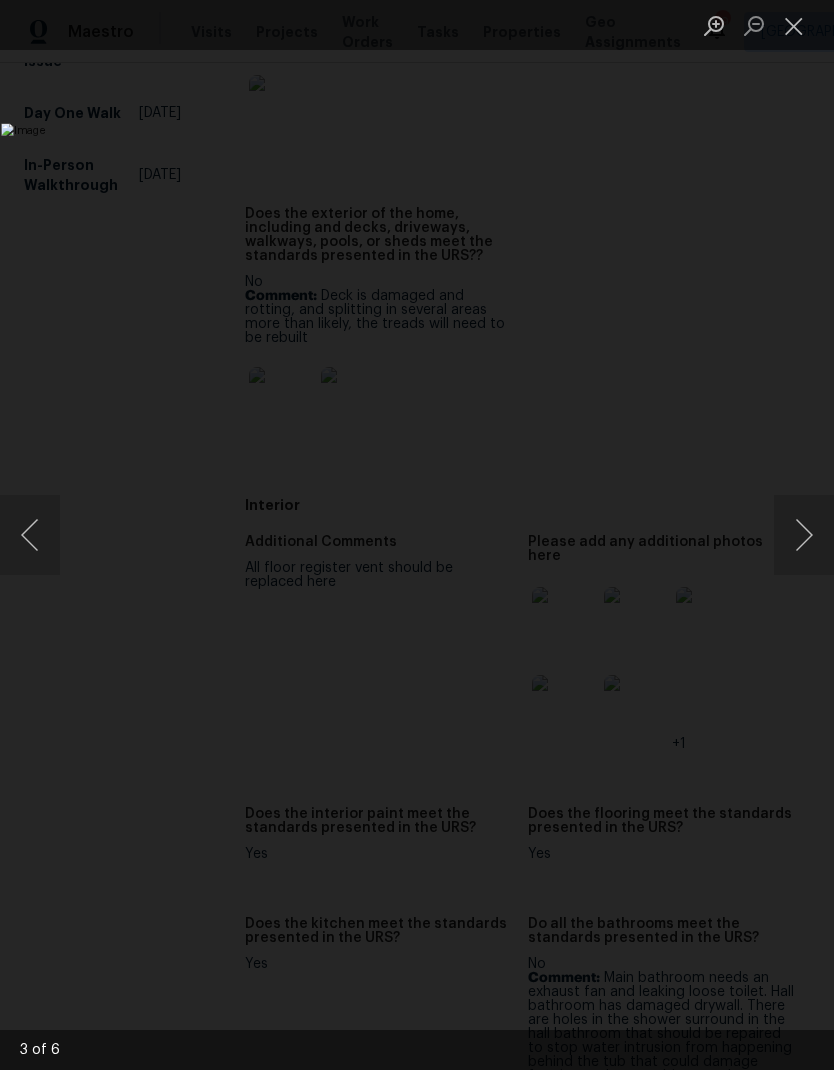 click at bounding box center (322, 534) 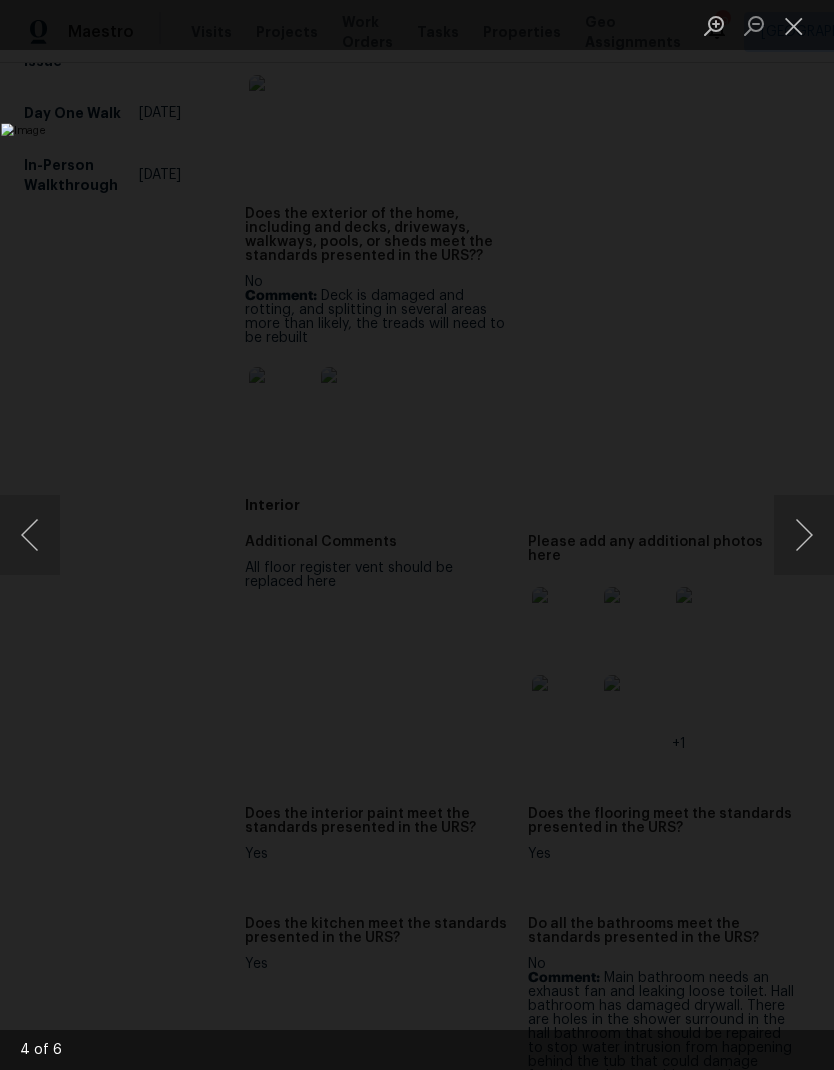 click at bounding box center (804, 535) 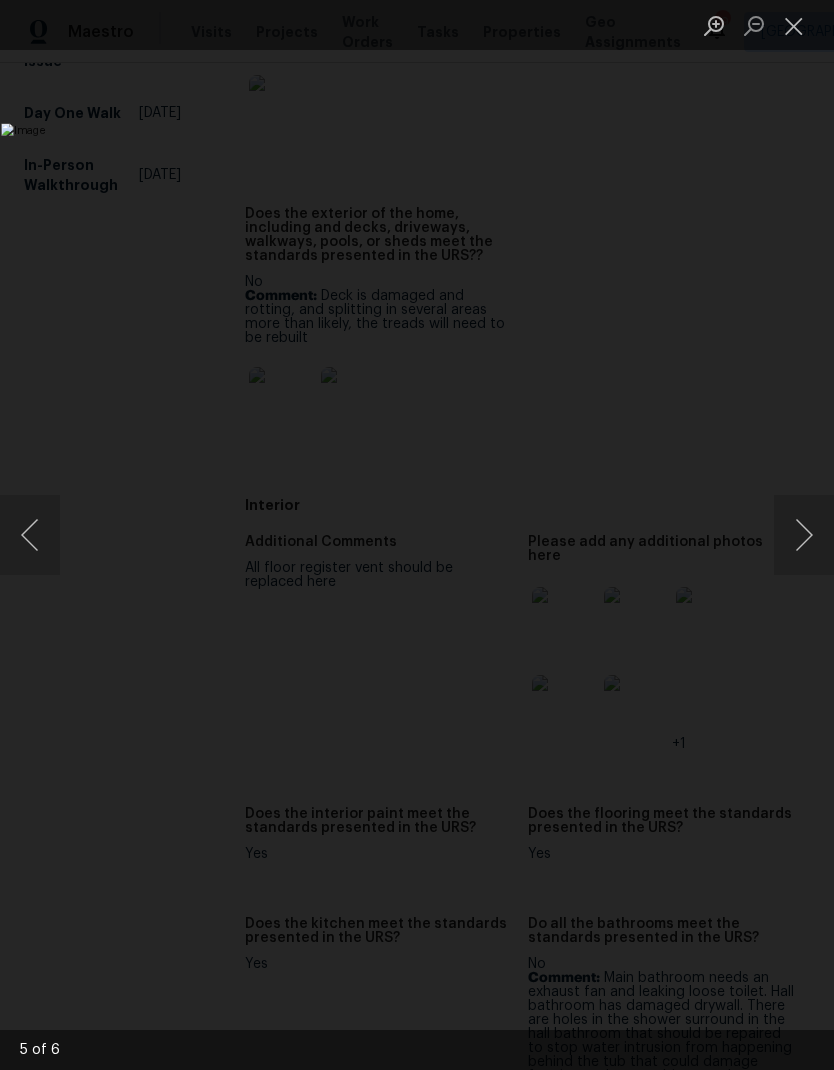 click at bounding box center (794, 25) 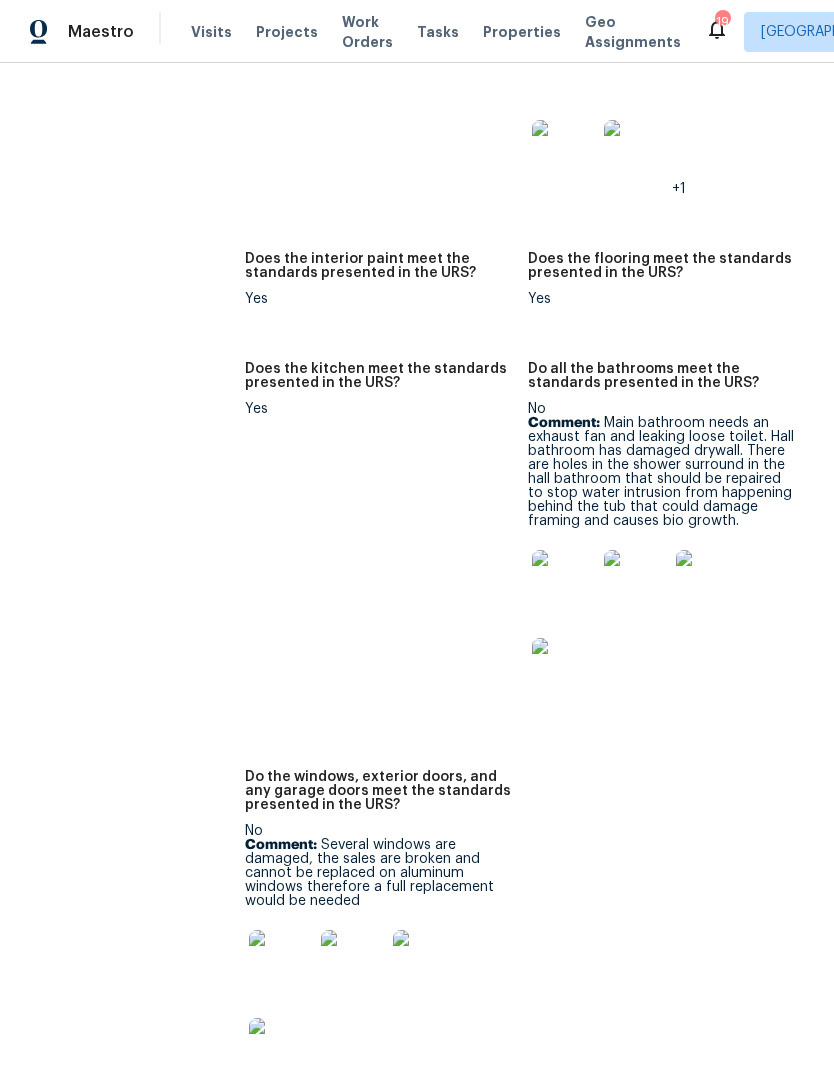 scroll, scrollTop: 1191, scrollLeft: 0, axis: vertical 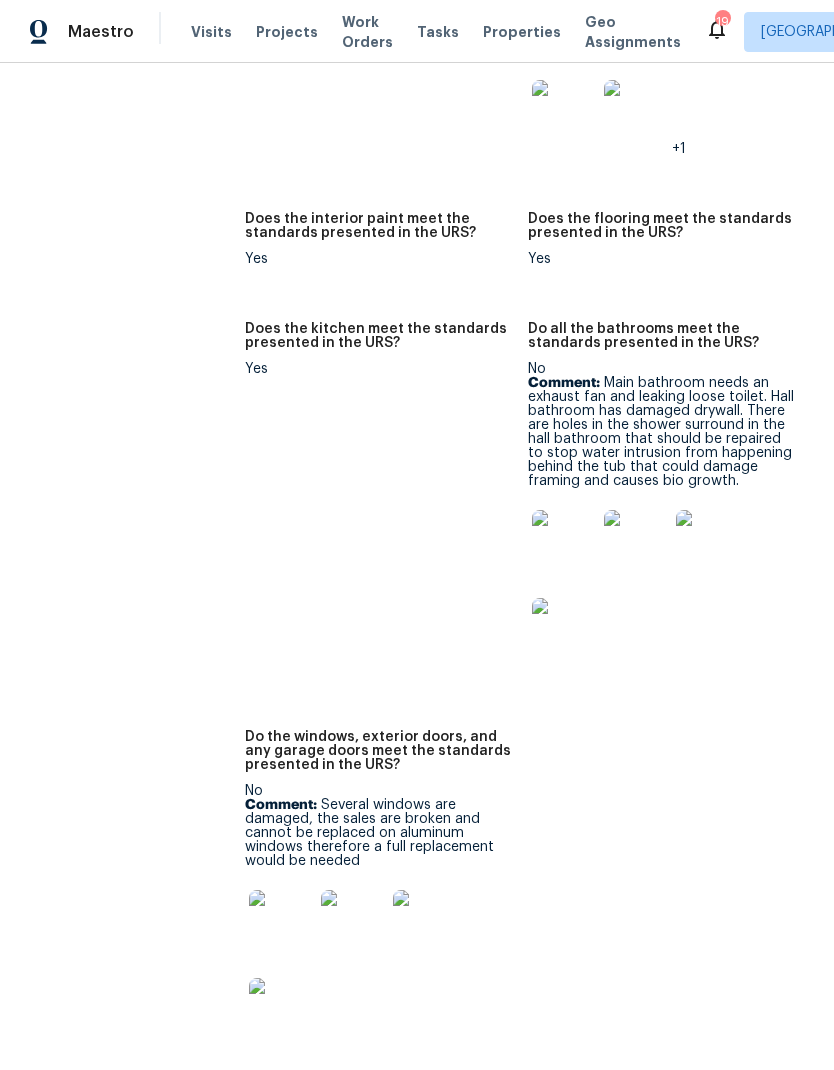 click at bounding box center [564, 542] 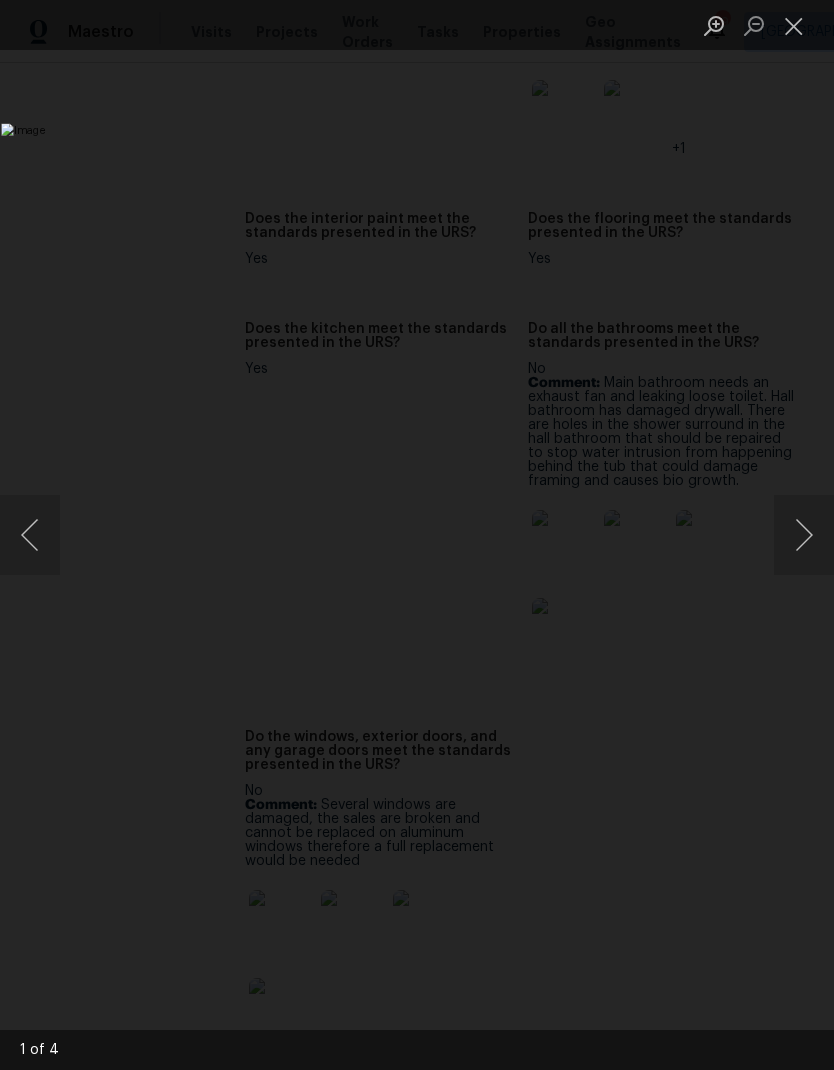 click at bounding box center (804, 535) 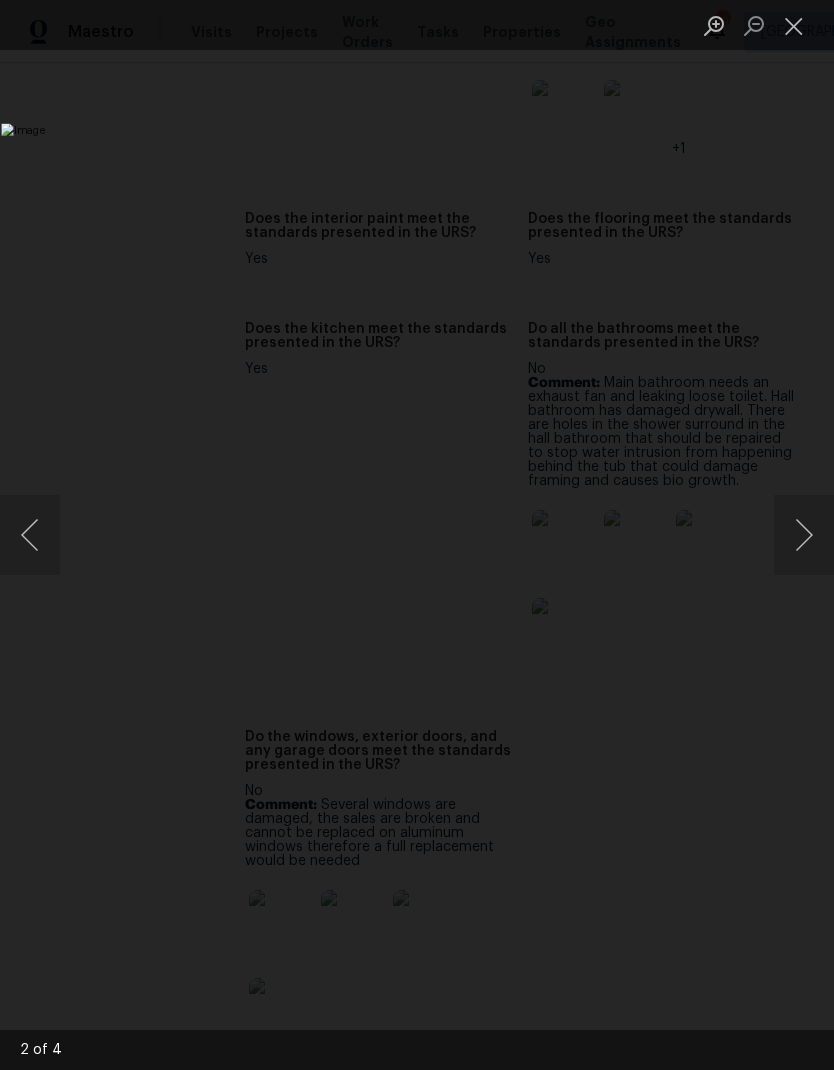 click at bounding box center [804, 535] 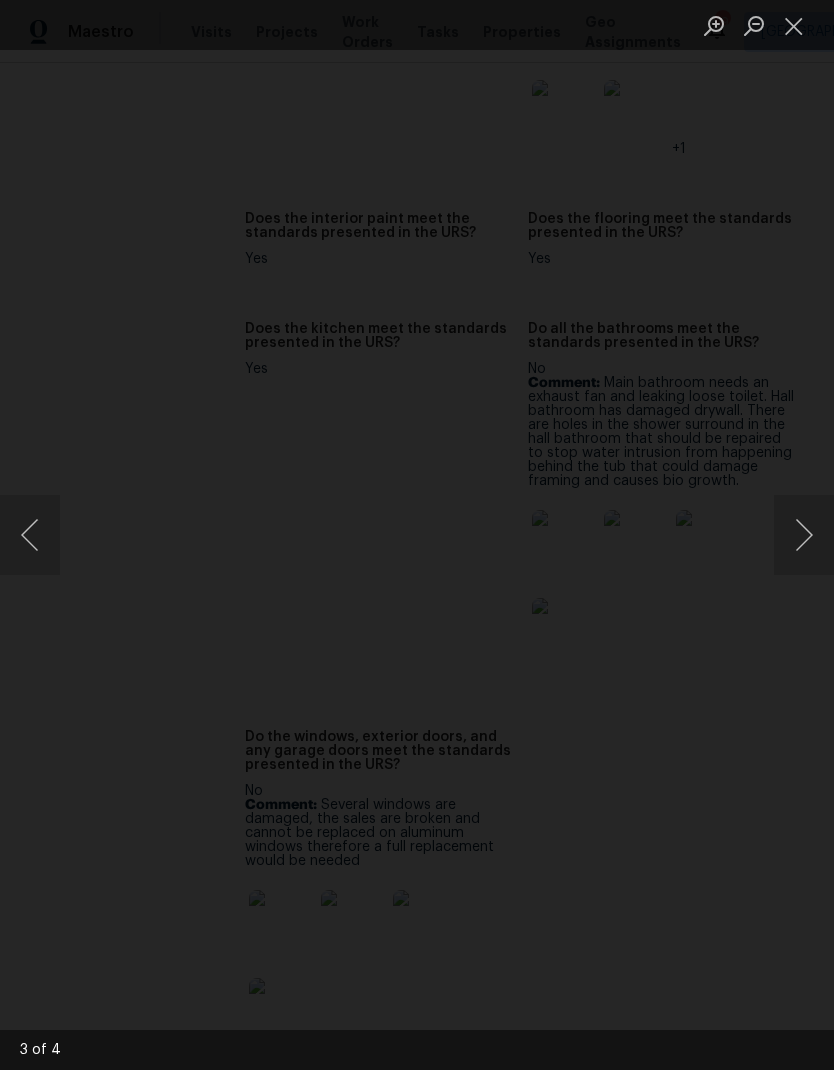 click at bounding box center [794, 25] 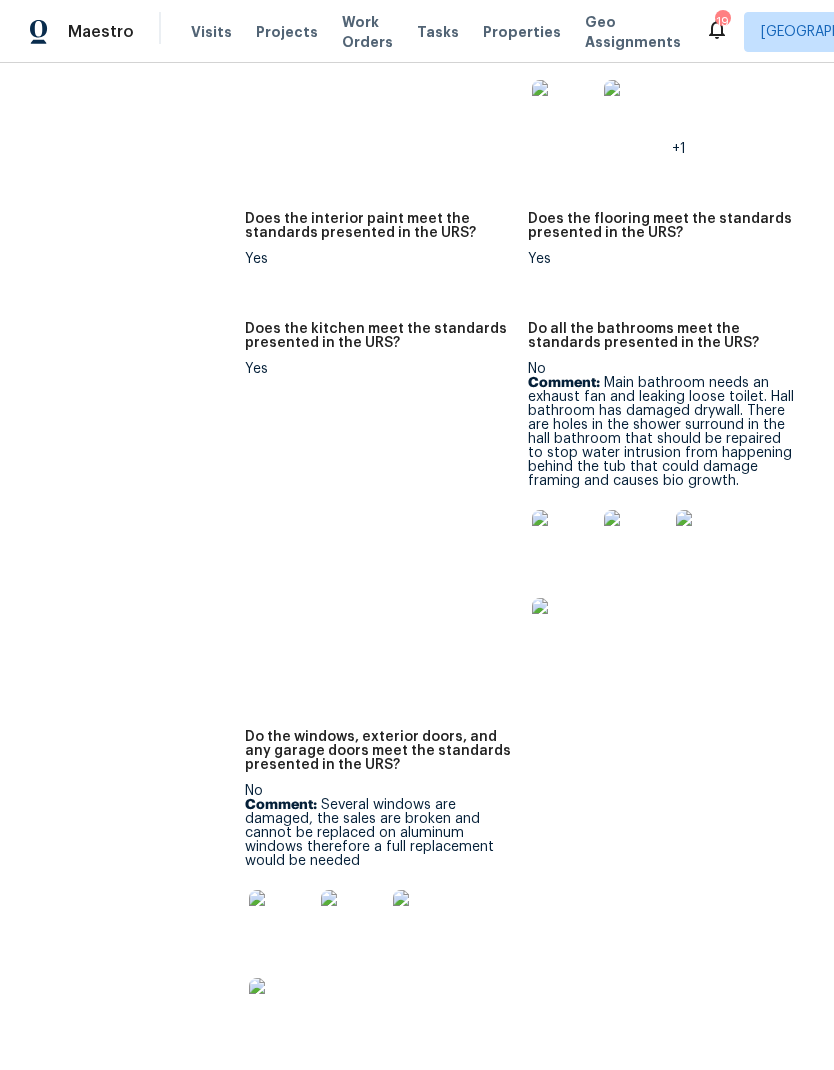 click at bounding box center (564, 542) 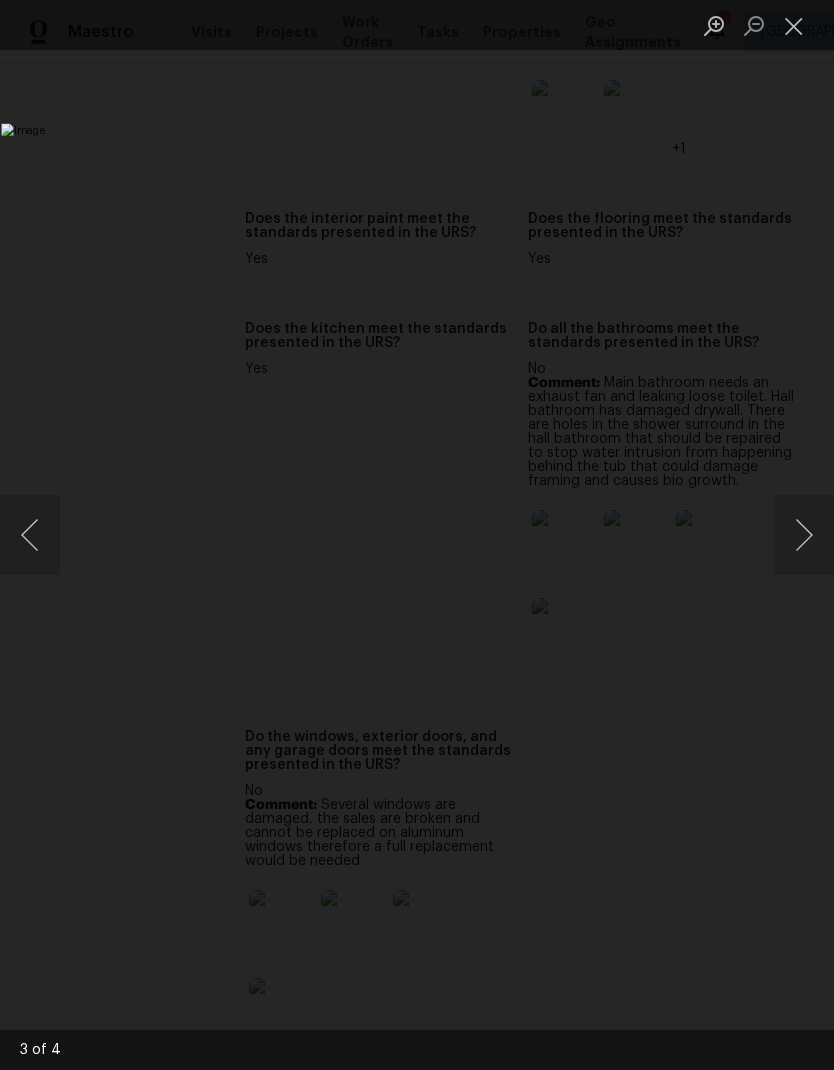 click at bounding box center (804, 535) 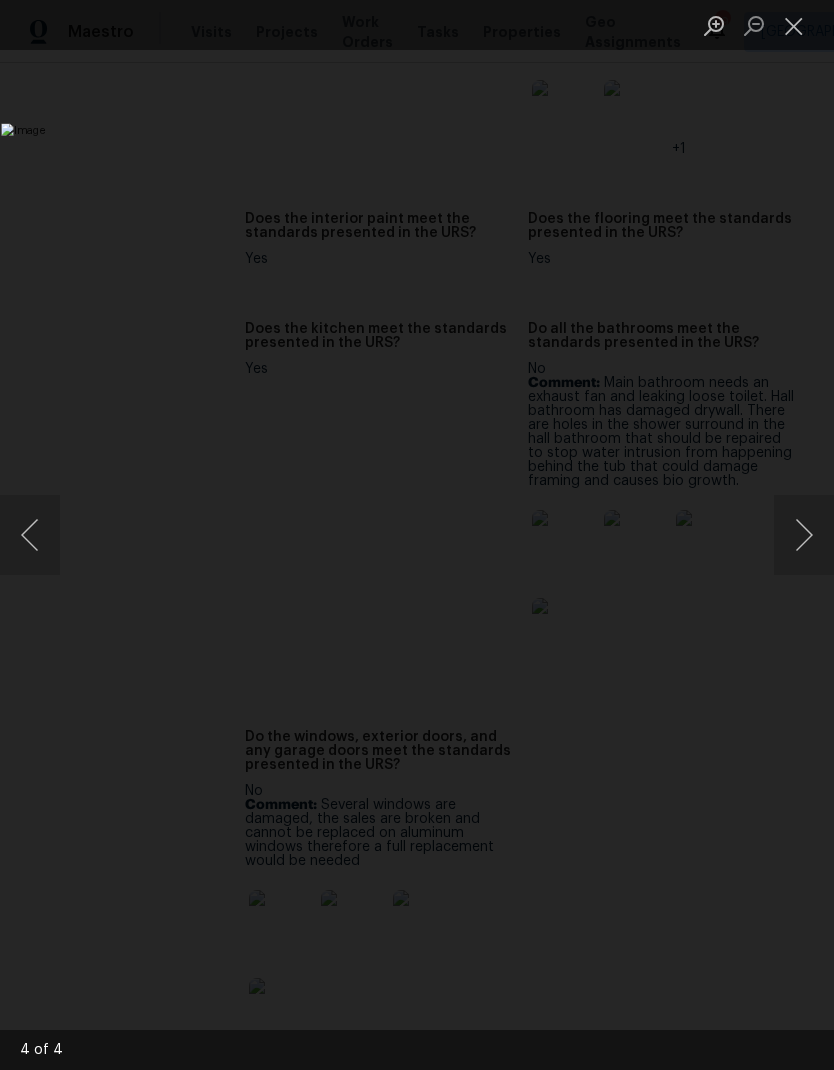 click at bounding box center [322, 534] 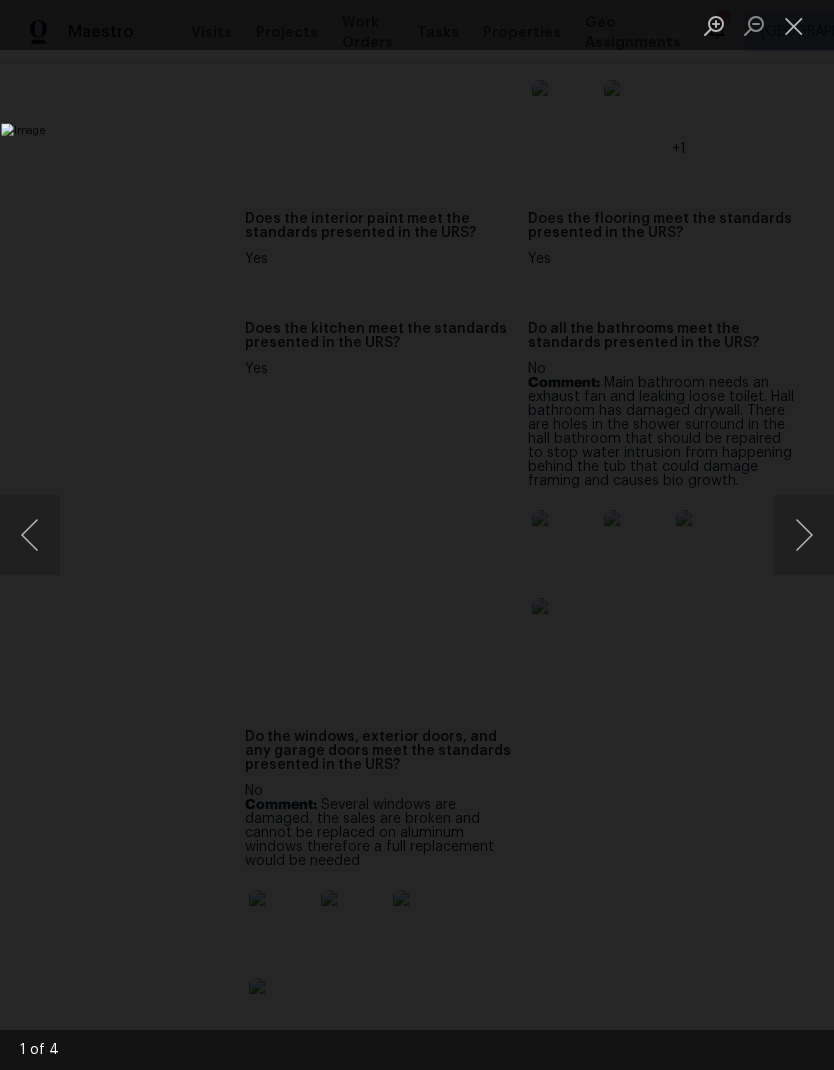 click at bounding box center [804, 535] 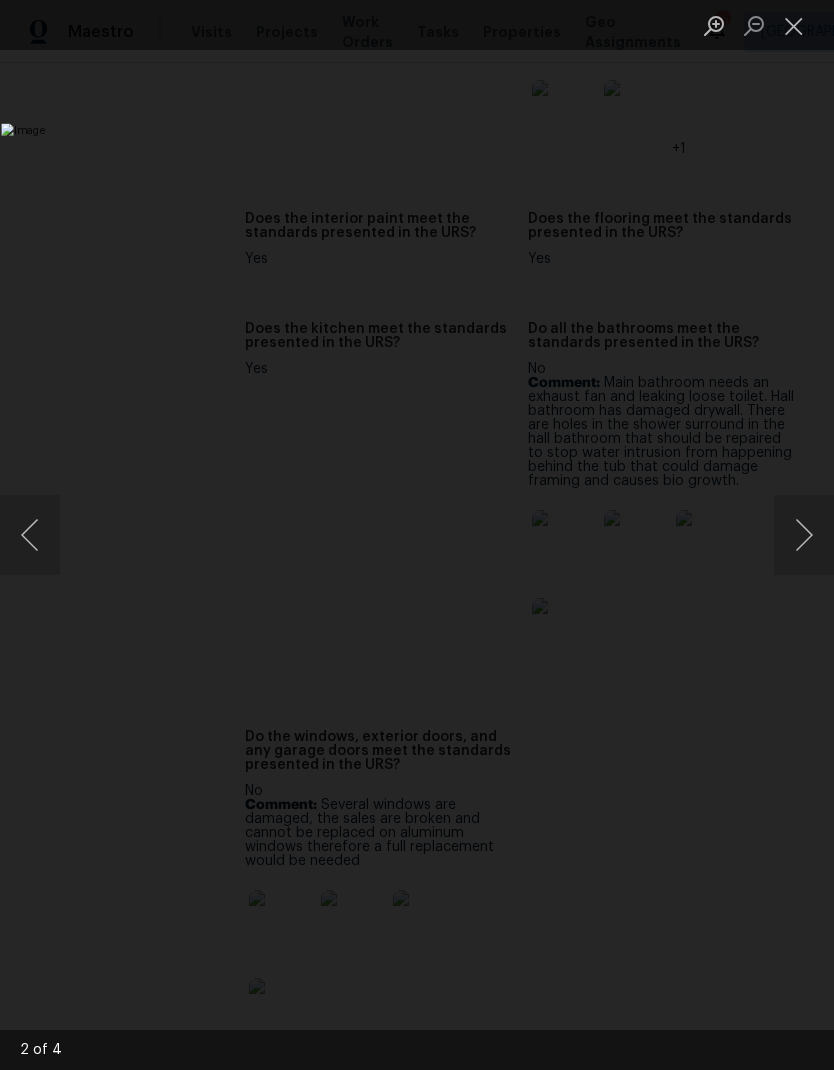 click at bounding box center [804, 535] 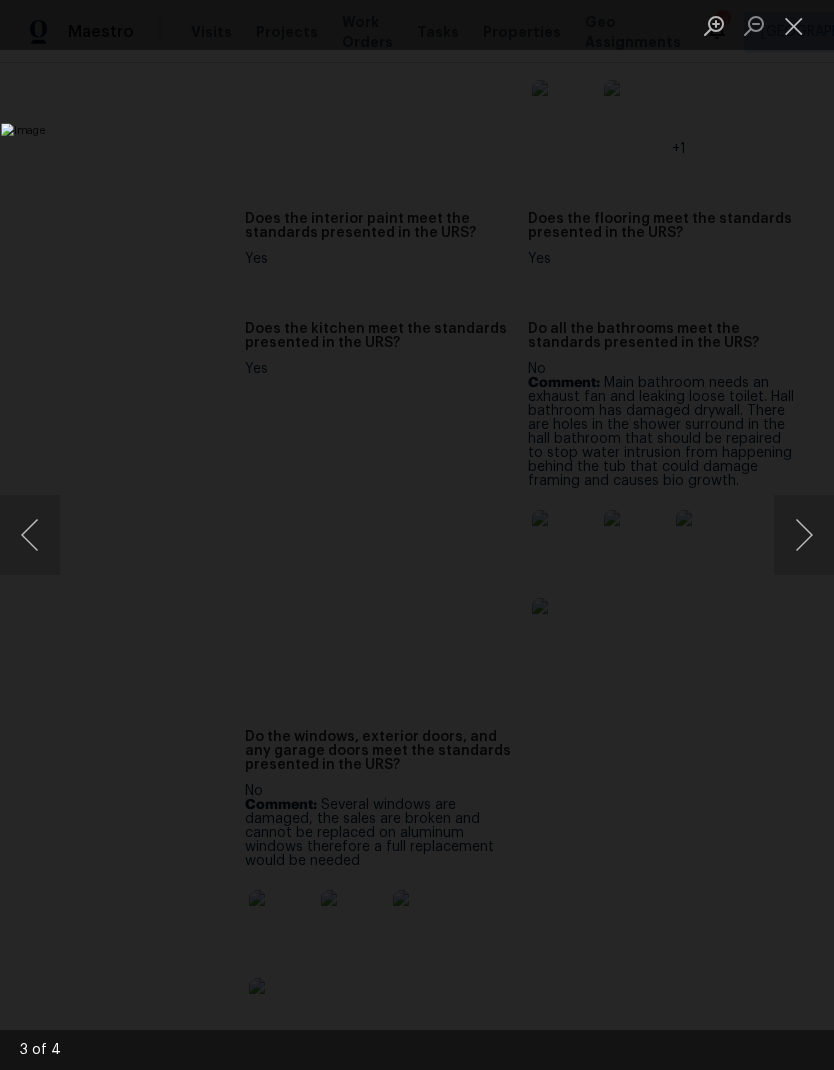 click at bounding box center (794, 25) 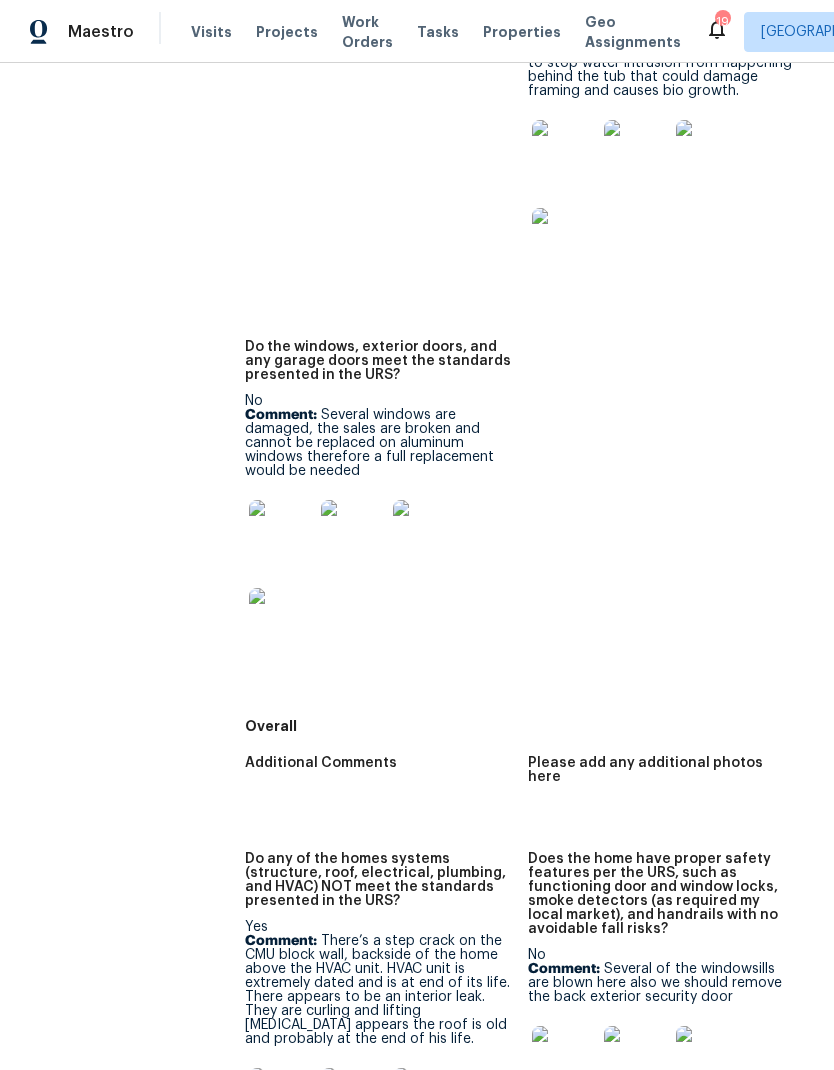 scroll, scrollTop: 1585, scrollLeft: 0, axis: vertical 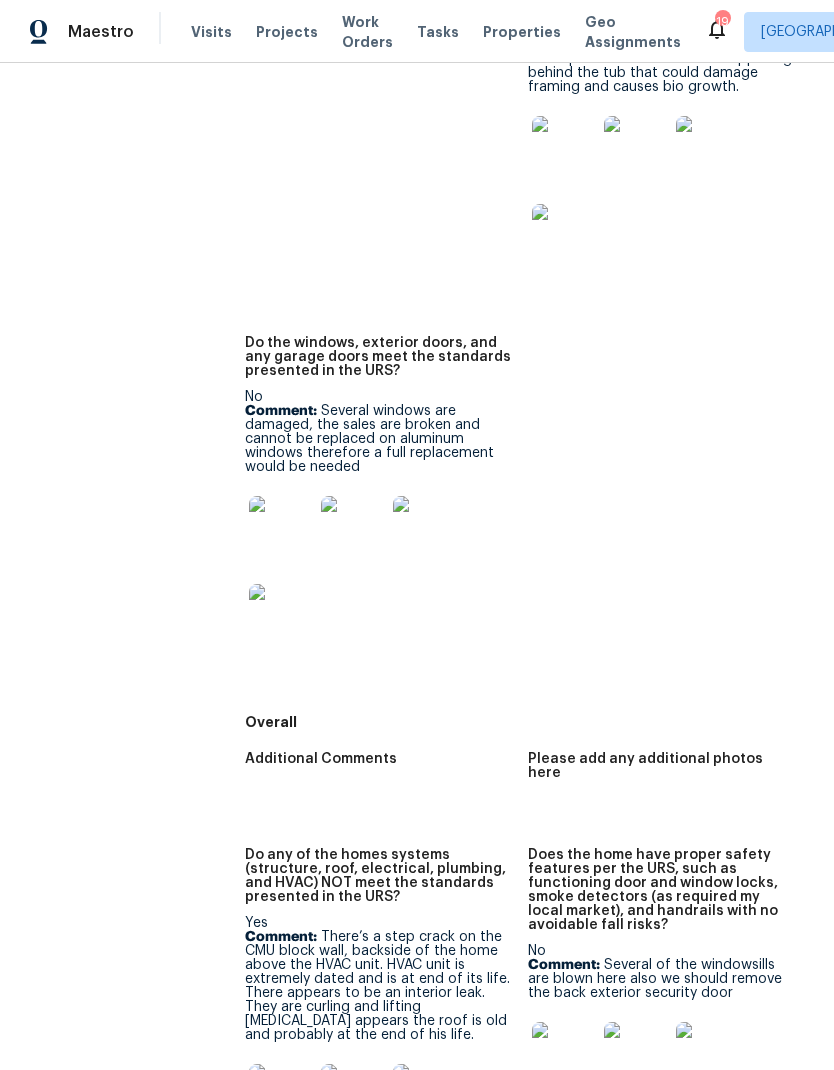 click at bounding box center [281, 528] 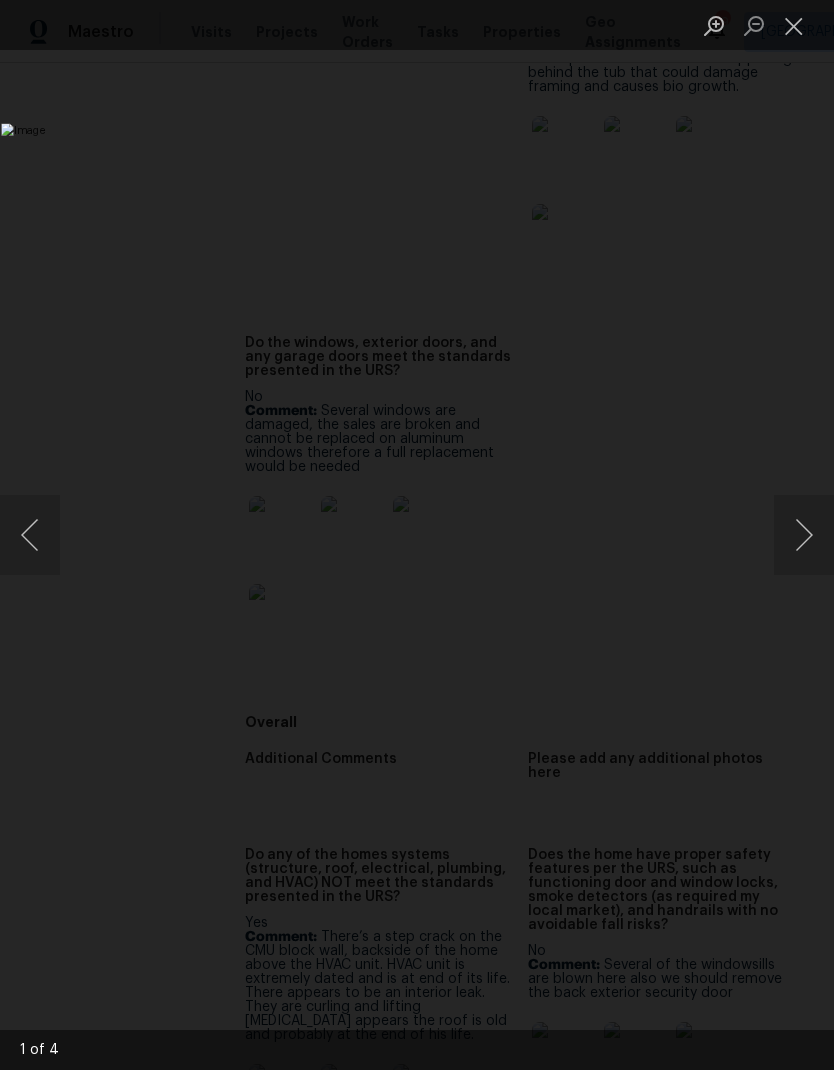 click at bounding box center [804, 535] 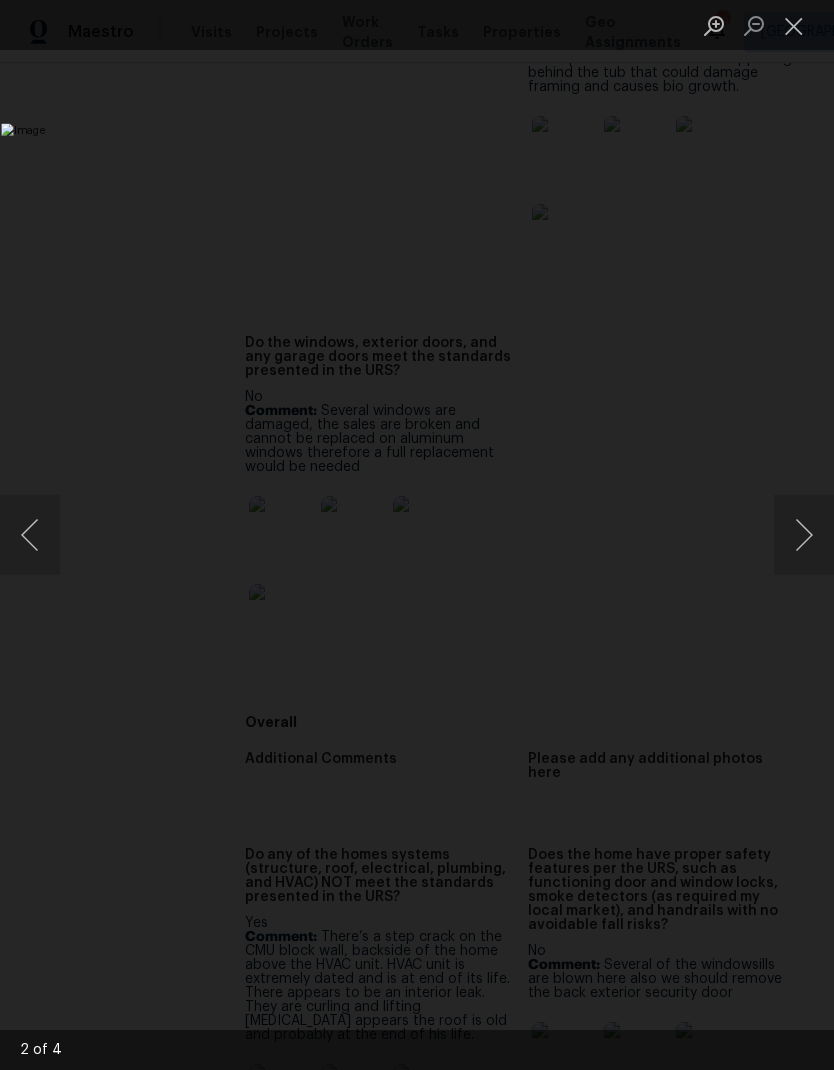 click at bounding box center [804, 535] 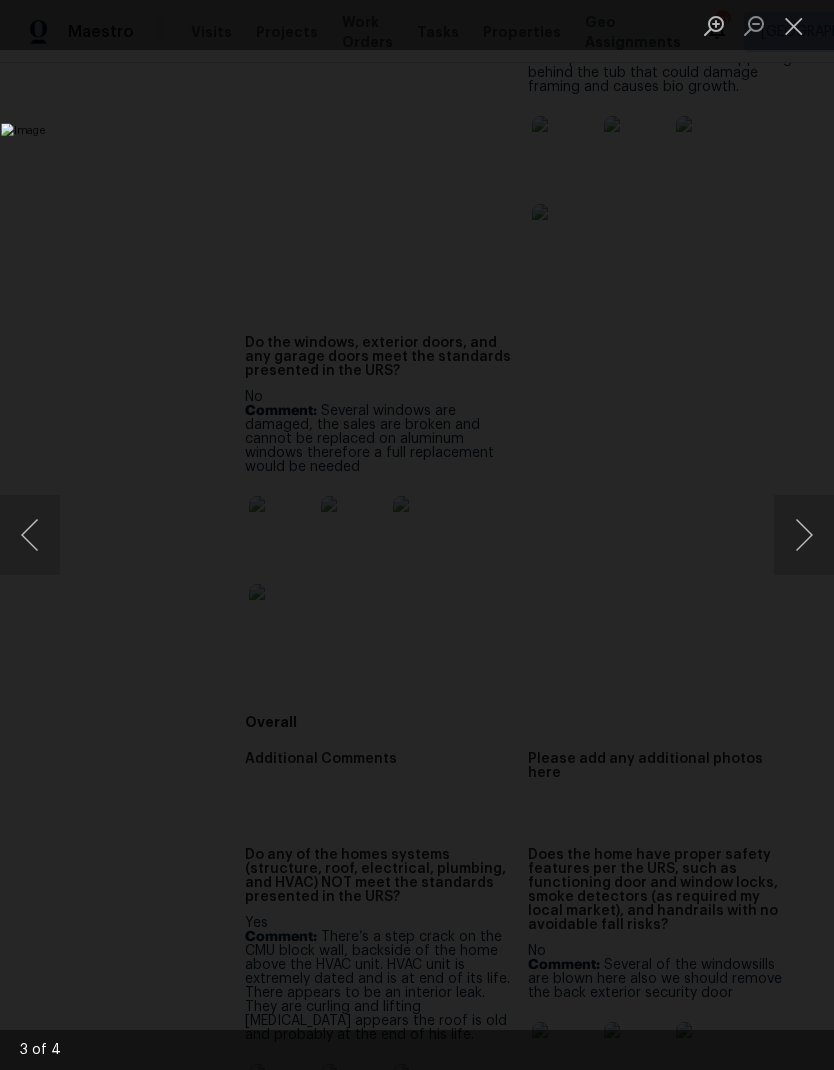 click at bounding box center [804, 535] 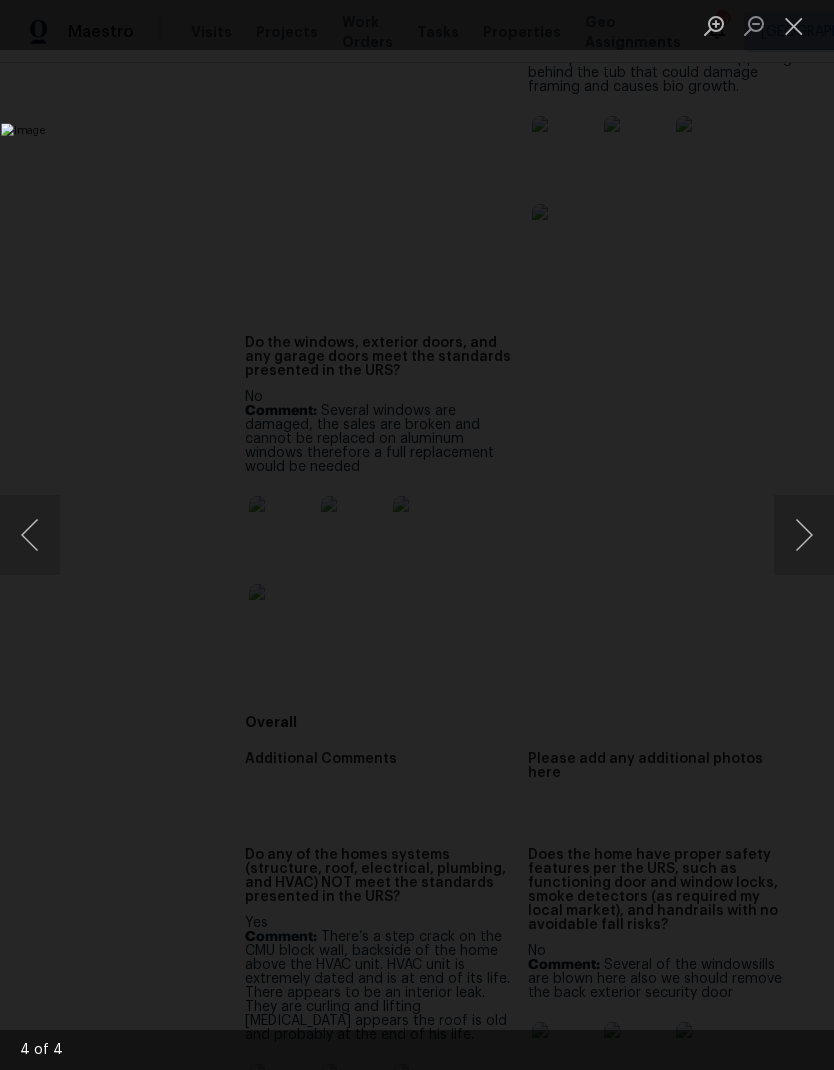 click at bounding box center [804, 535] 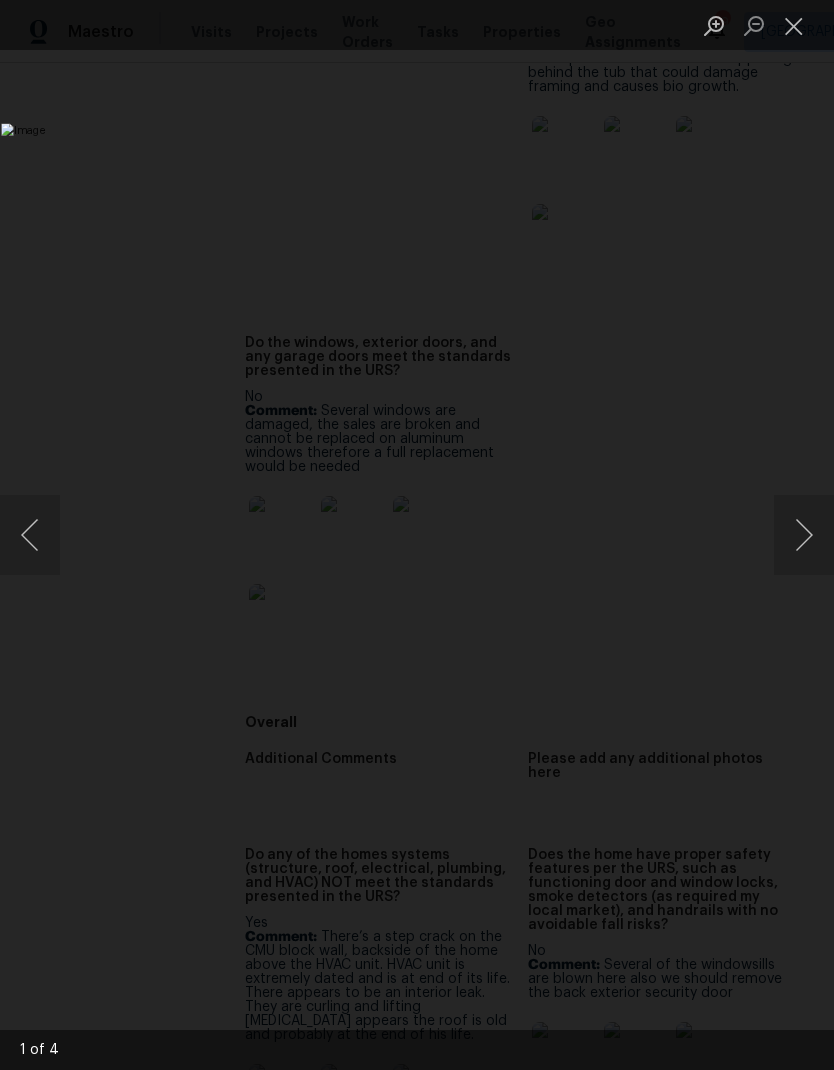 click at bounding box center [804, 535] 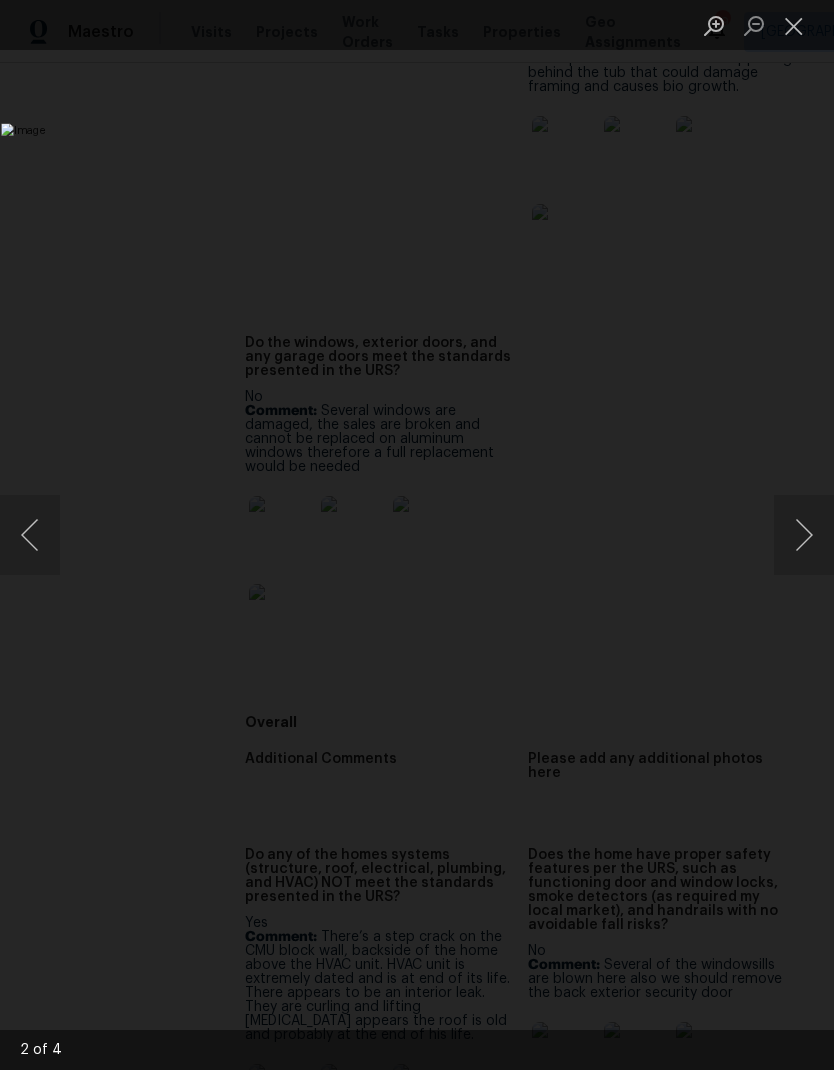 click at bounding box center (804, 535) 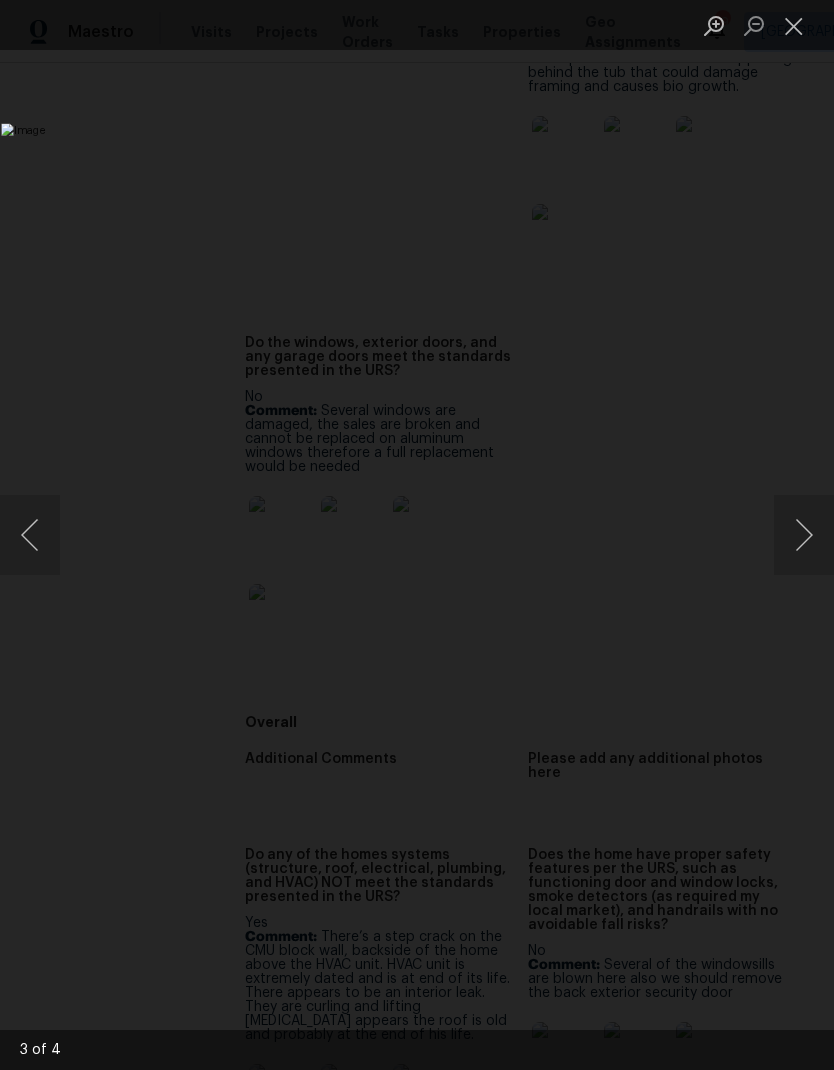 click at bounding box center [804, 535] 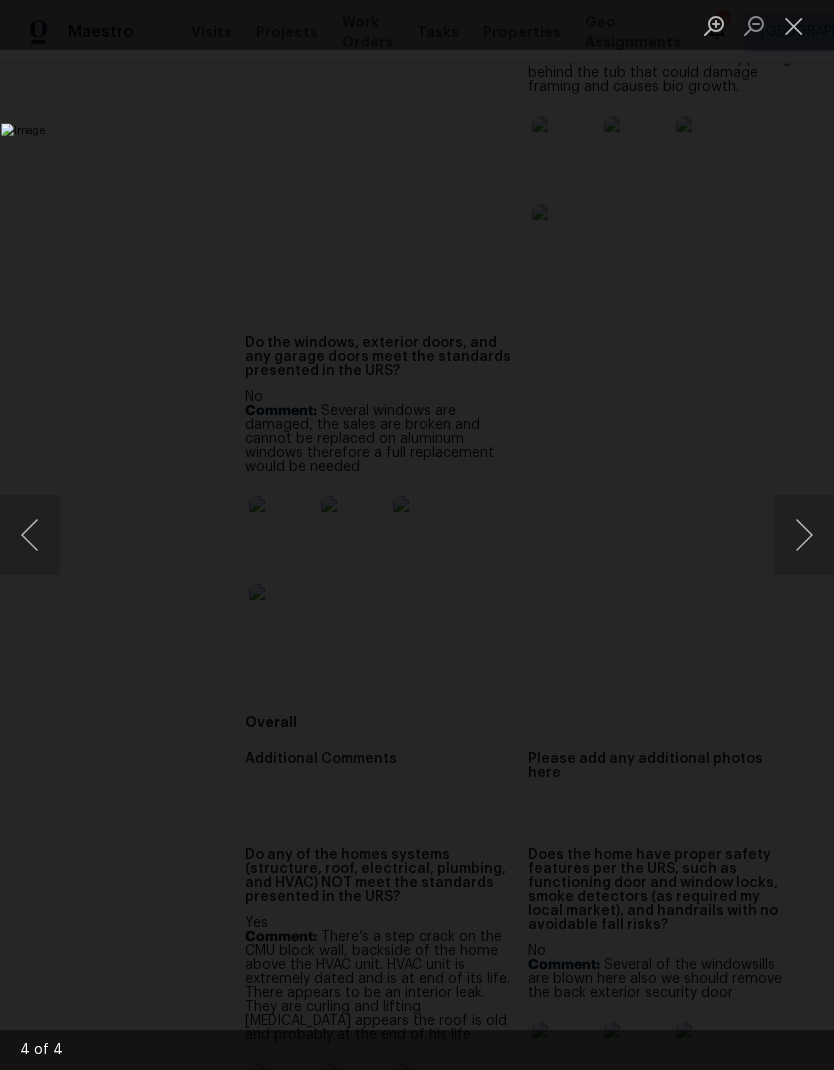 click at bounding box center (804, 535) 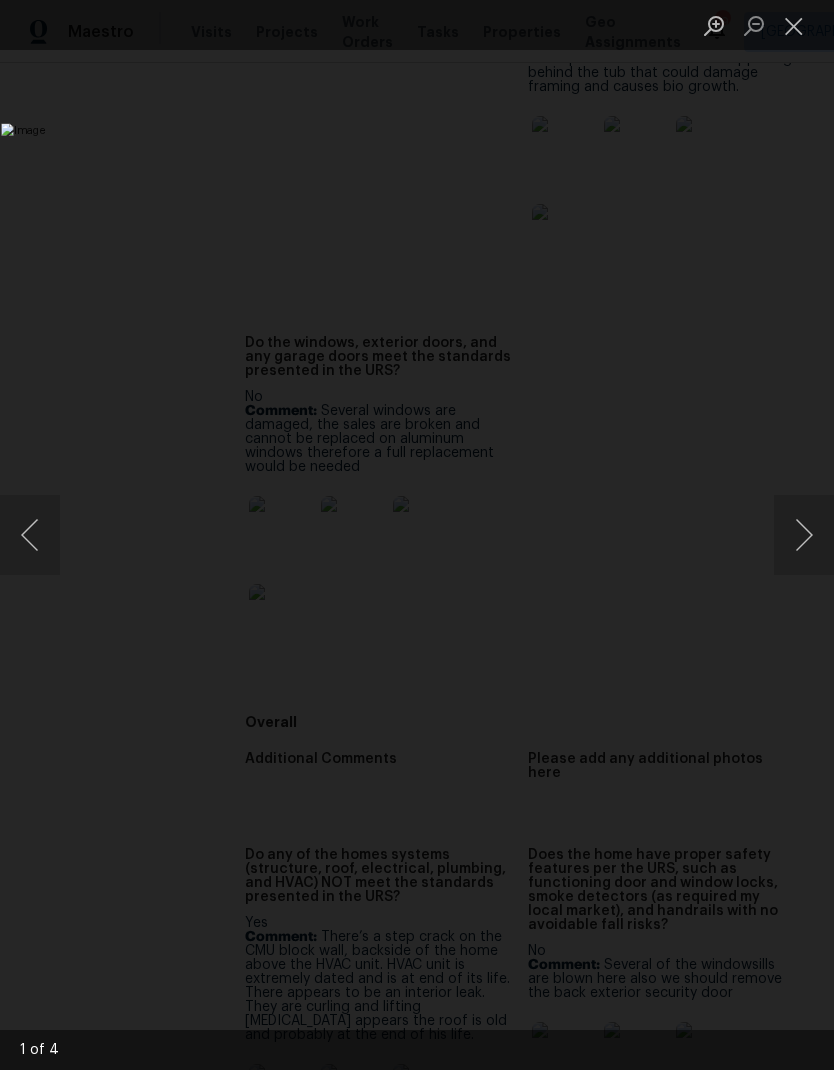 click at bounding box center (804, 535) 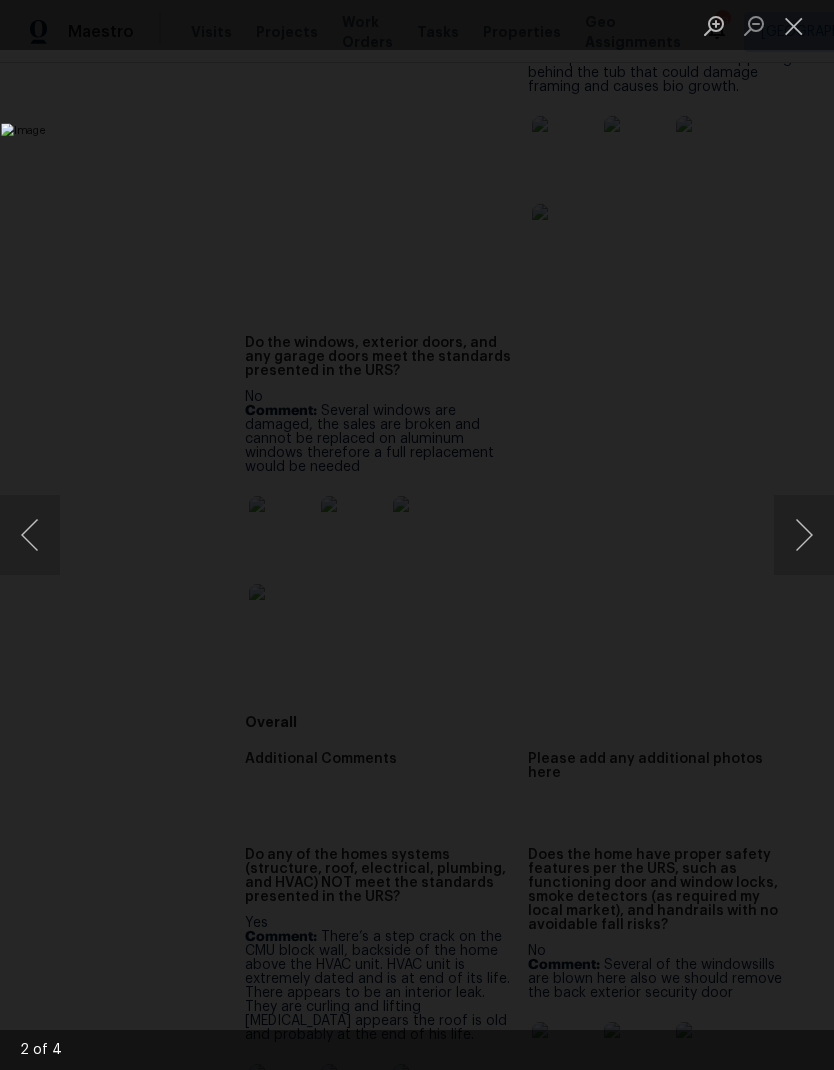 click at bounding box center (794, 25) 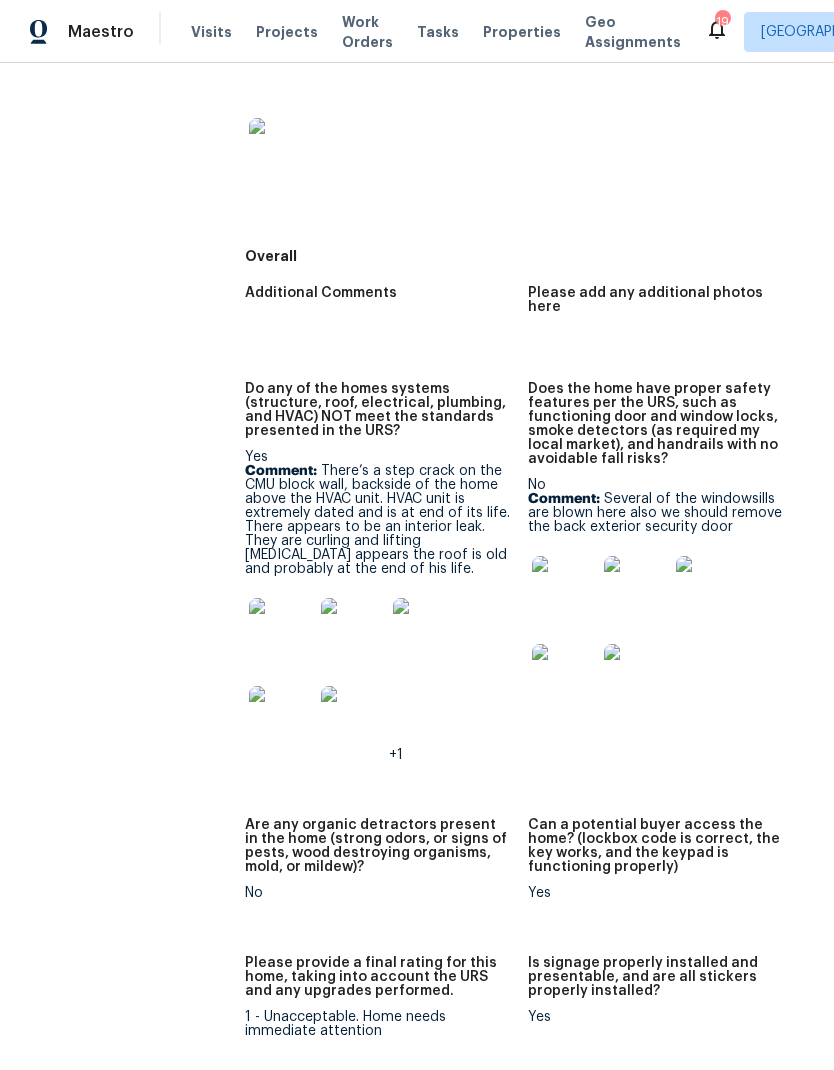 scroll, scrollTop: 2058, scrollLeft: 0, axis: vertical 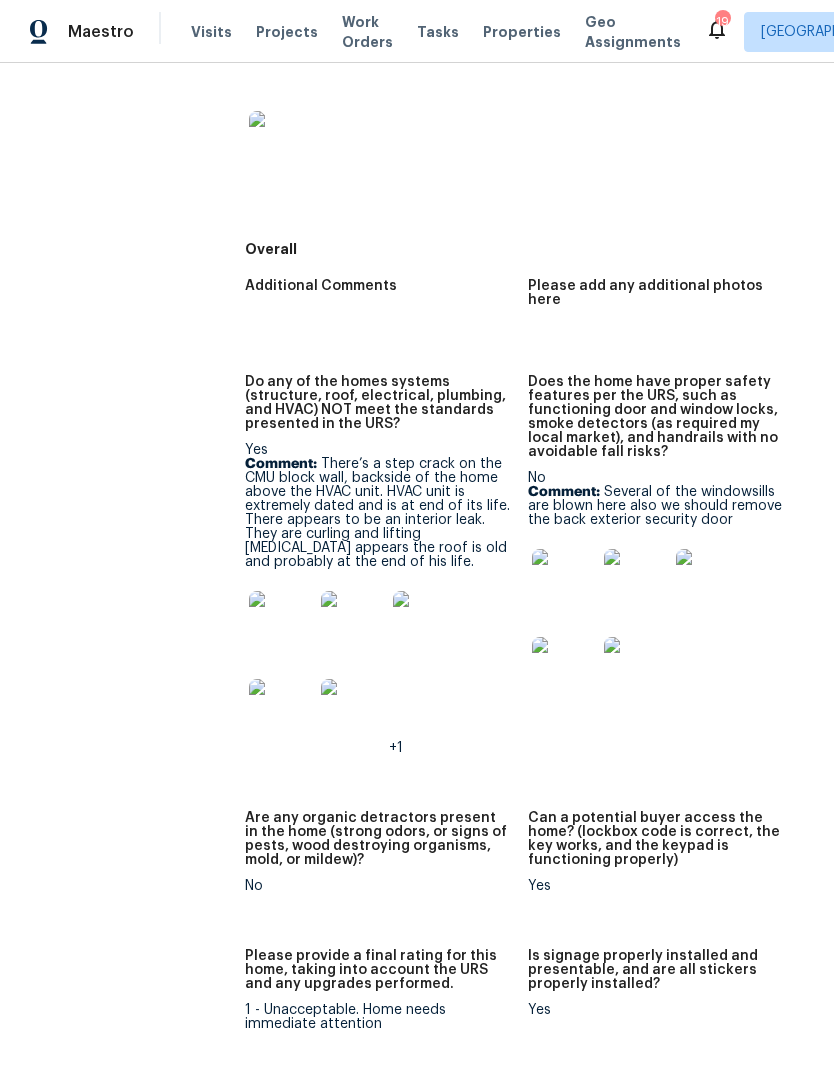 click at bounding box center [281, 623] 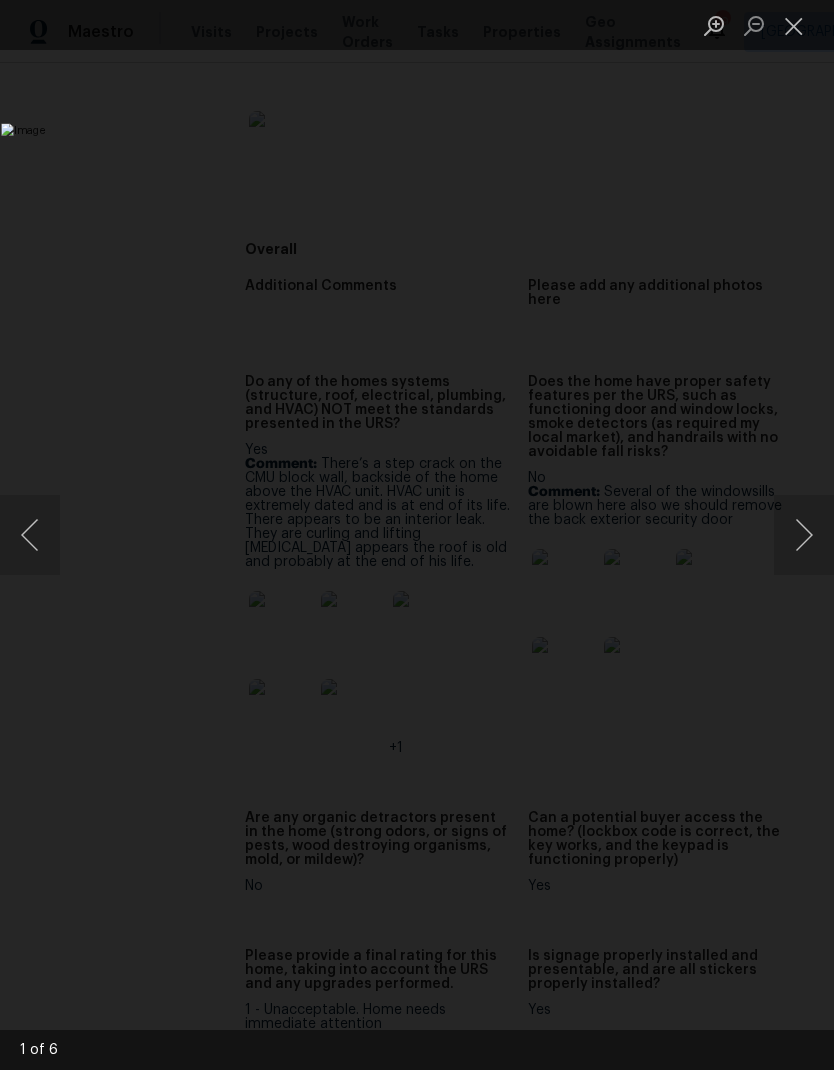 click at bounding box center (804, 535) 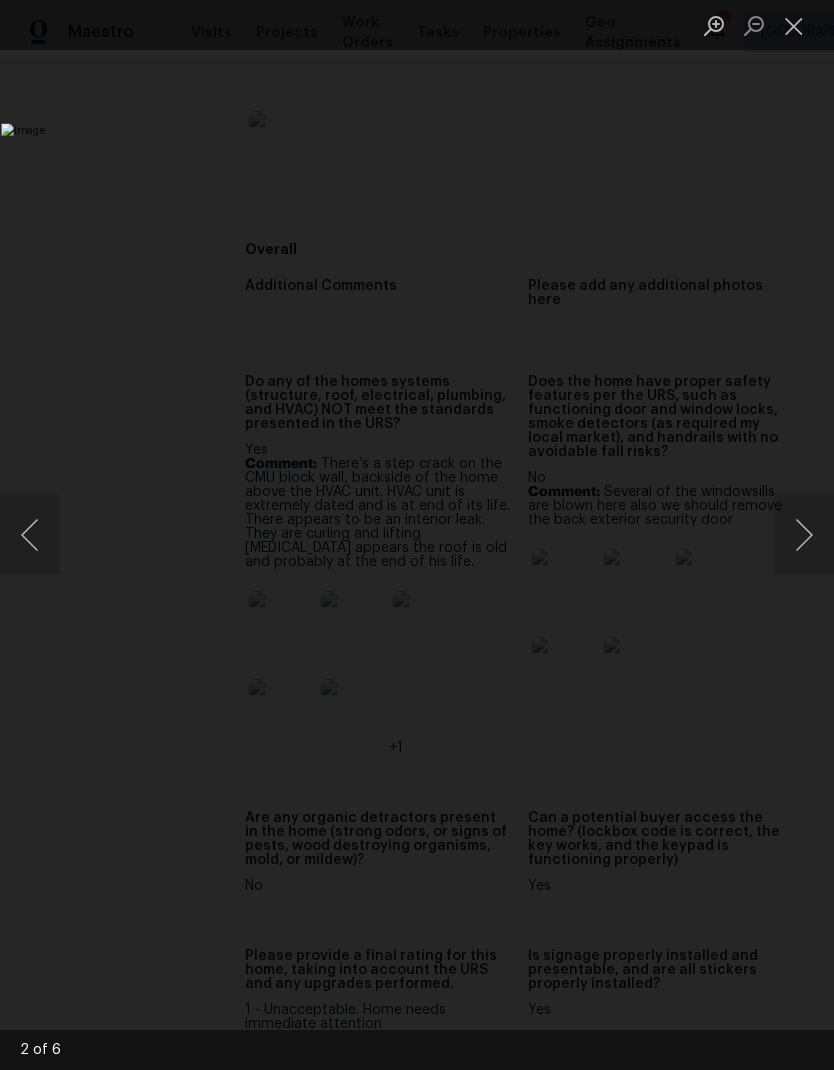 click at bounding box center (804, 535) 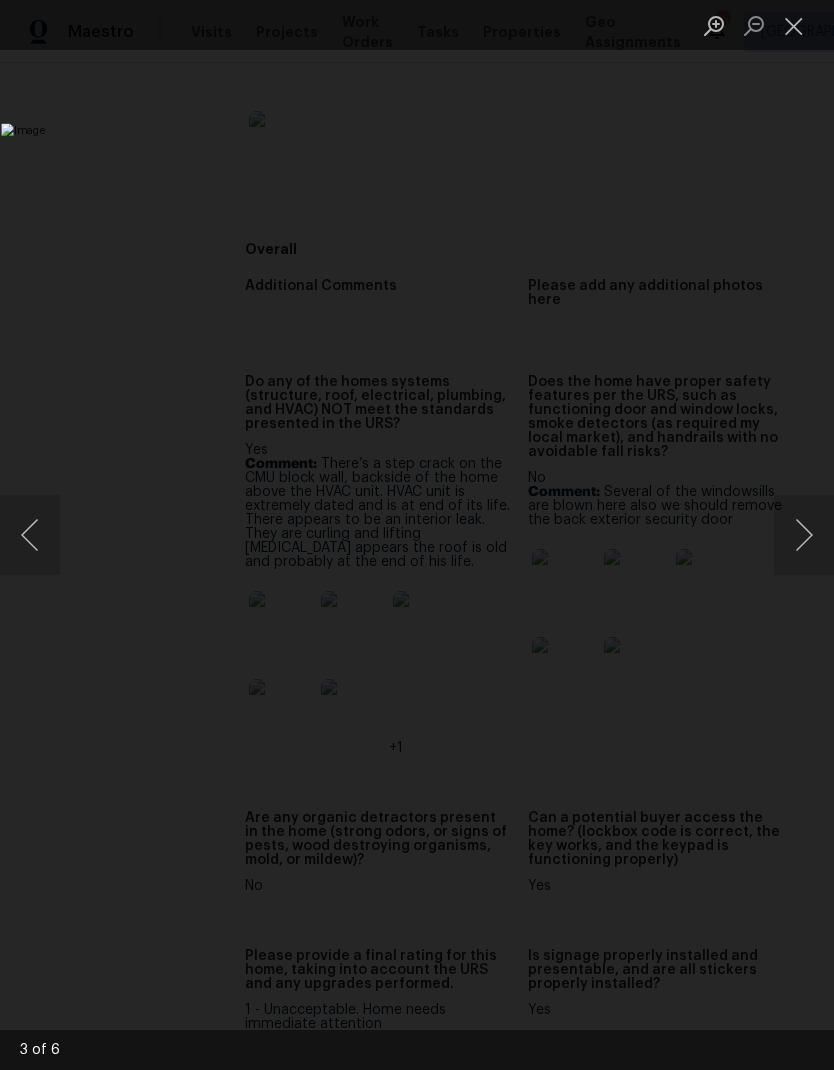 click at bounding box center [804, 535] 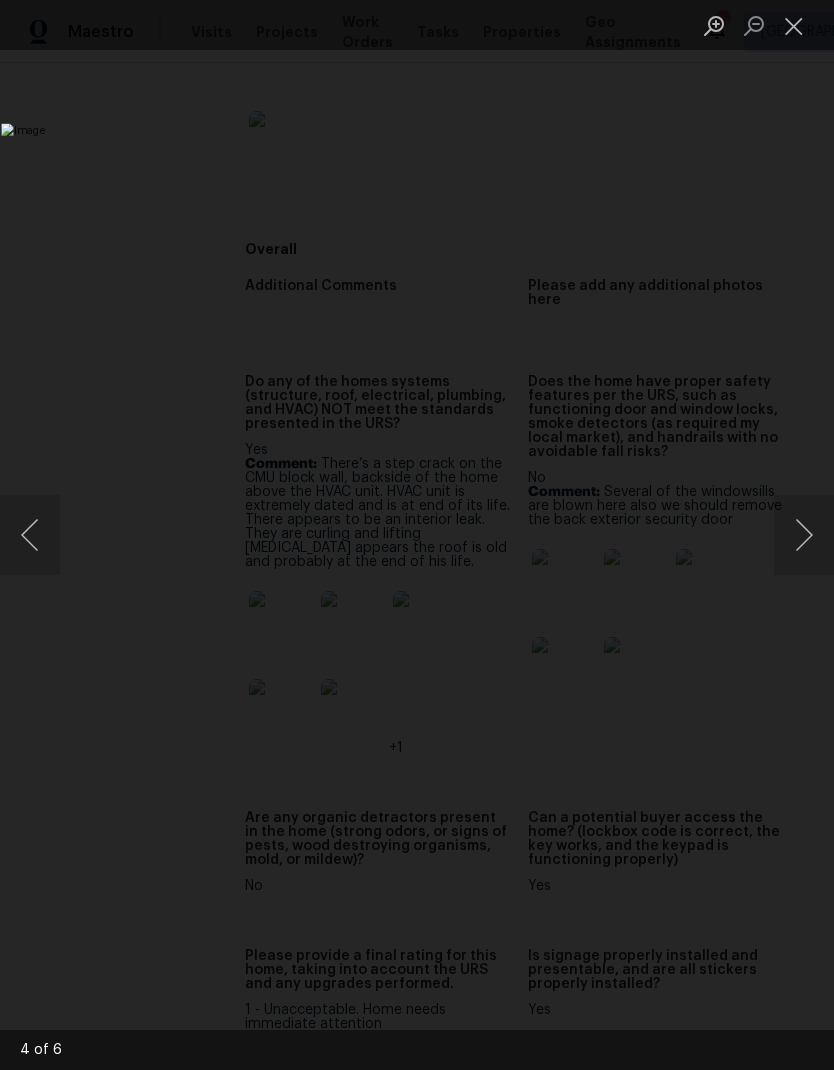 click at bounding box center [804, 535] 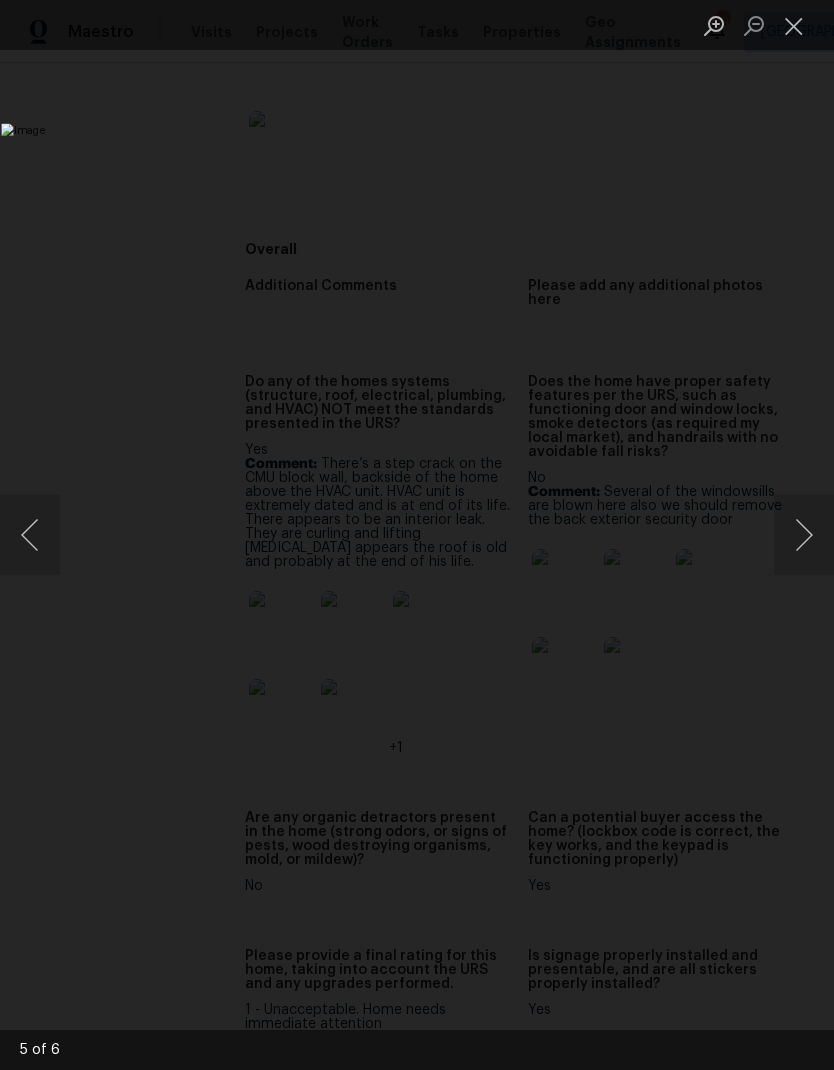 click at bounding box center (804, 535) 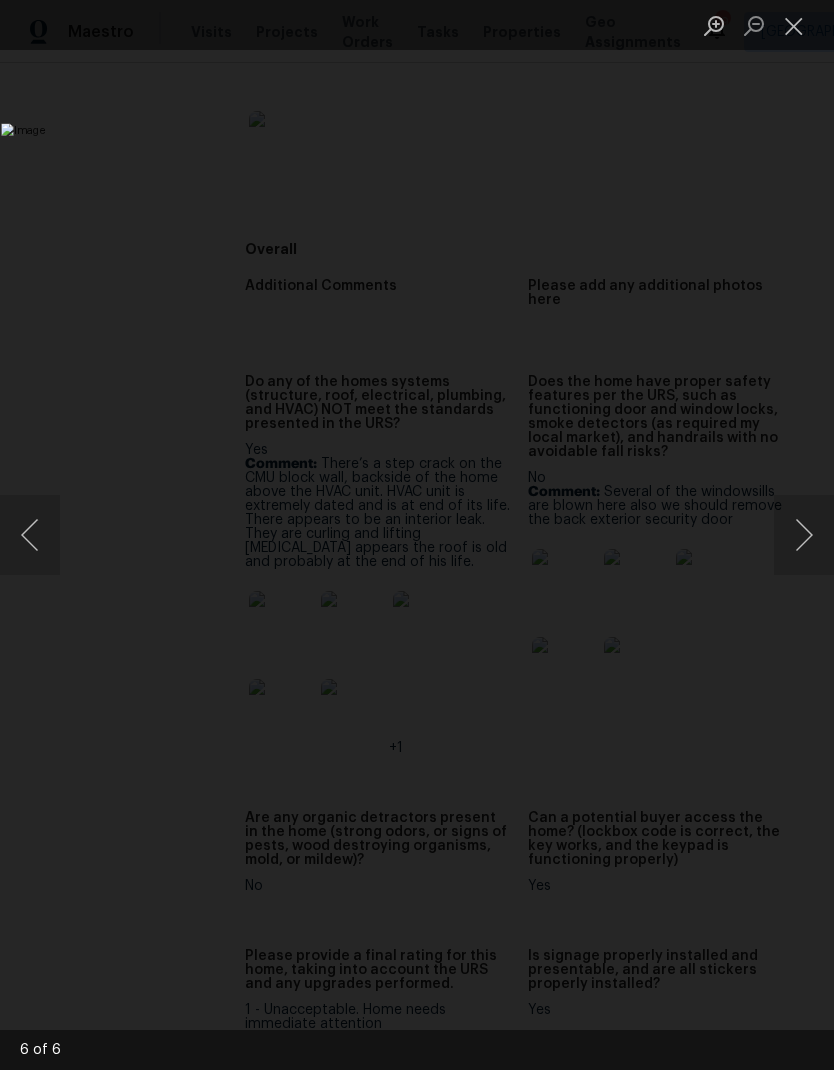 click at bounding box center [804, 535] 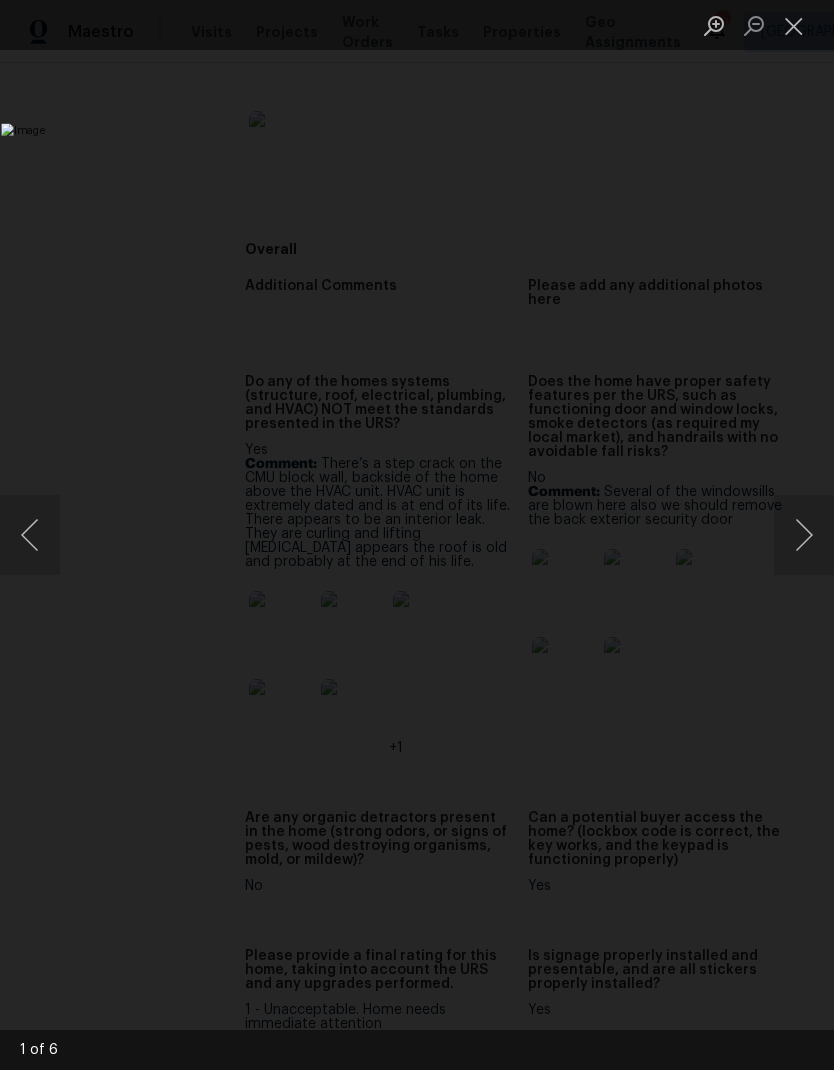 click at bounding box center [804, 535] 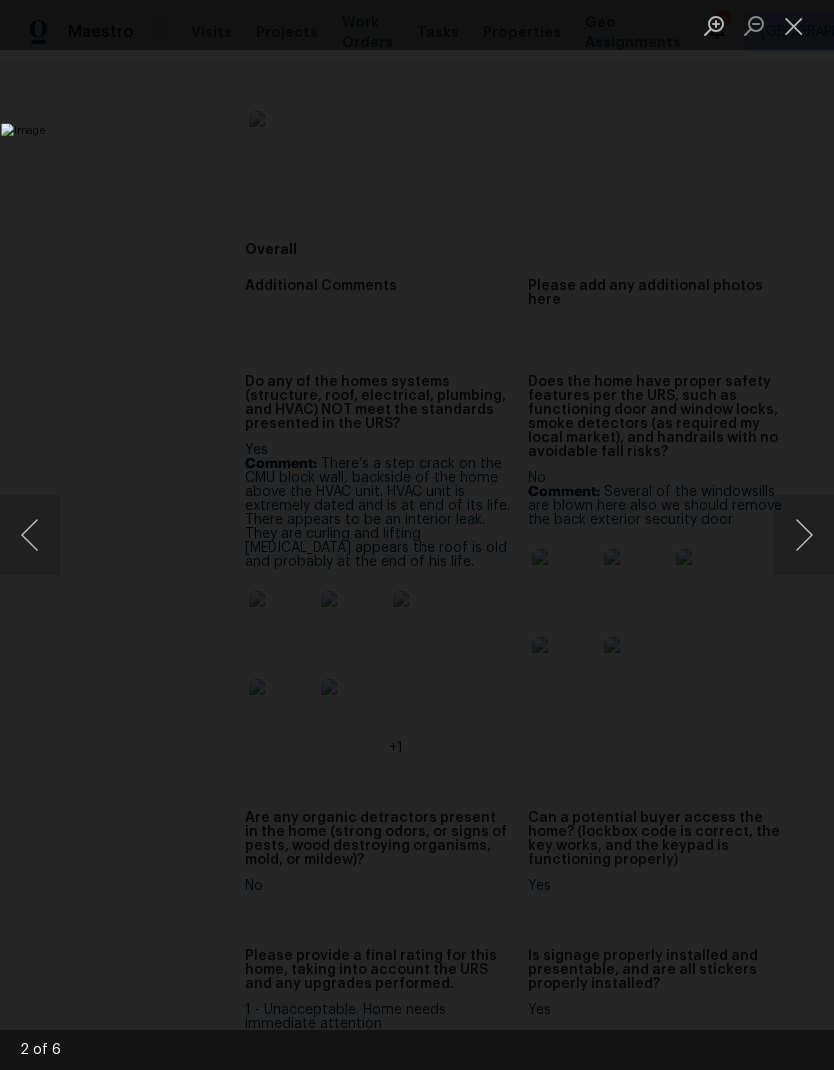 click at bounding box center (794, 25) 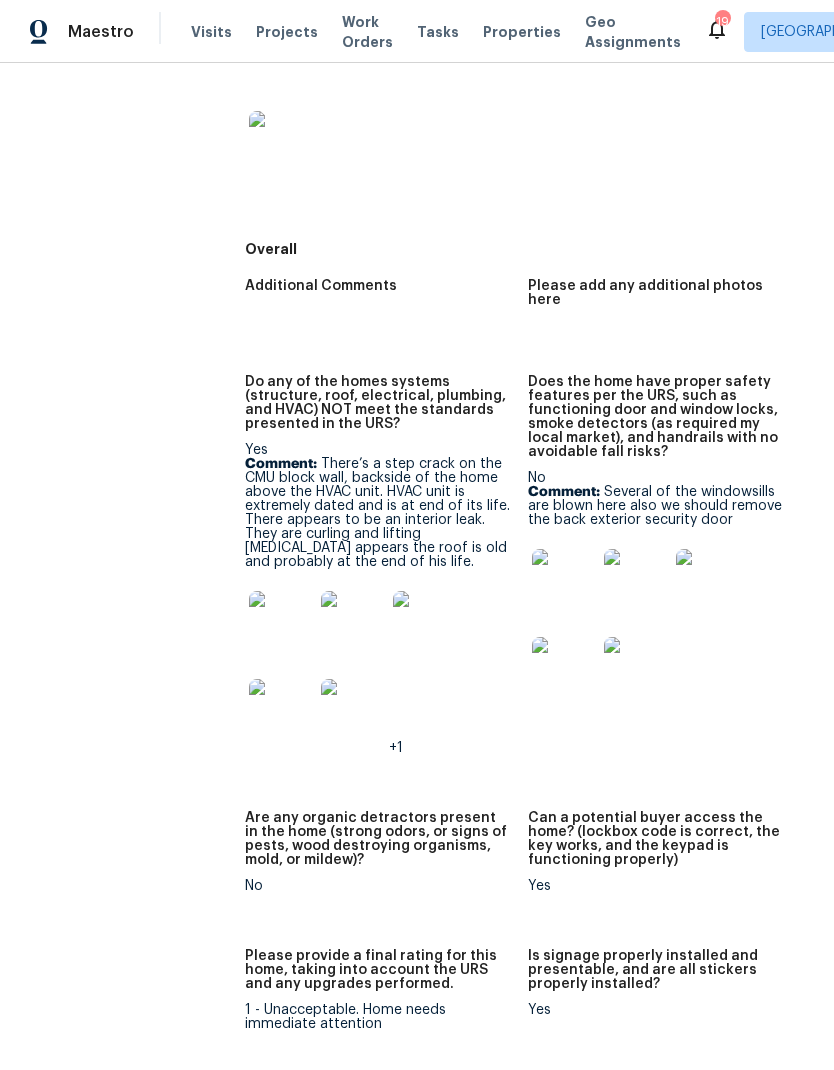 click at bounding box center [564, 581] 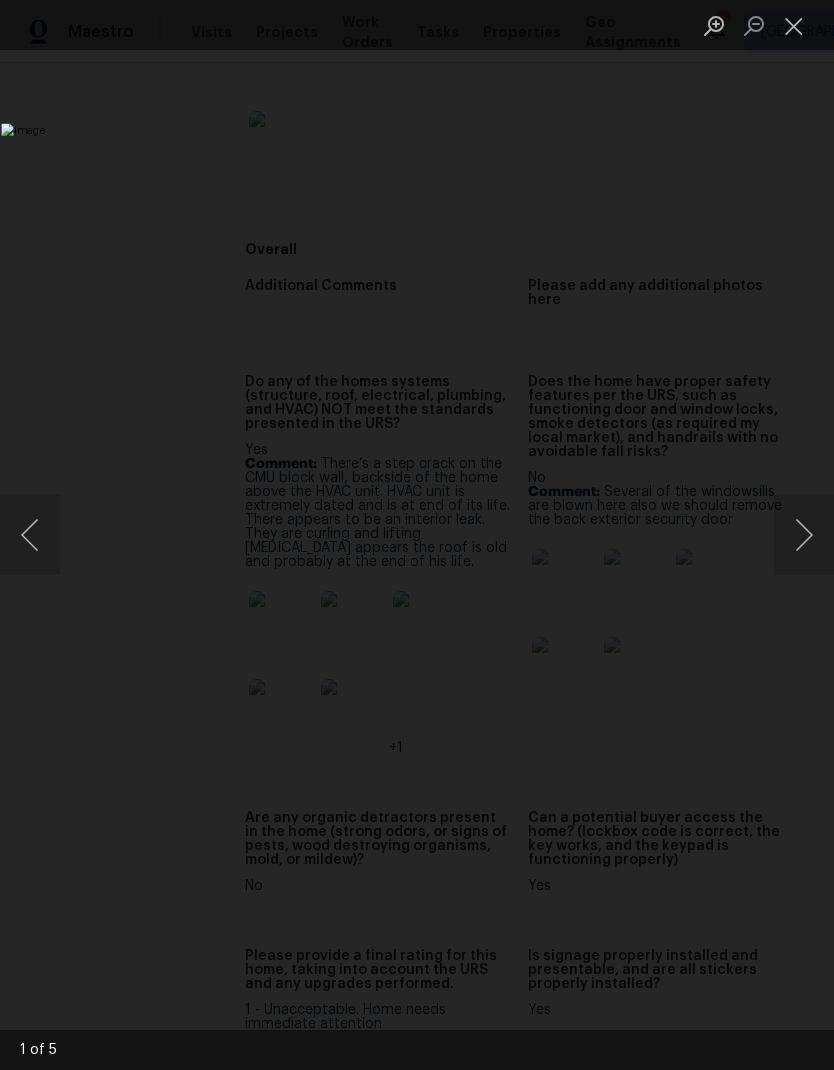 click at bounding box center [804, 535] 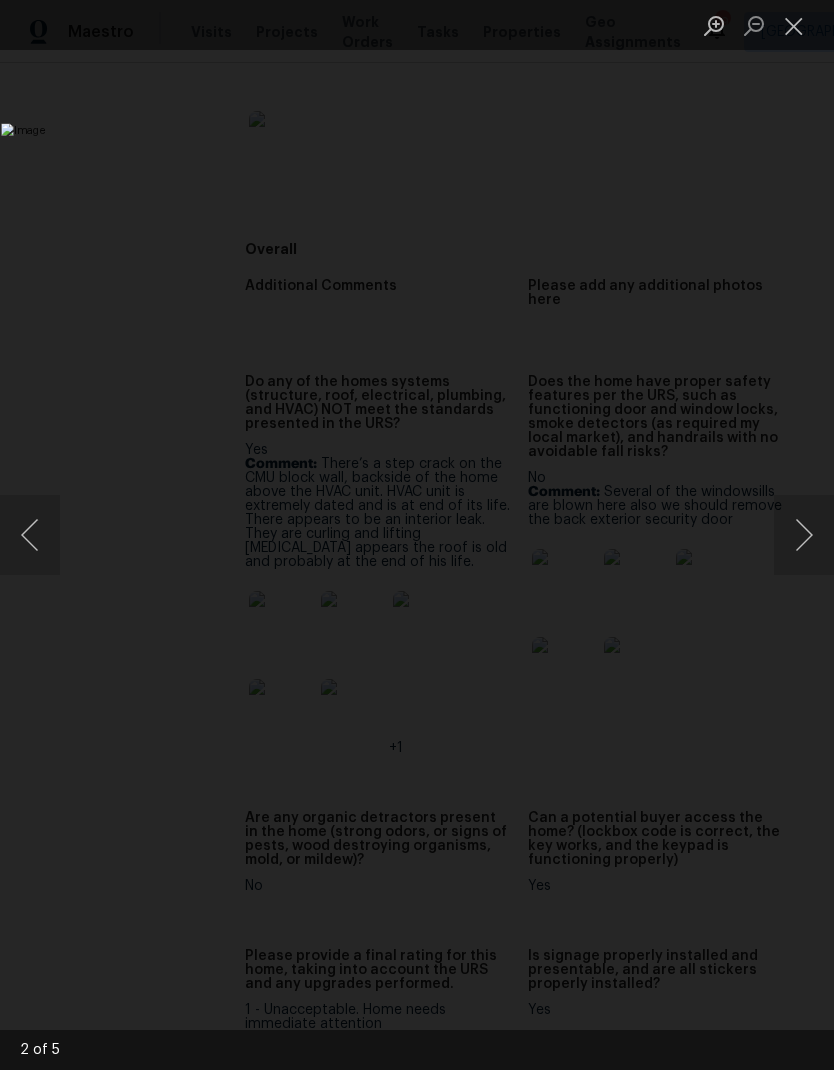 click at bounding box center [804, 535] 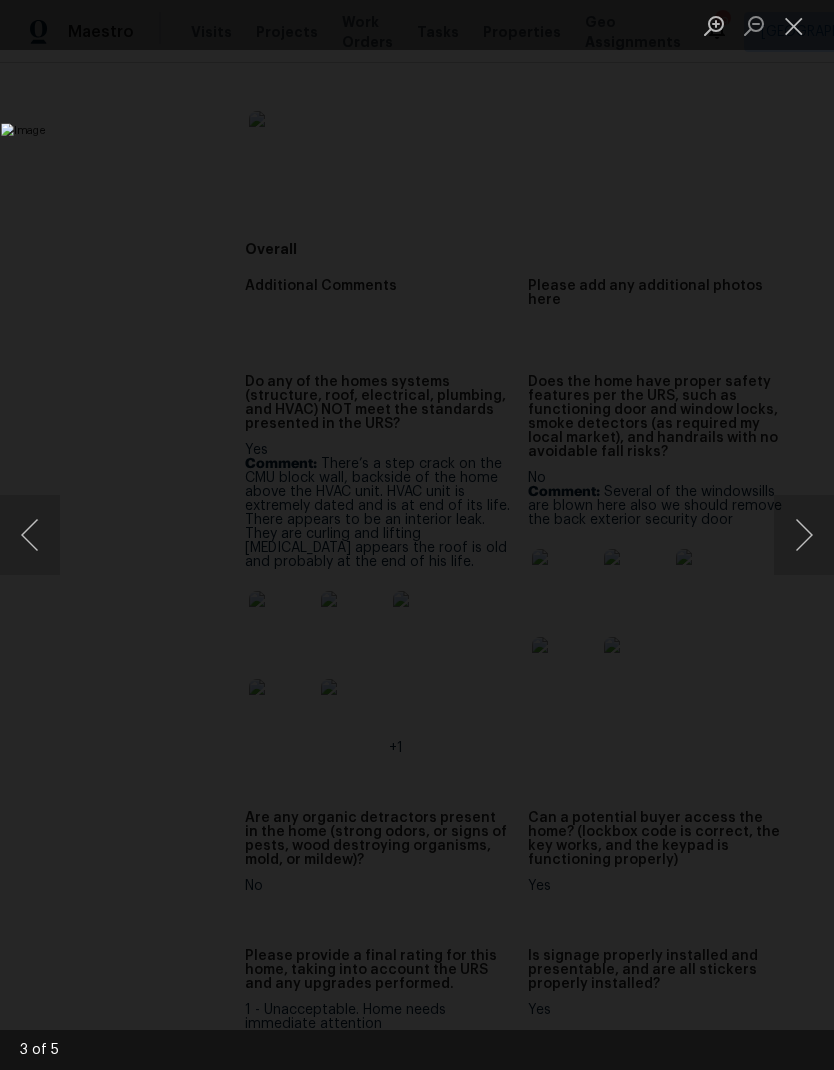 click at bounding box center (804, 535) 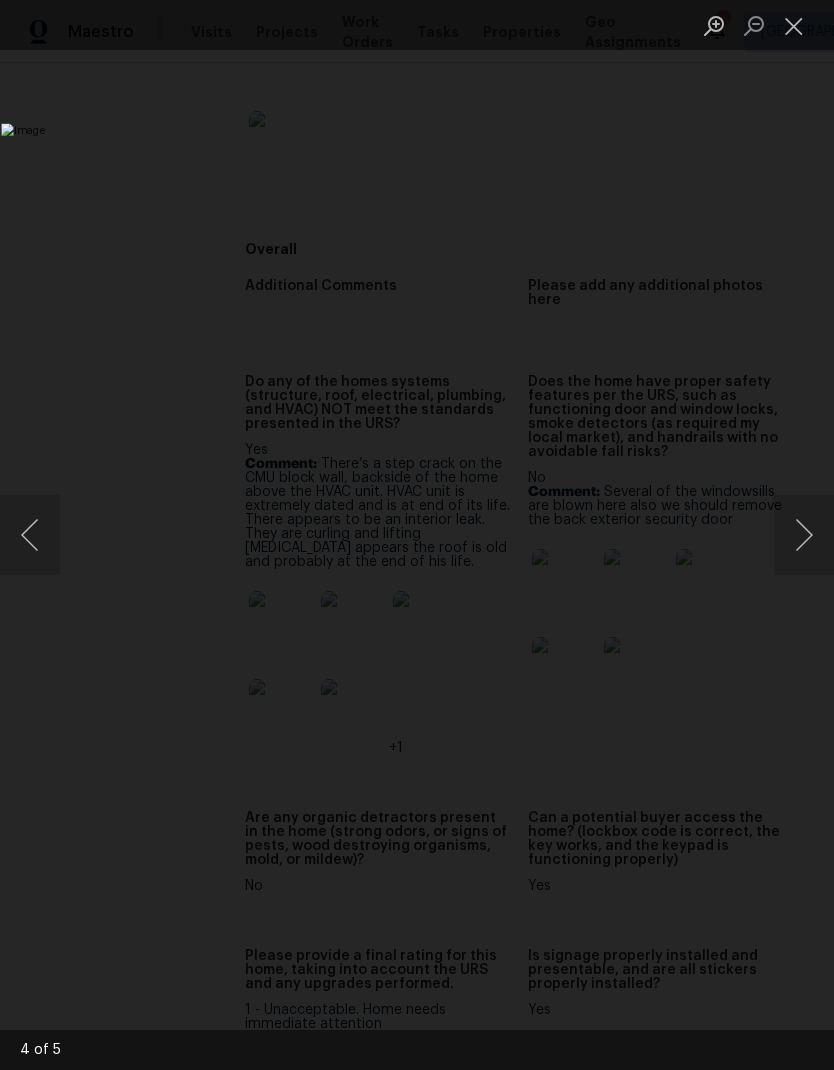 click at bounding box center (804, 535) 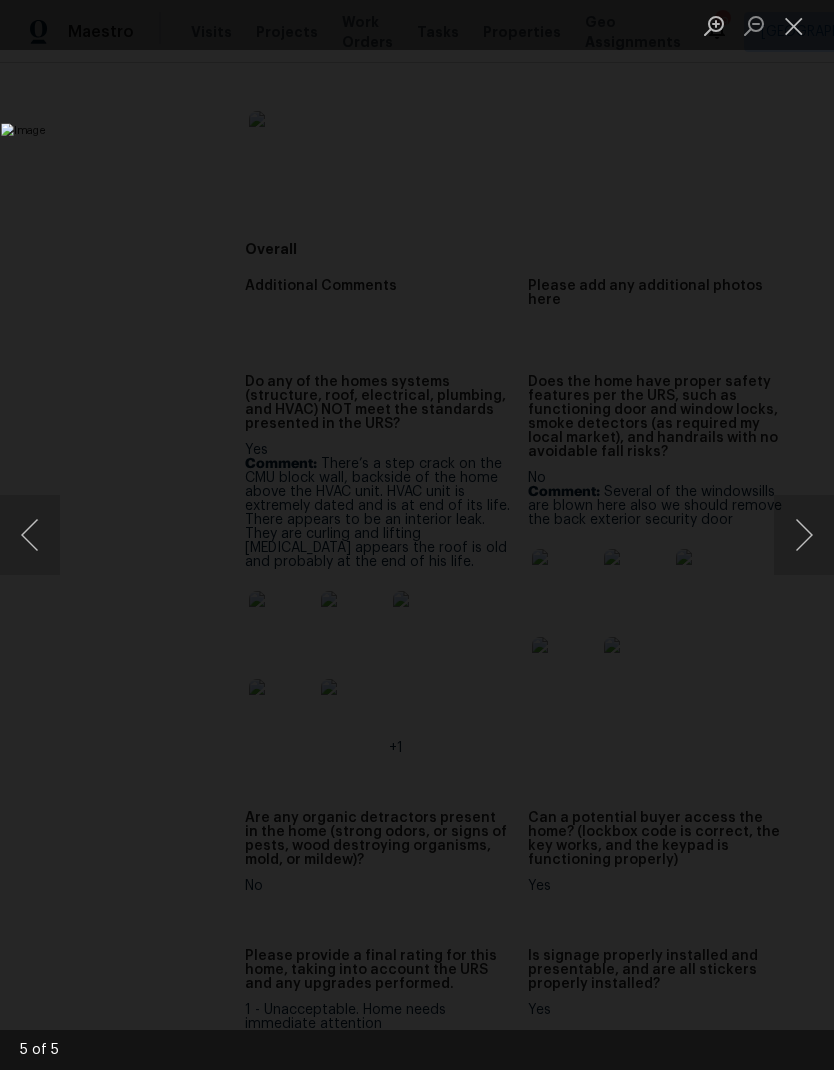 click at bounding box center (804, 535) 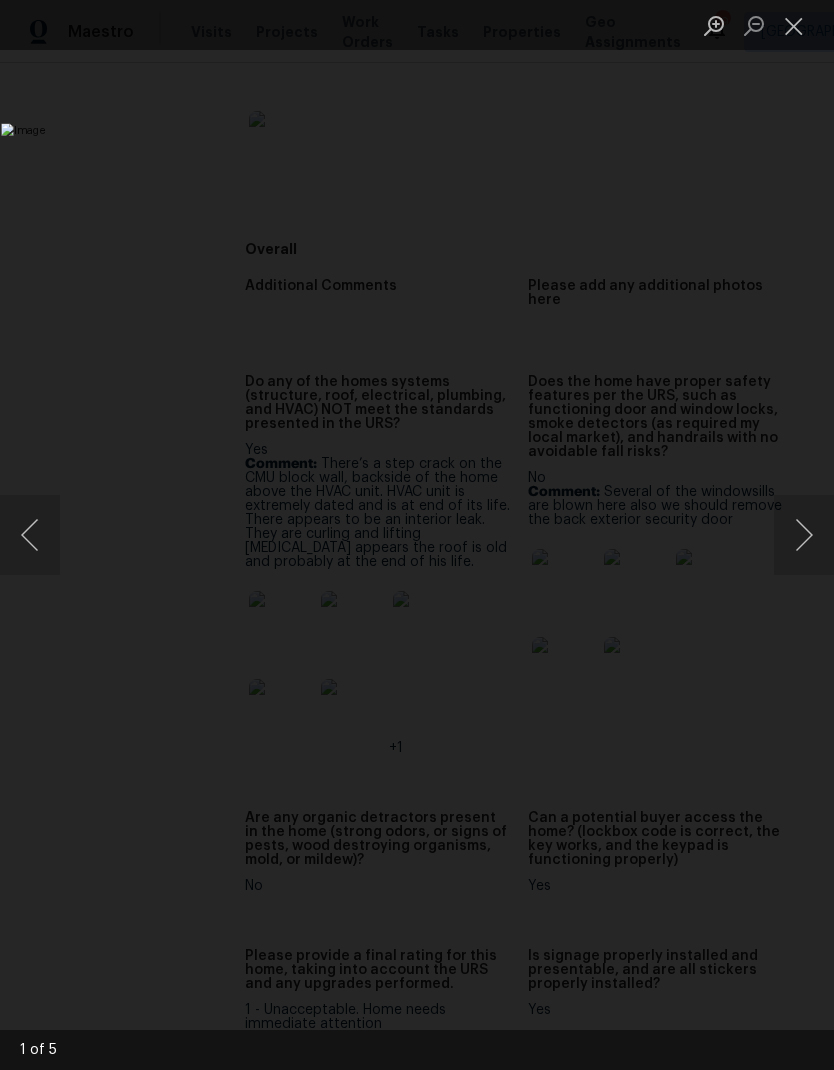 click at bounding box center [804, 535] 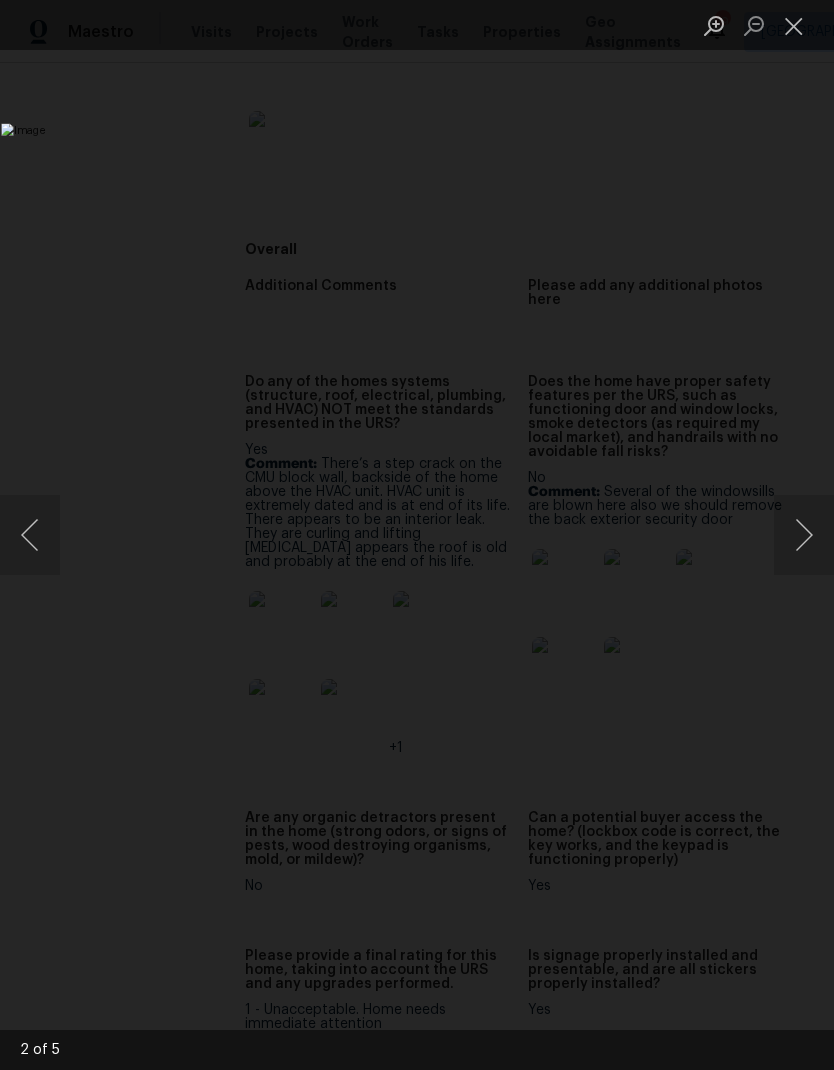 click at bounding box center [804, 535] 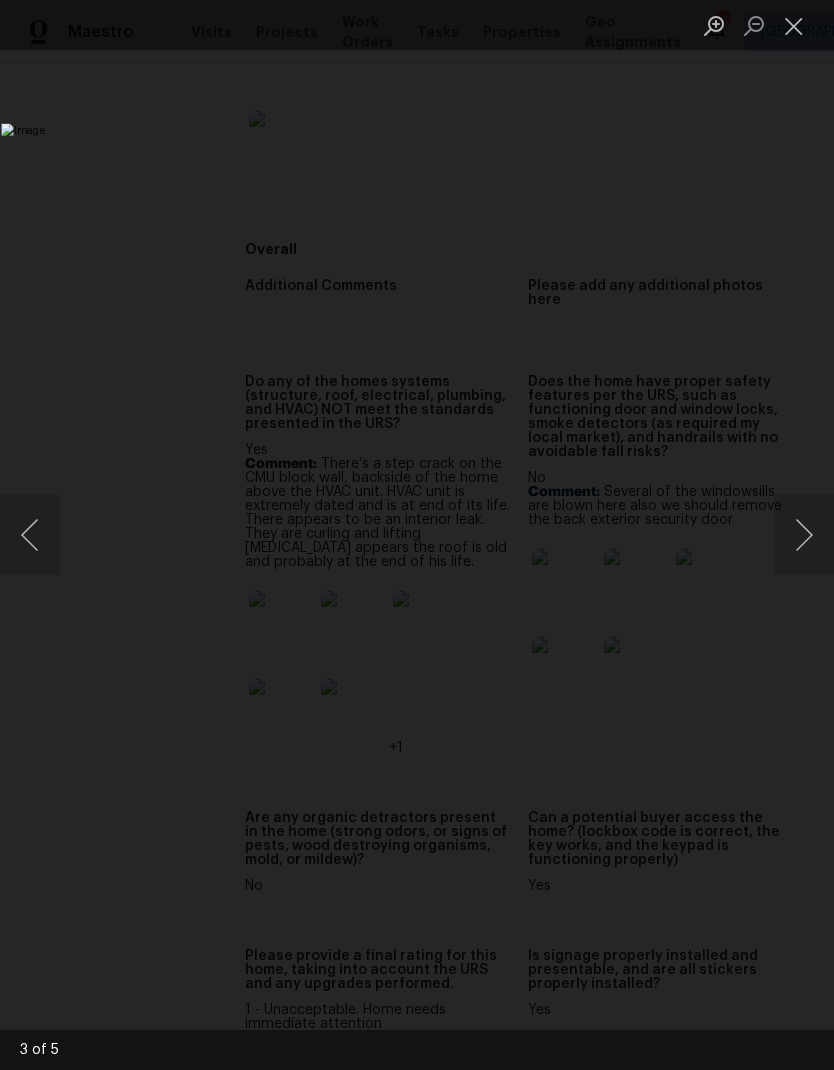 click at bounding box center (804, 535) 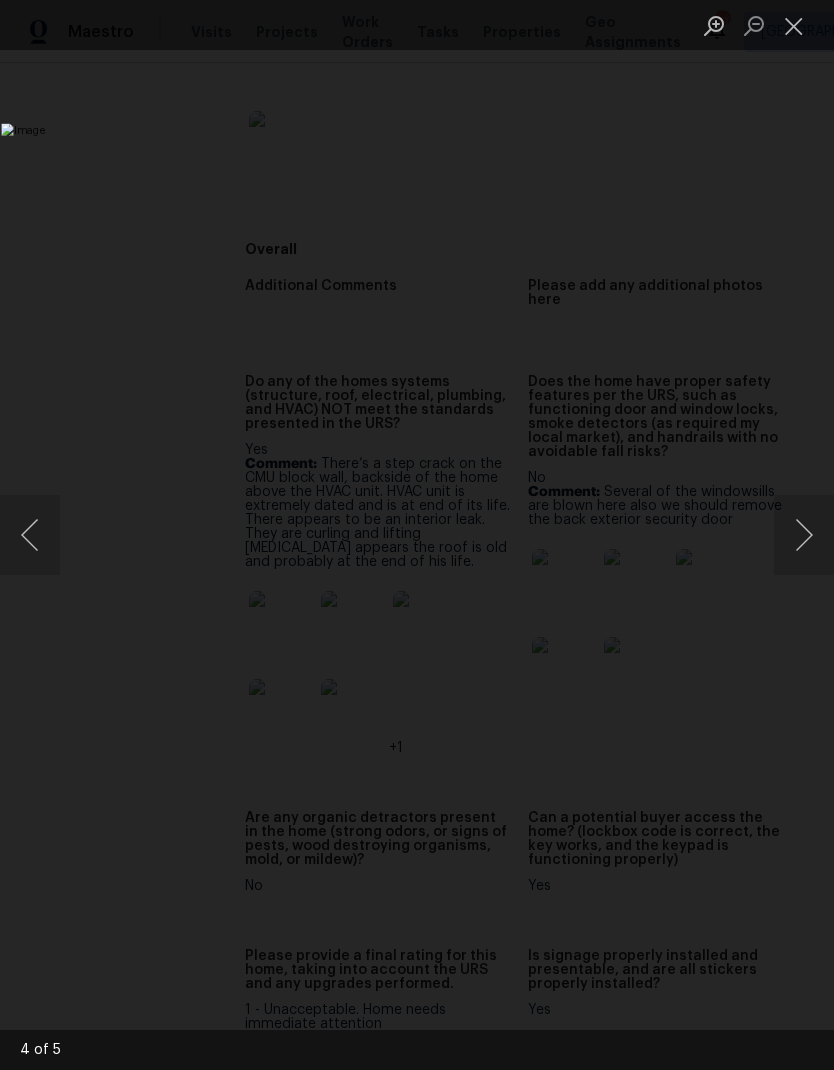click at bounding box center [794, 25] 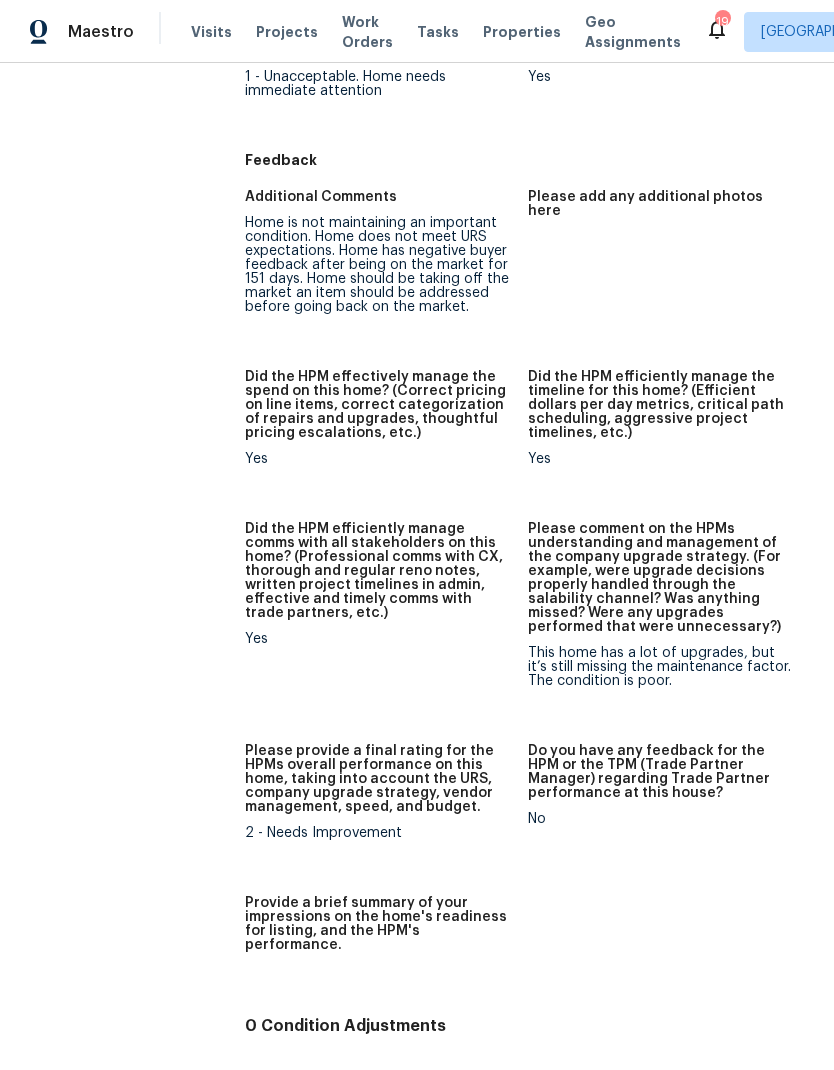 scroll, scrollTop: 2990, scrollLeft: 0, axis: vertical 